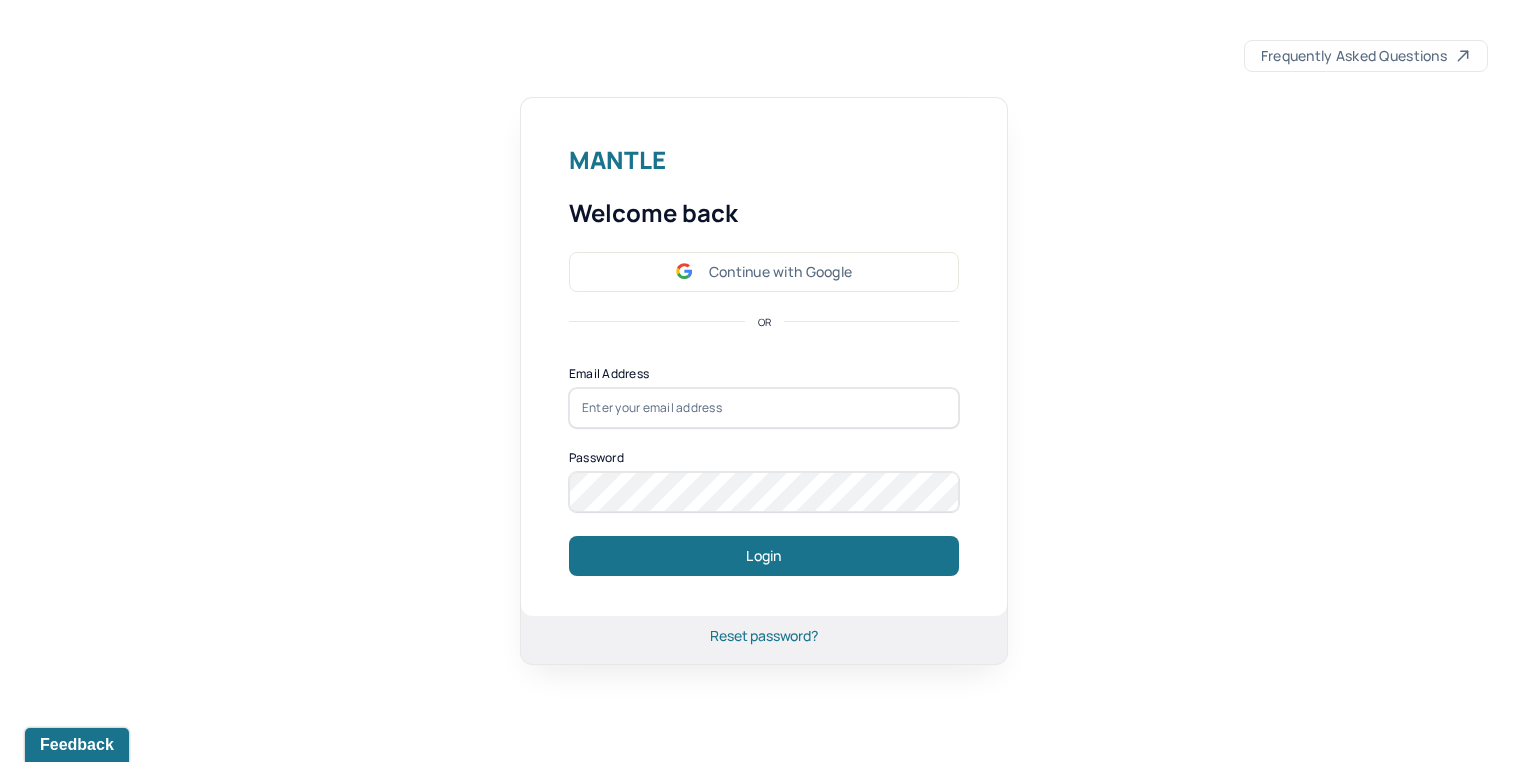scroll, scrollTop: 0, scrollLeft: 0, axis: both 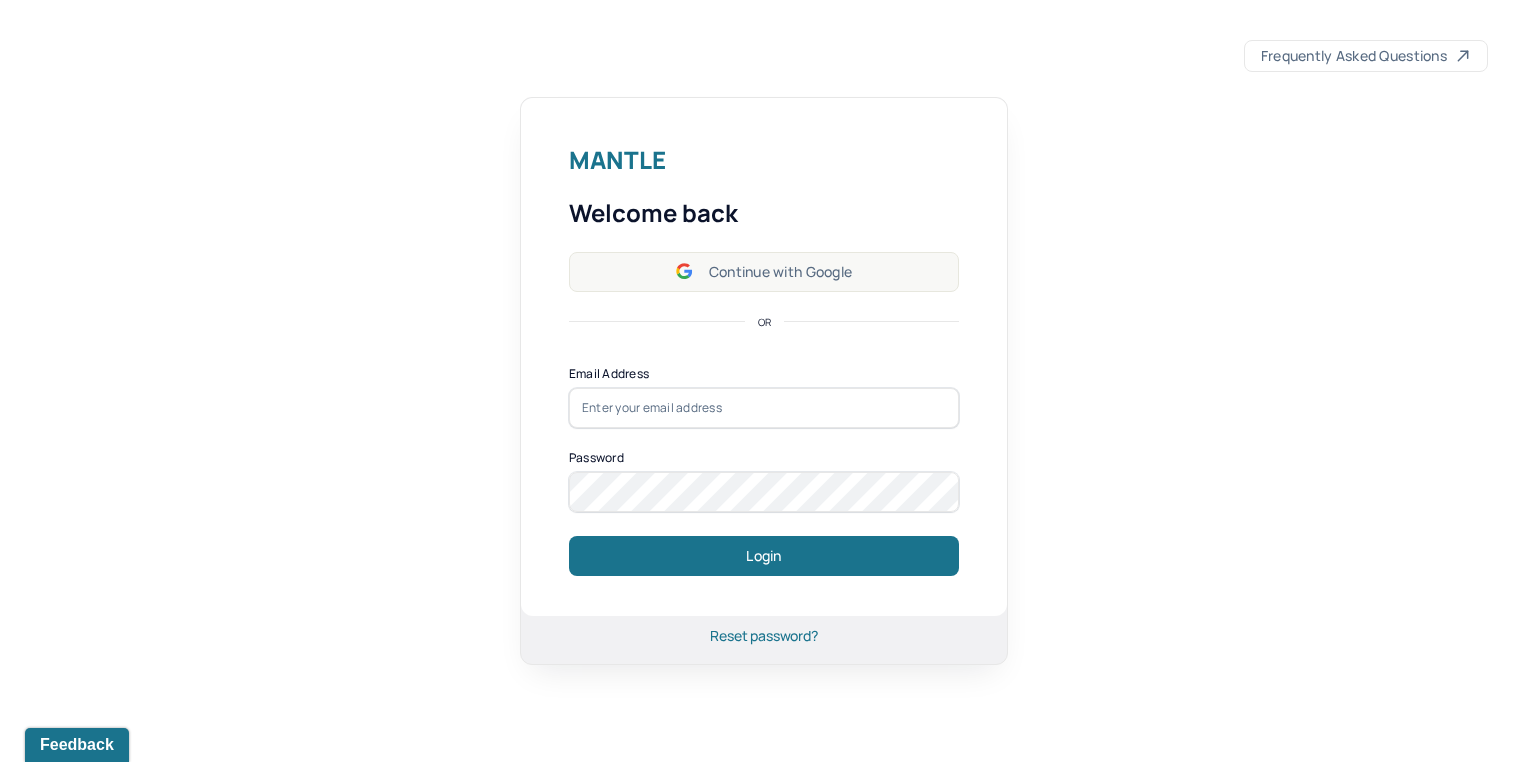 click on "Continue with Google" at bounding box center (764, 272) 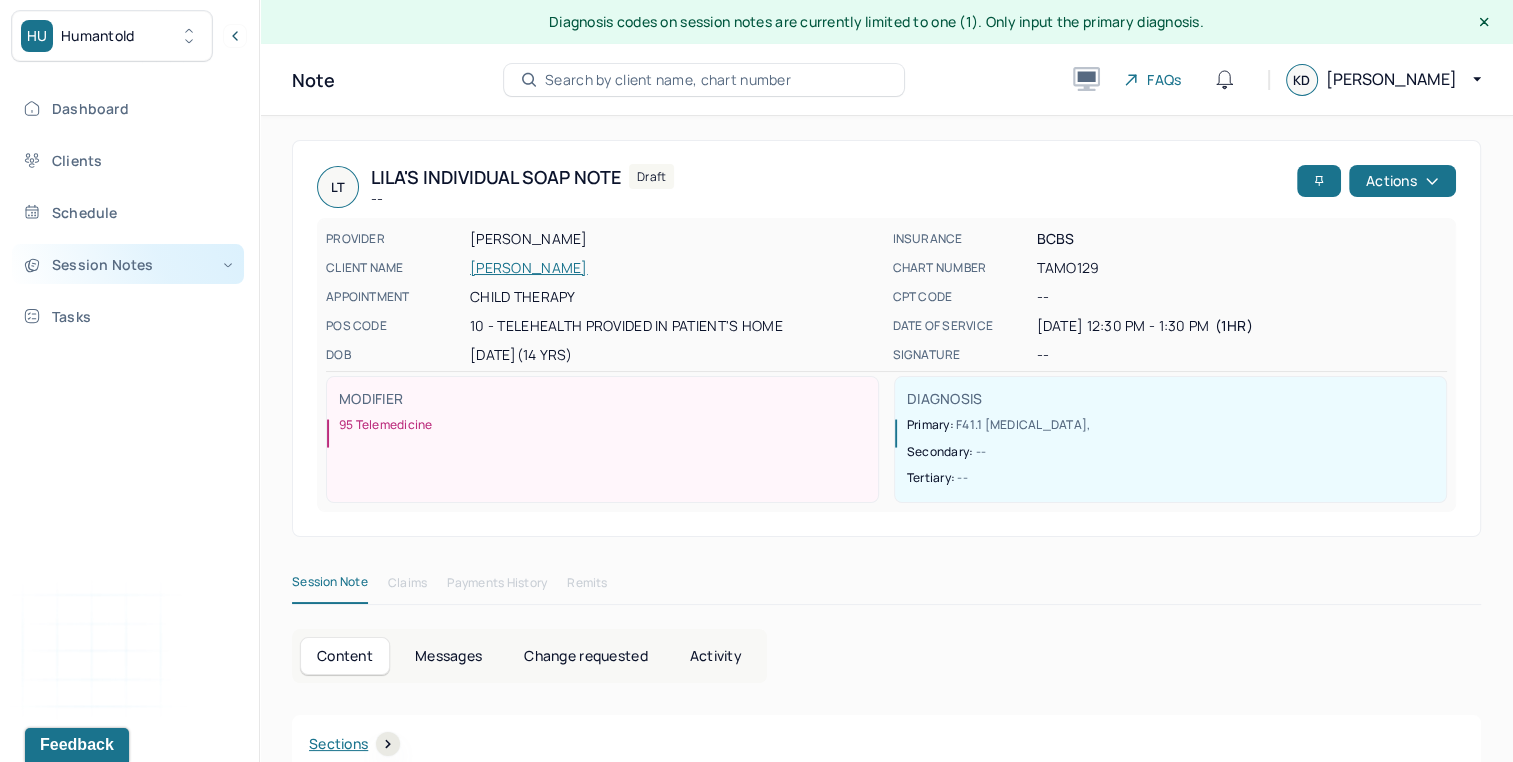 click on "Session Notes" at bounding box center (128, 264) 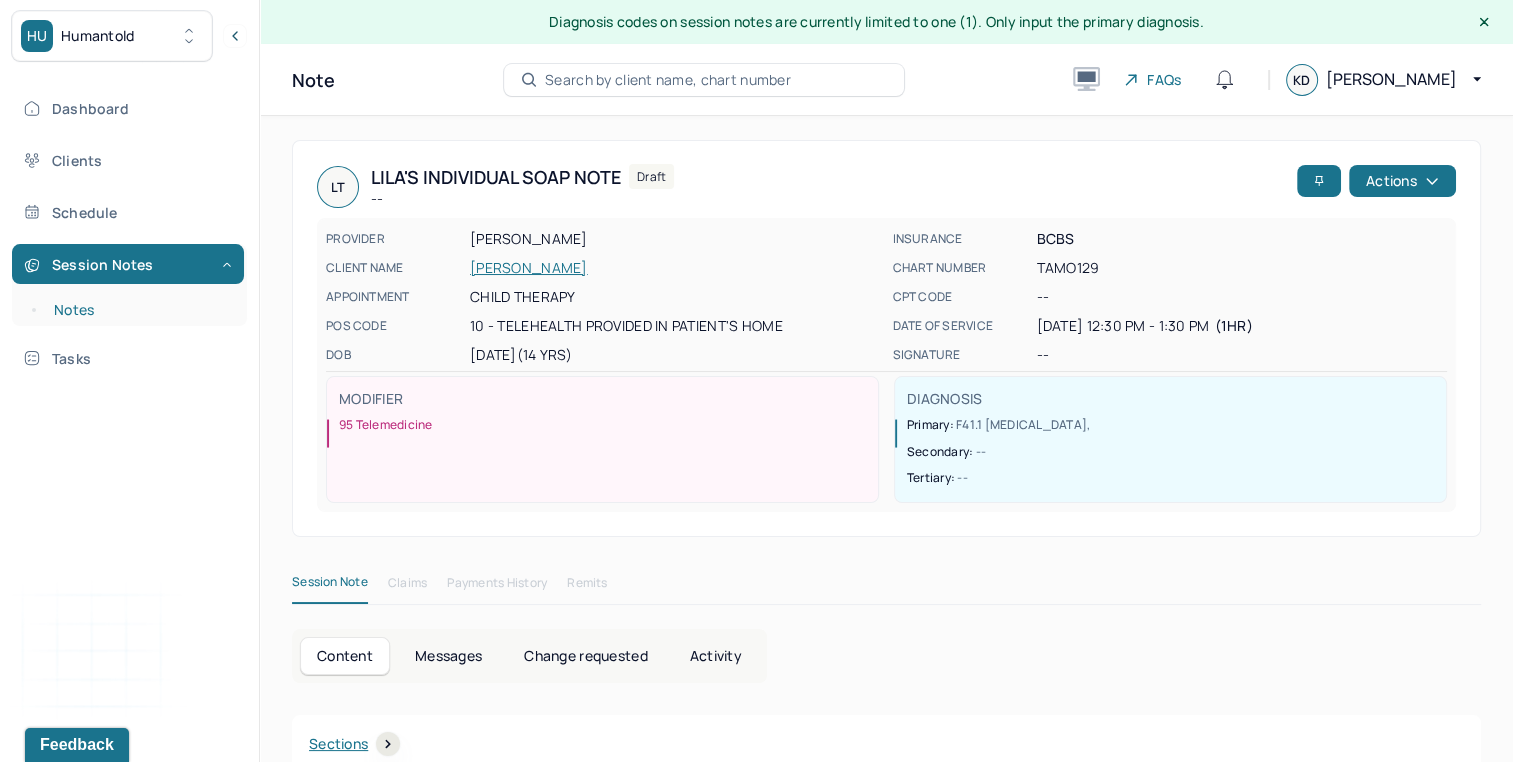 click on "Notes" at bounding box center [139, 310] 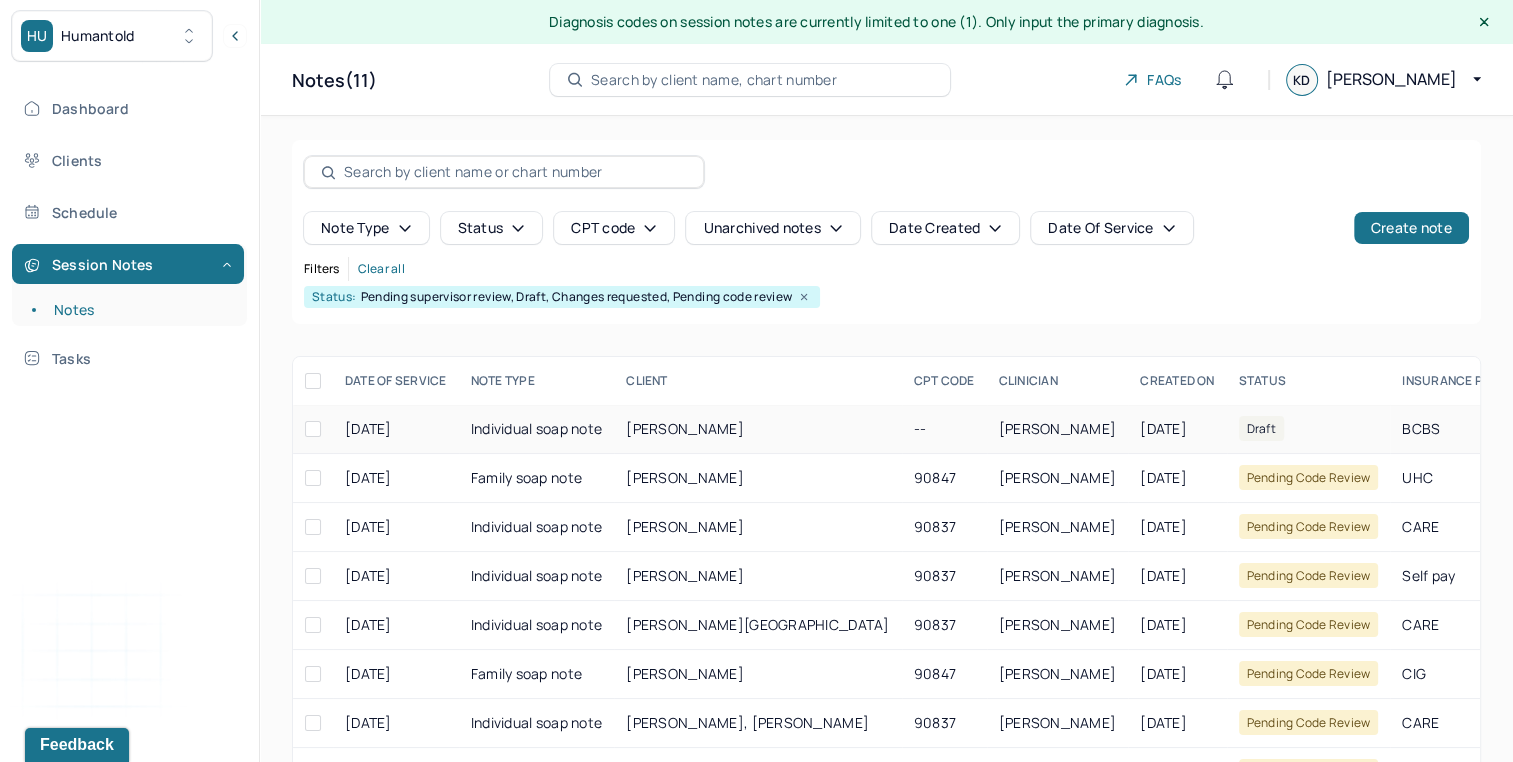click on "Individual soap note" at bounding box center (537, 429) 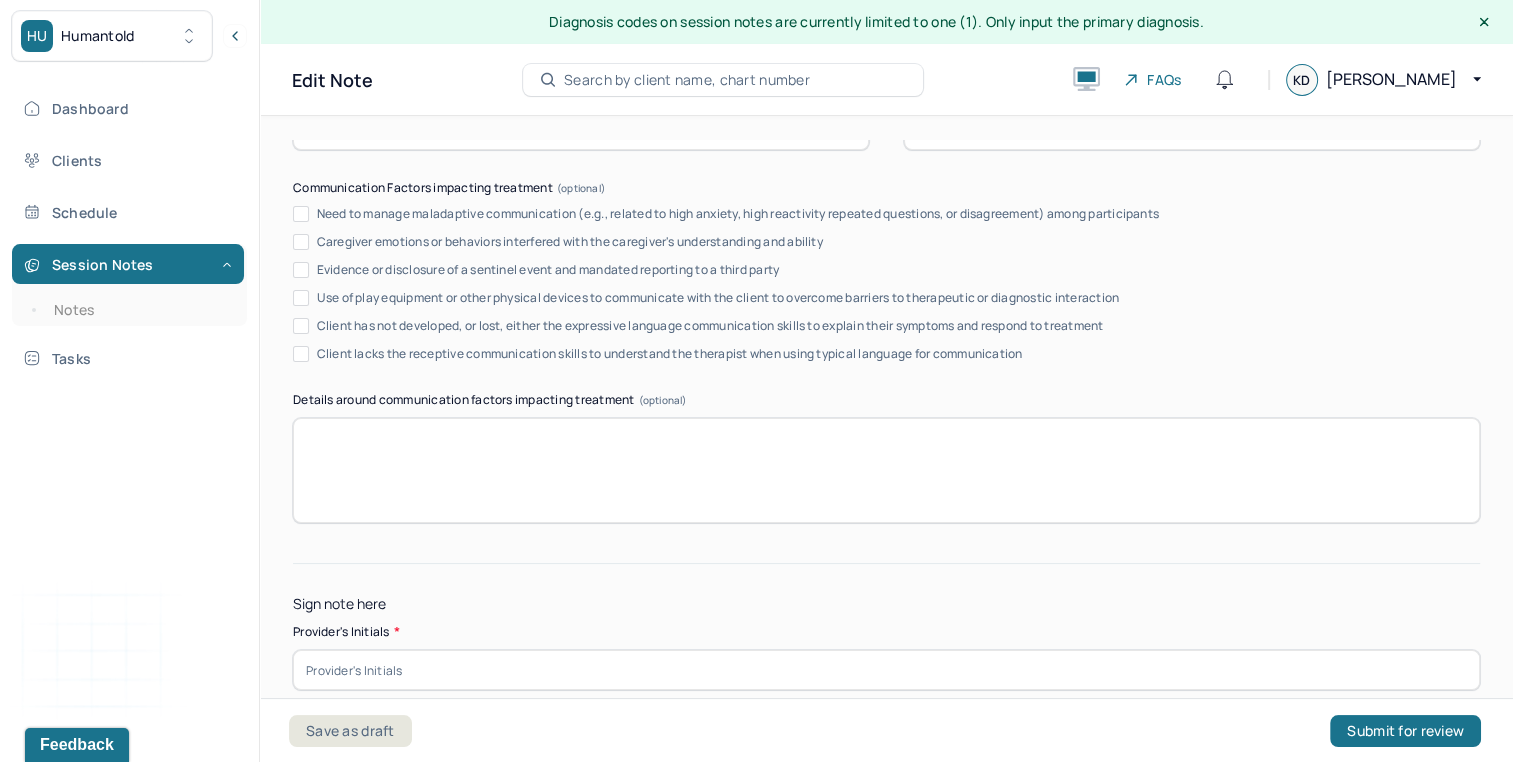 scroll, scrollTop: 3980, scrollLeft: 0, axis: vertical 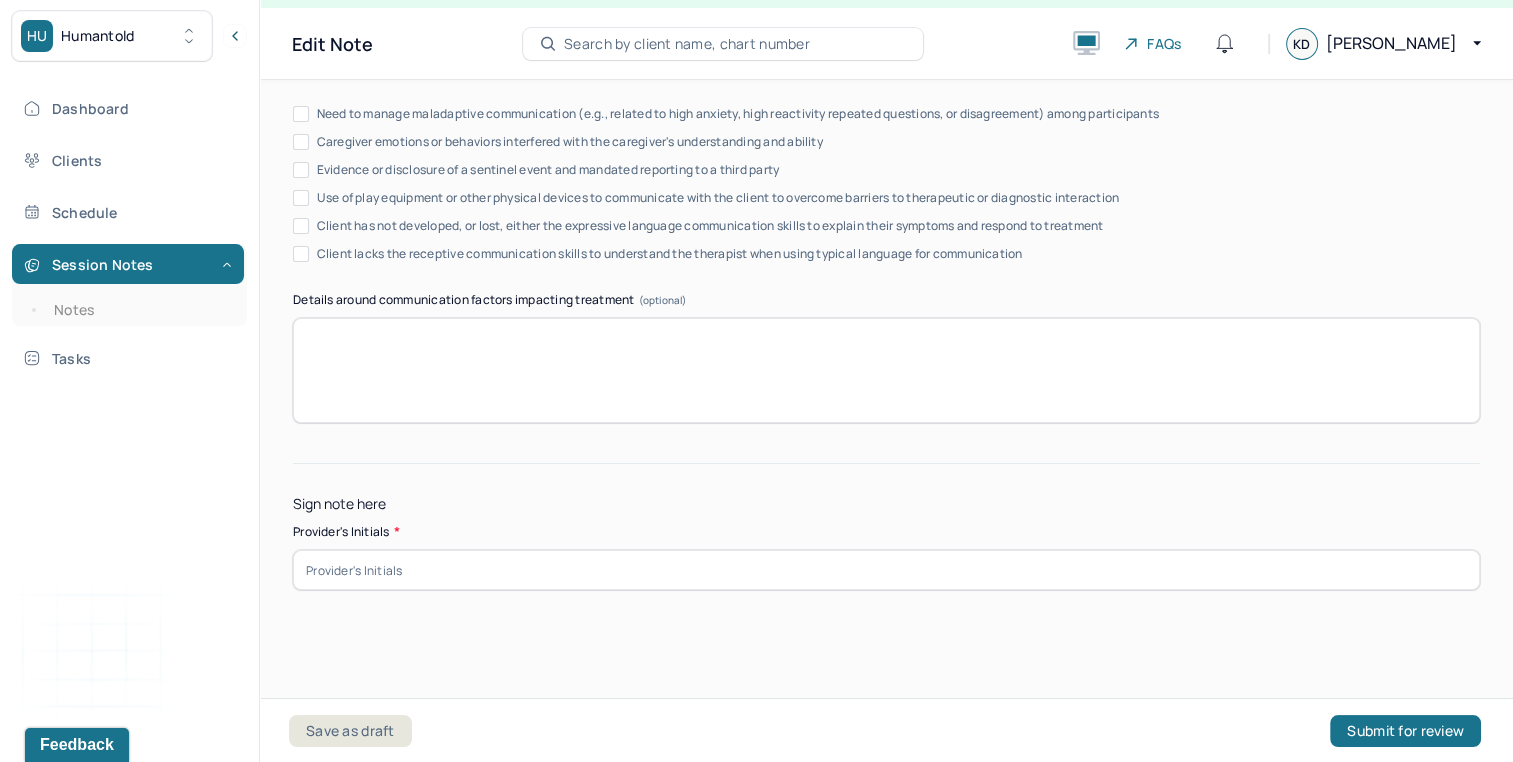 click at bounding box center (886, 570) 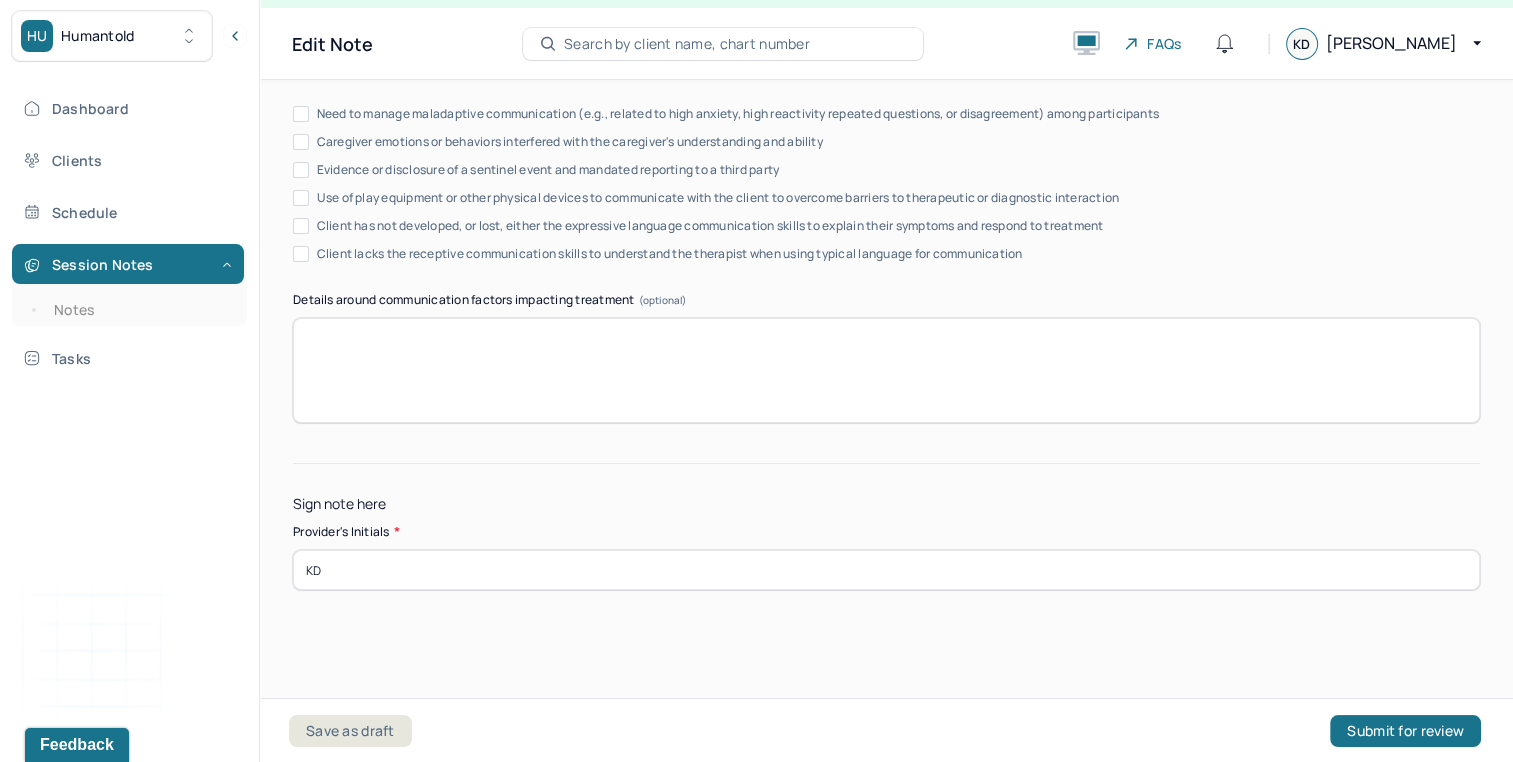 type on "KD" 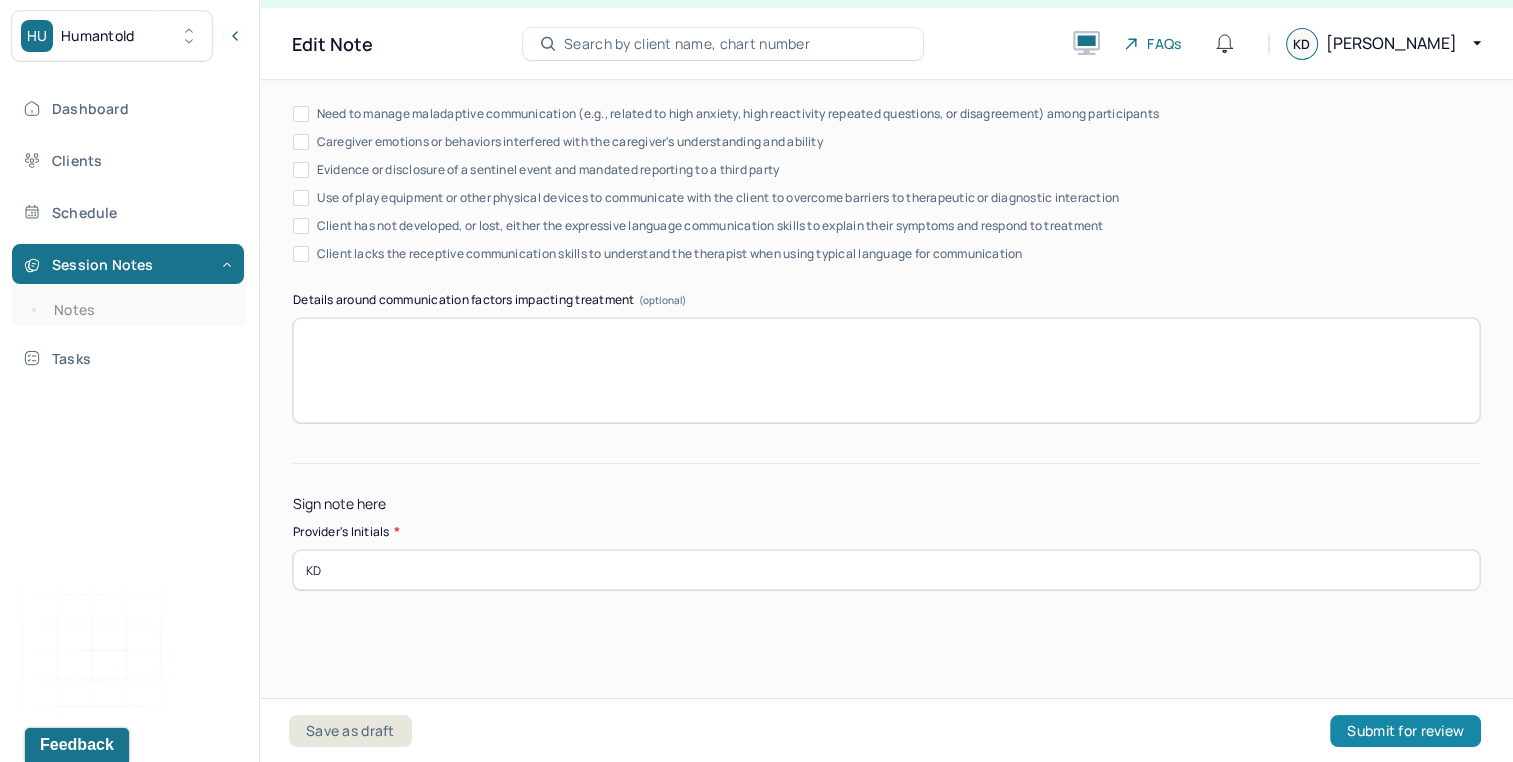 click on "Submit for review" at bounding box center [1405, 731] 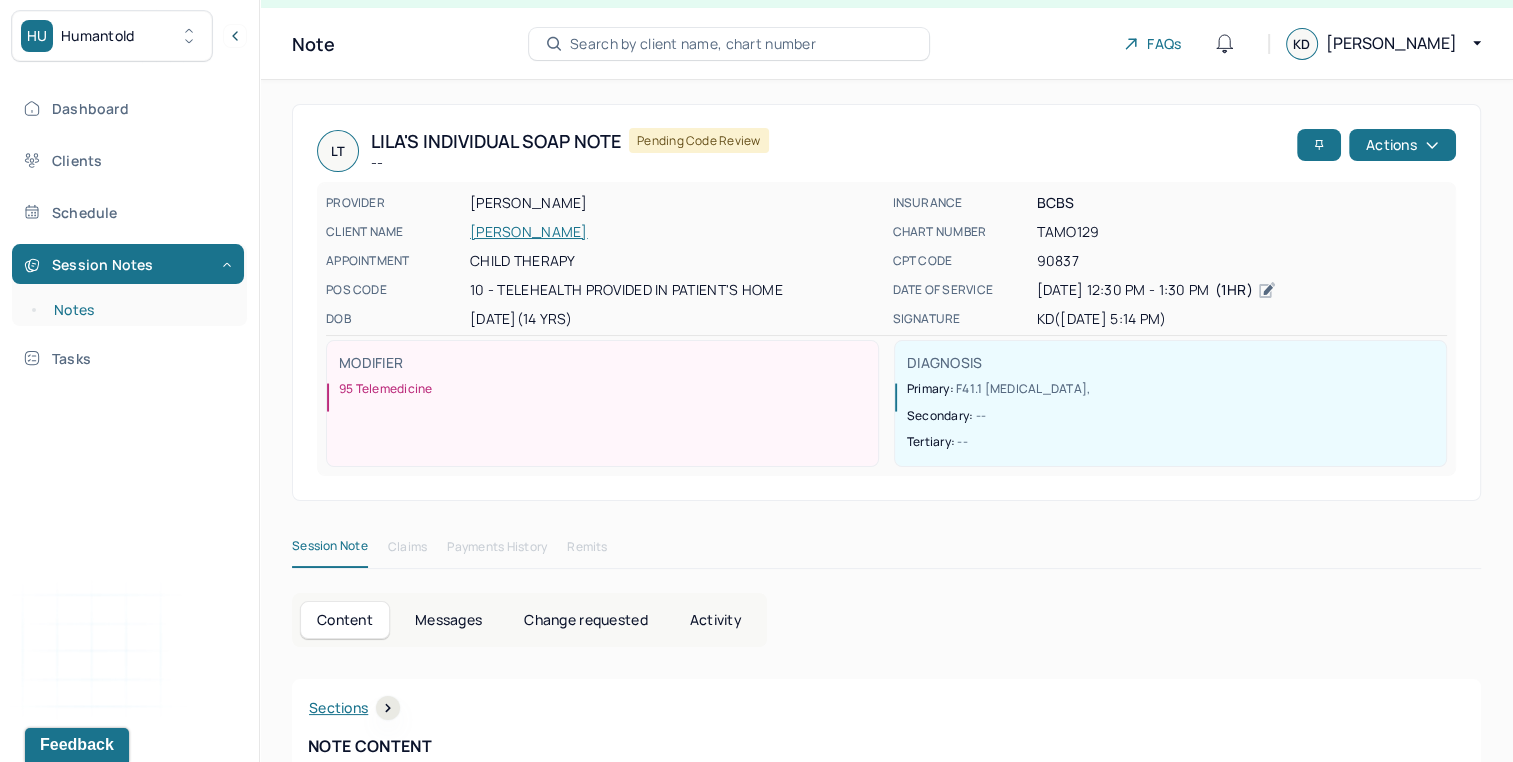 click on "Notes" at bounding box center (139, 310) 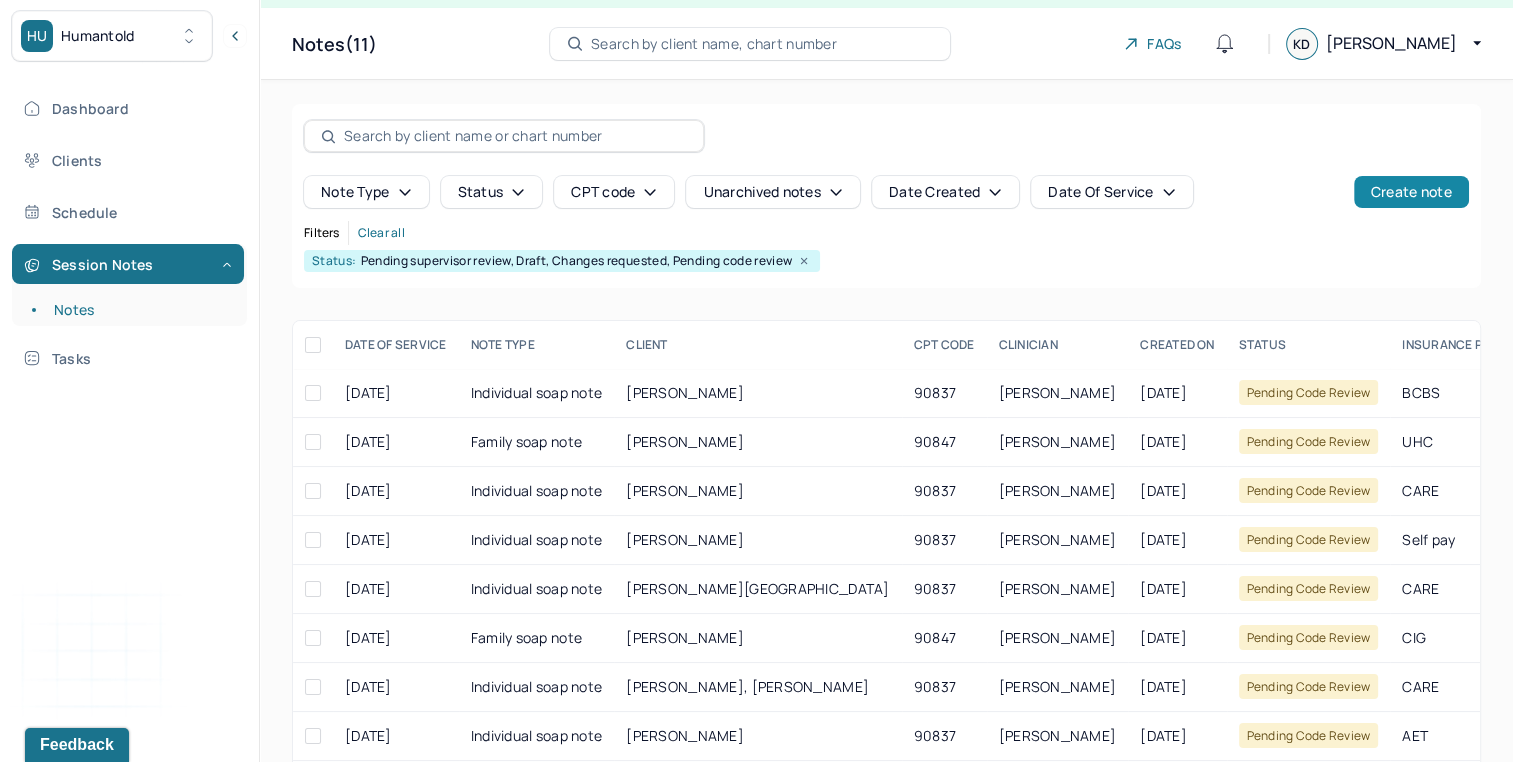 click on "Create note" at bounding box center (1411, 192) 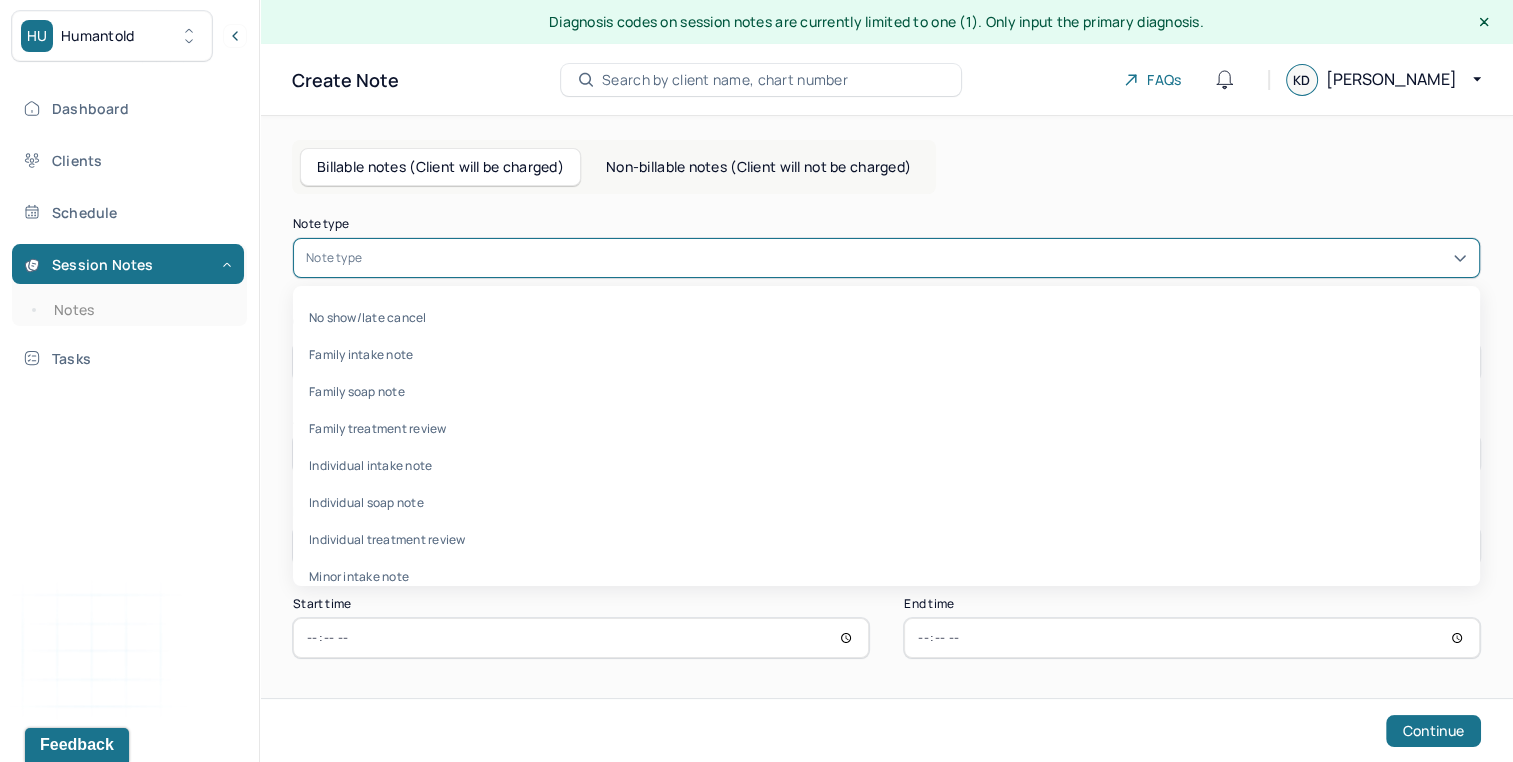 click at bounding box center [916, 258] 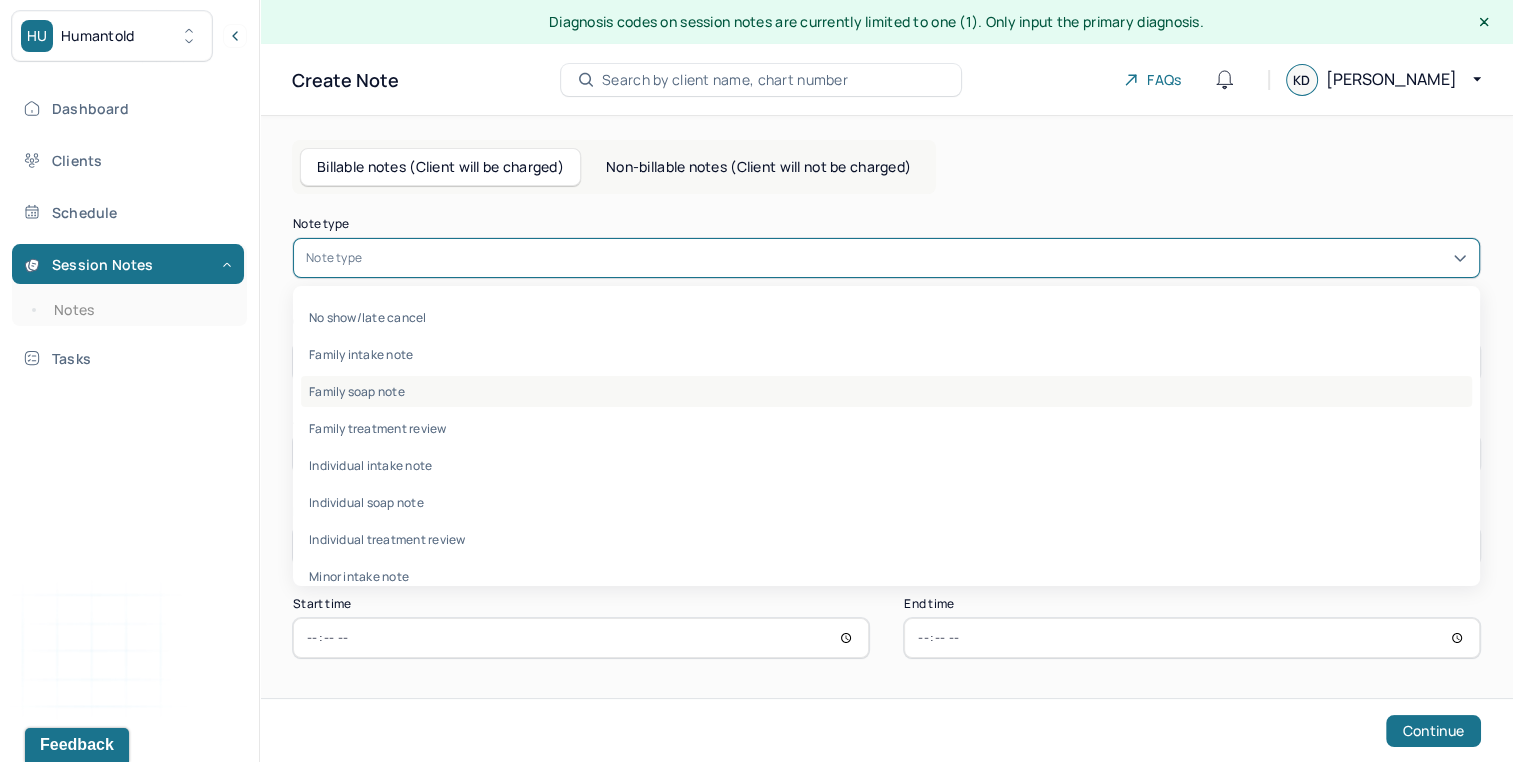 click on "Family soap note" at bounding box center [886, 391] 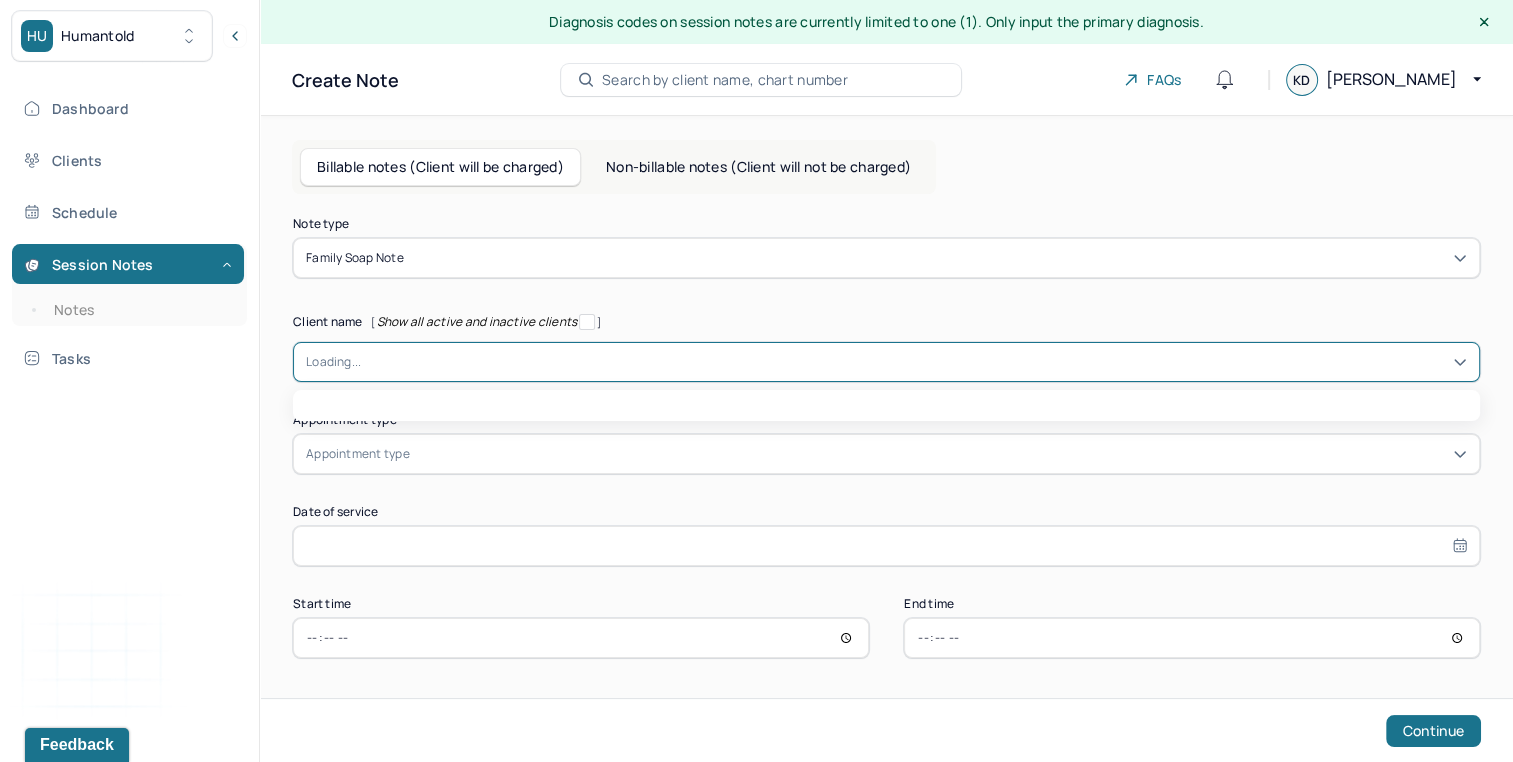 click at bounding box center (913, 362) 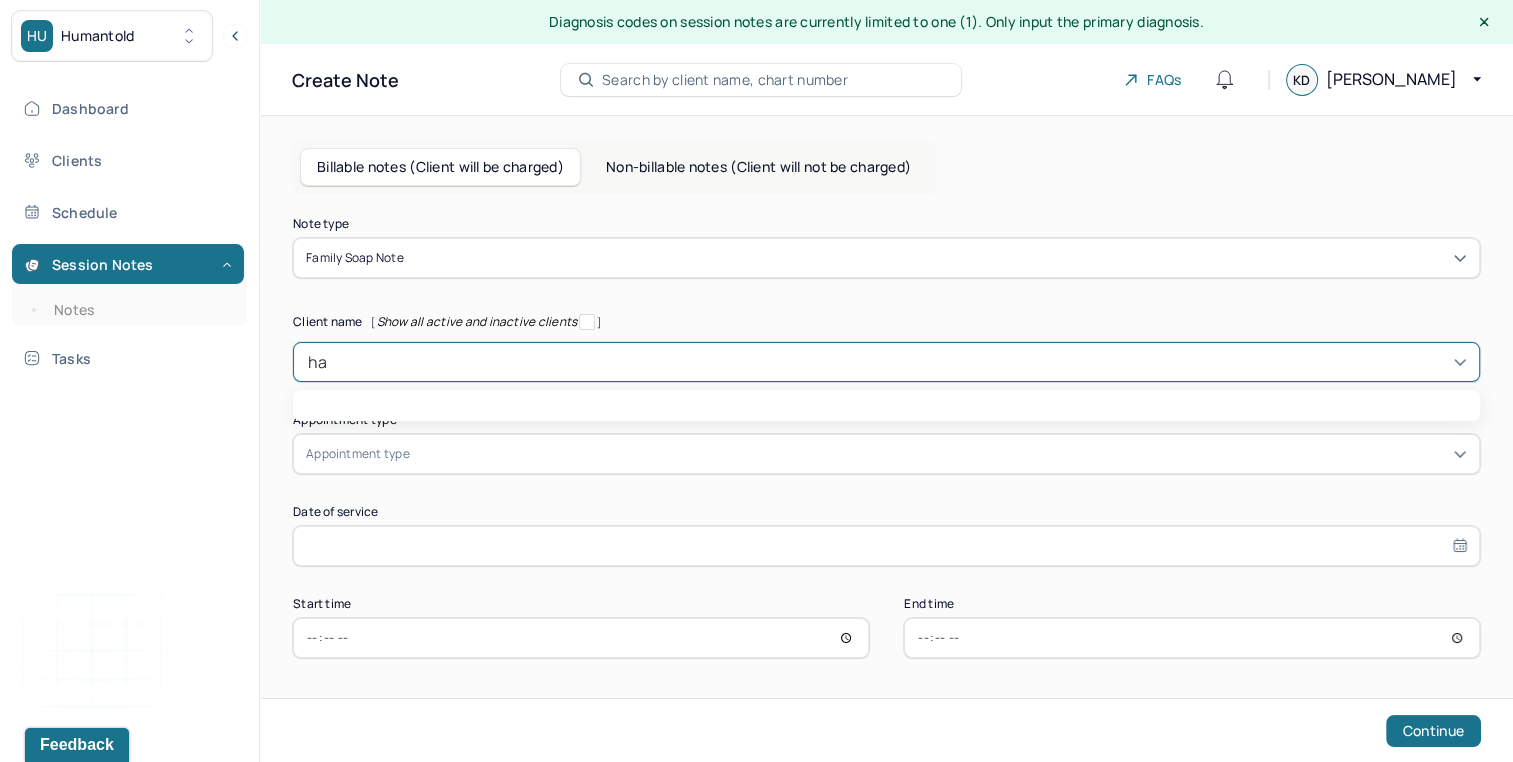 type on "har" 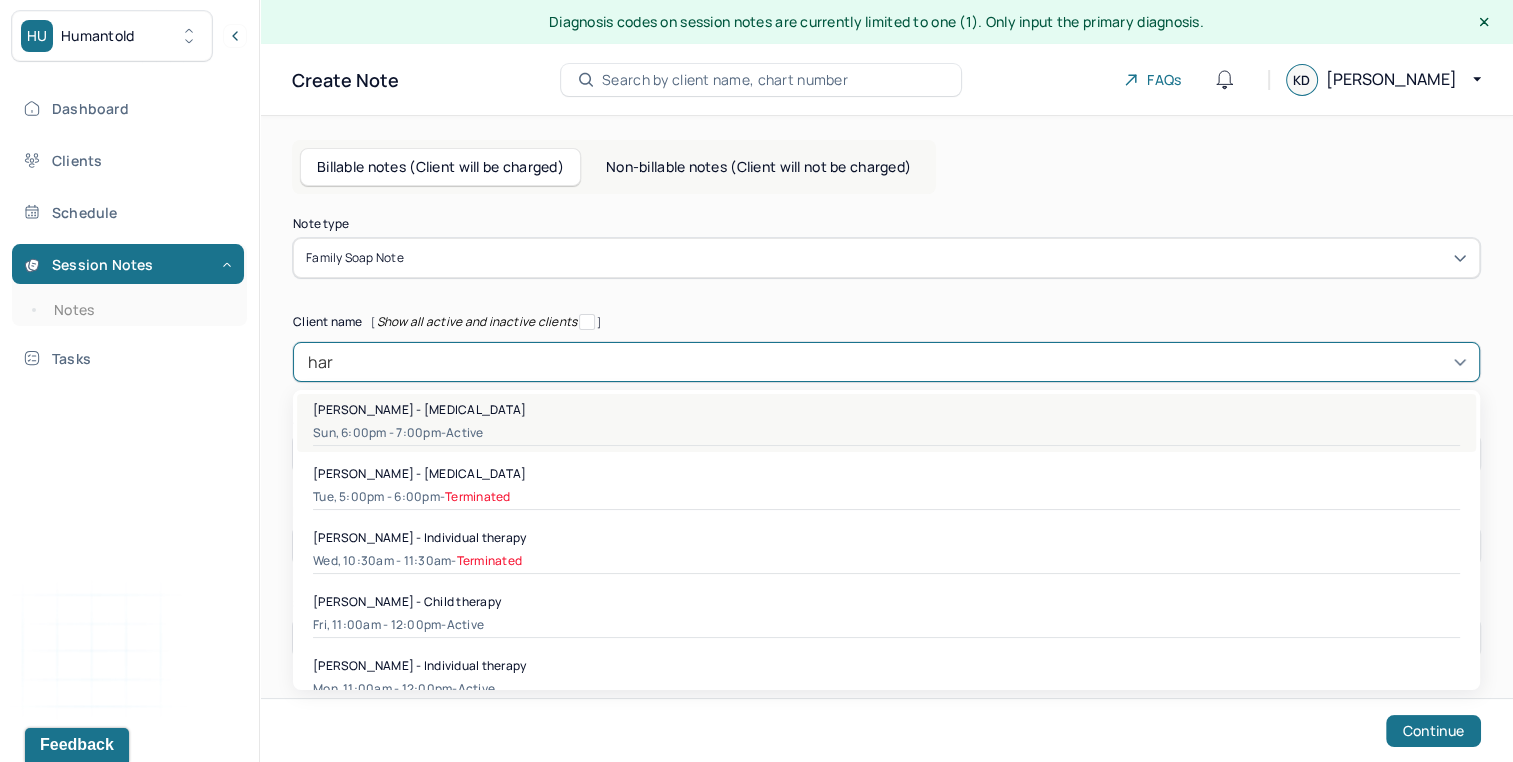 click on "Sun, 6:00pm - 7:00pm  -  active" at bounding box center [886, 433] 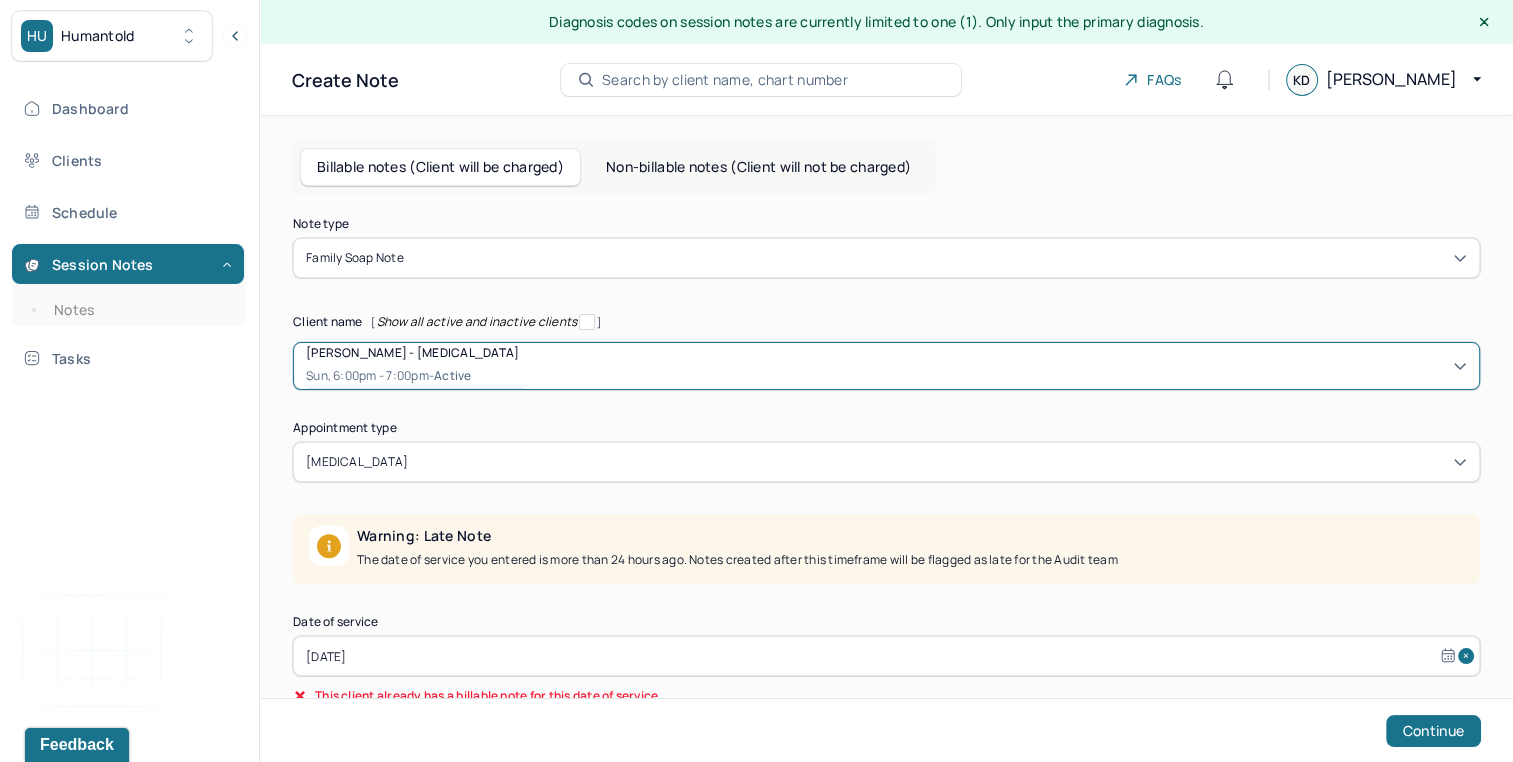 scroll, scrollTop: 142, scrollLeft: 0, axis: vertical 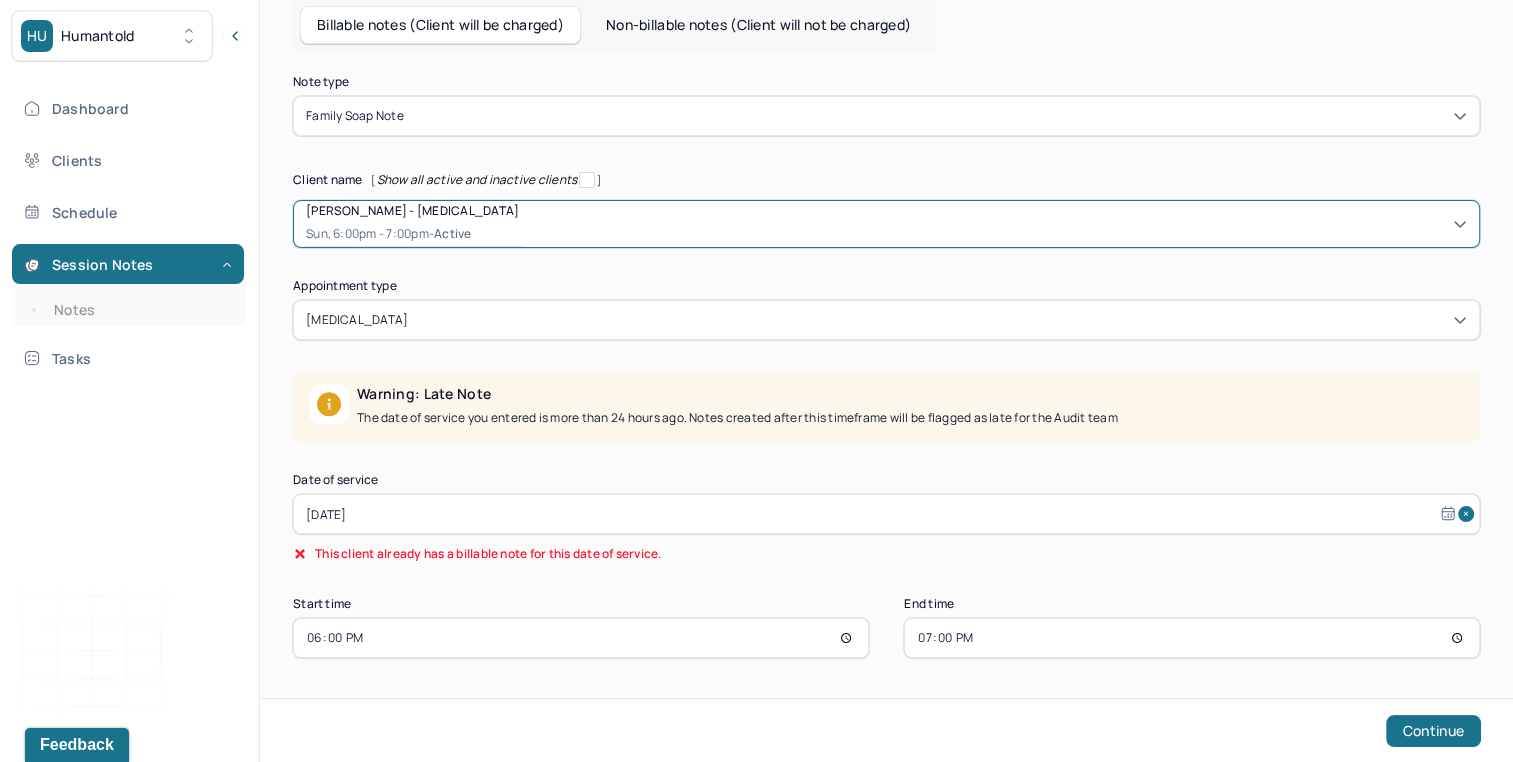 select on "5" 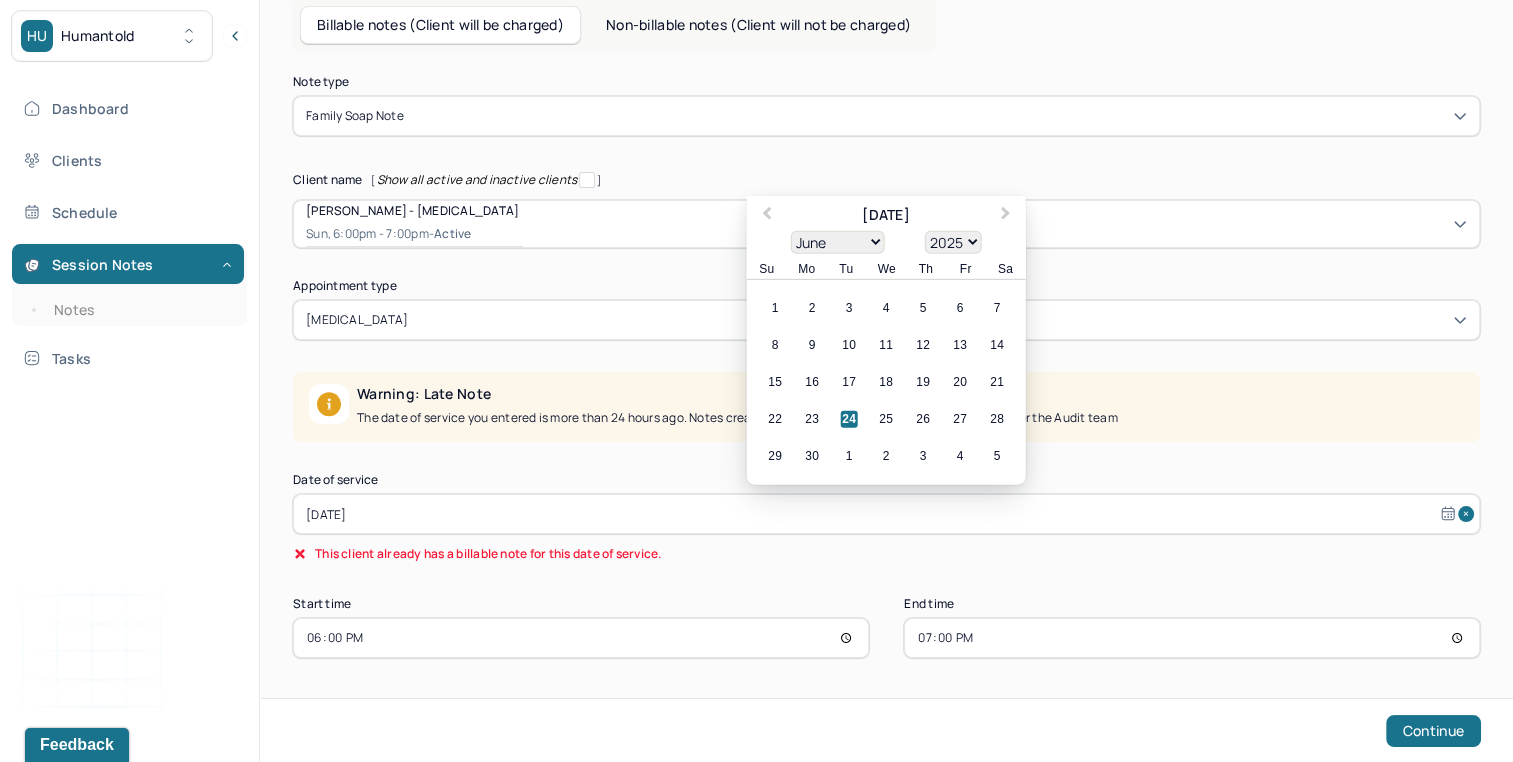 click on "Jun 24, 2025" at bounding box center [886, 514] 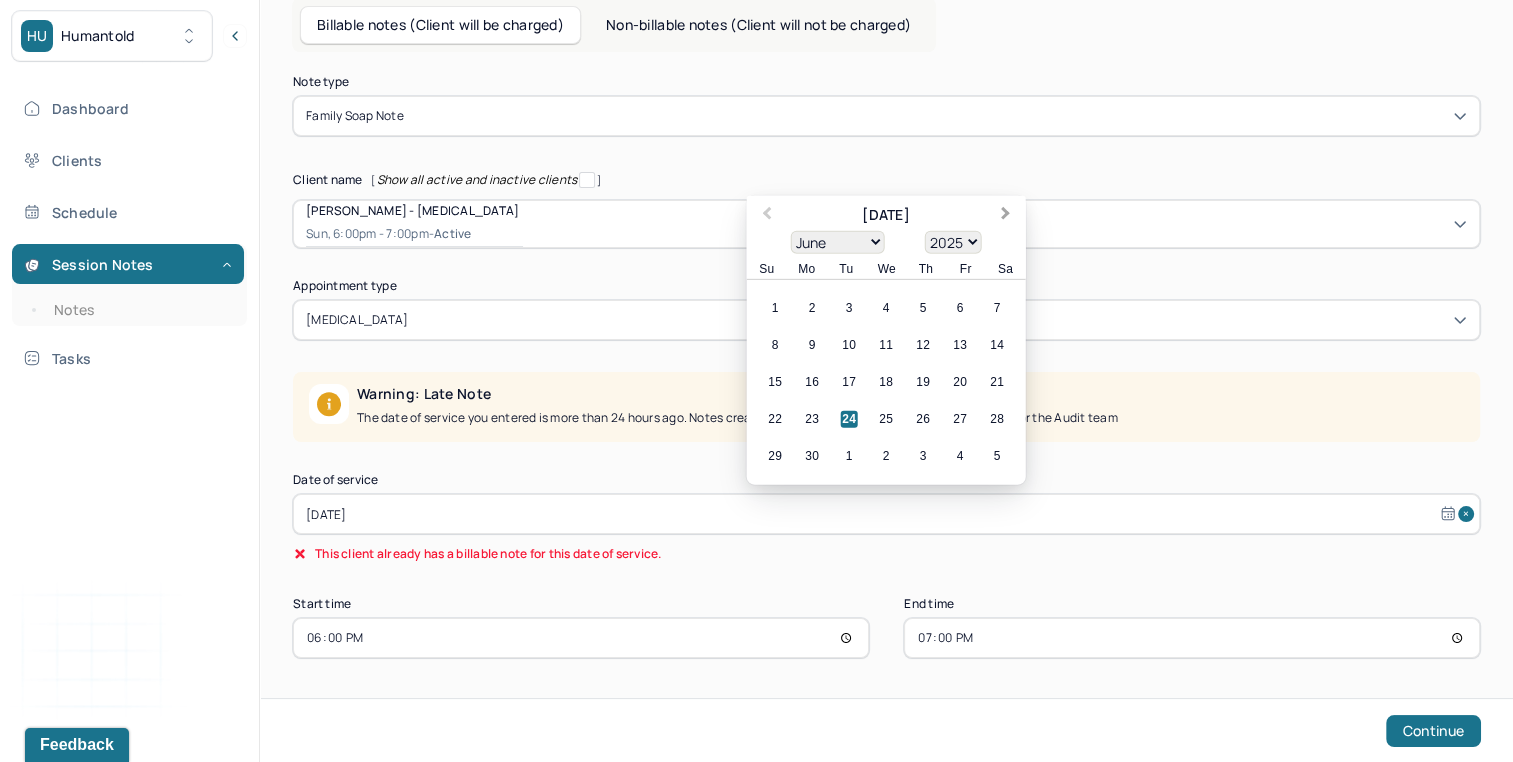click on "Next Month" at bounding box center (1008, 217) 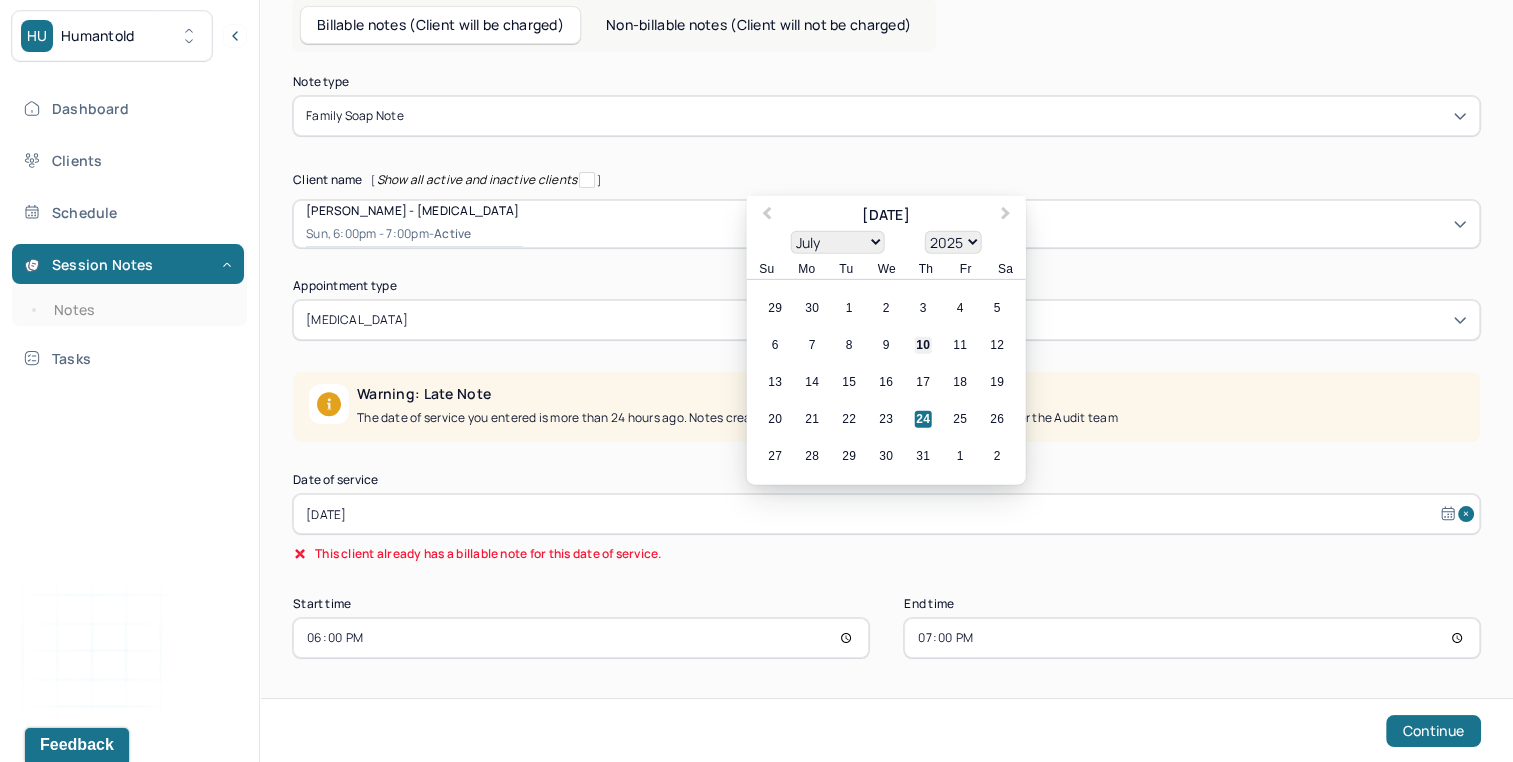 click on "10" at bounding box center (923, 345) 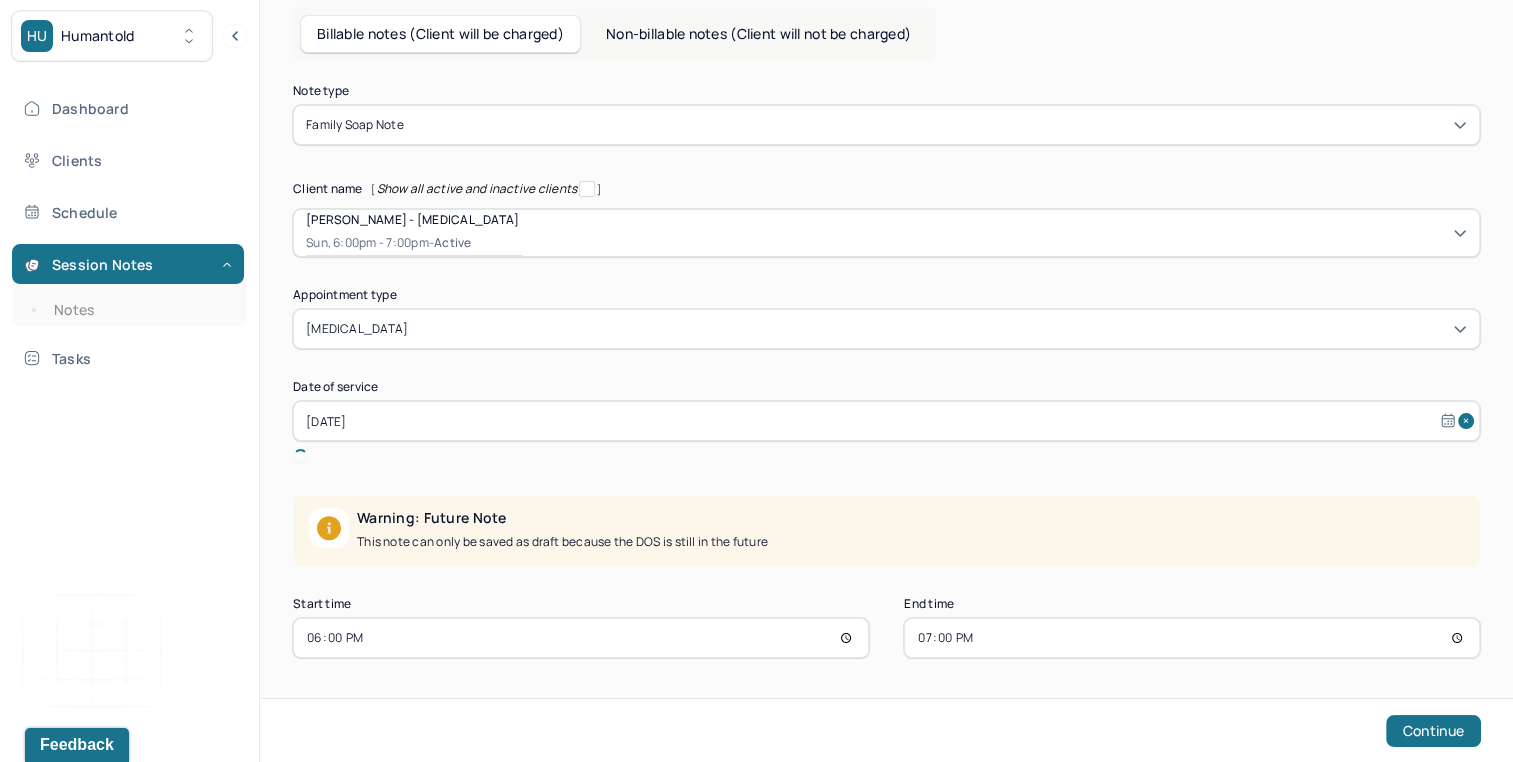 scroll, scrollTop: 110, scrollLeft: 0, axis: vertical 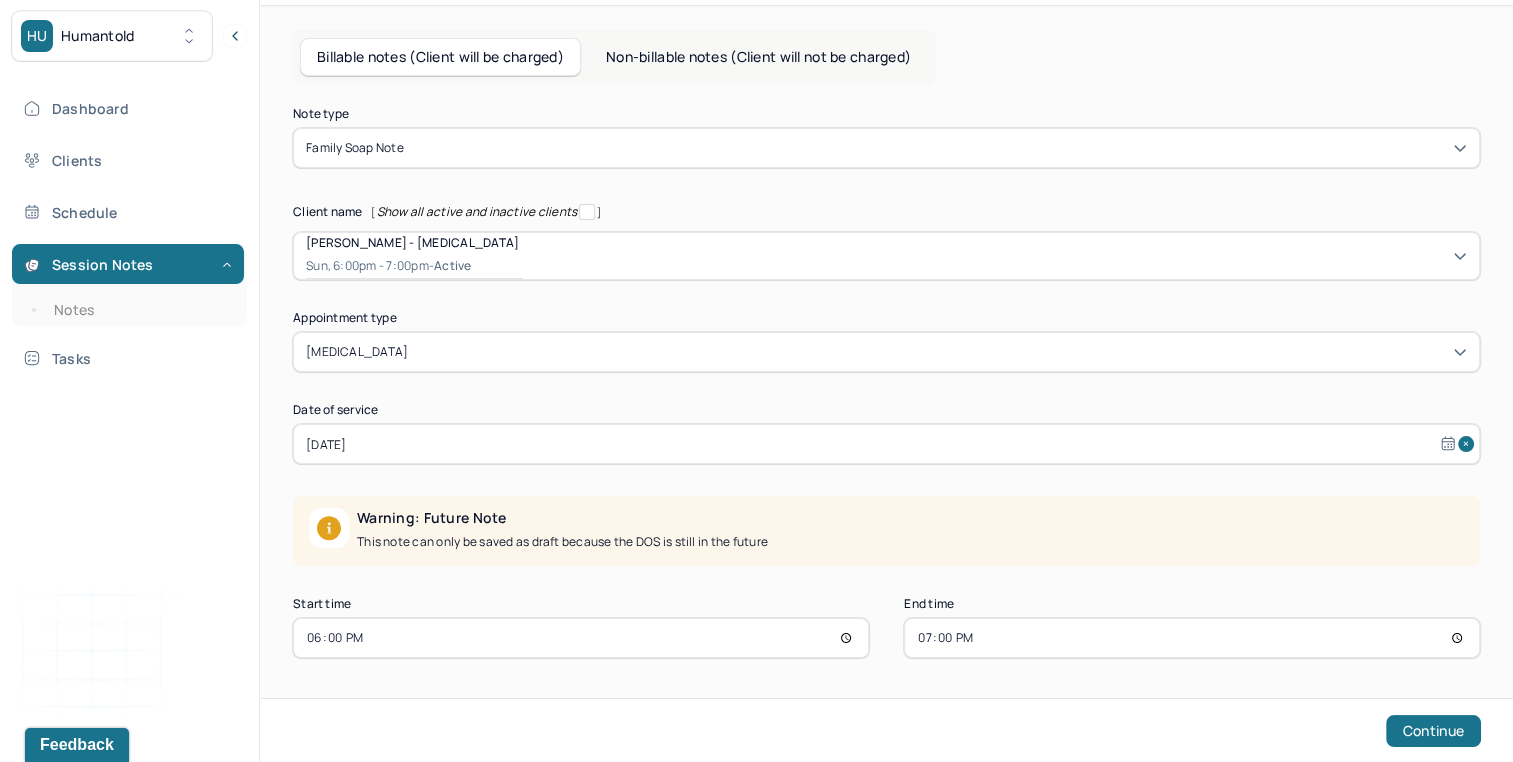 click on "18:00" at bounding box center [581, 638] 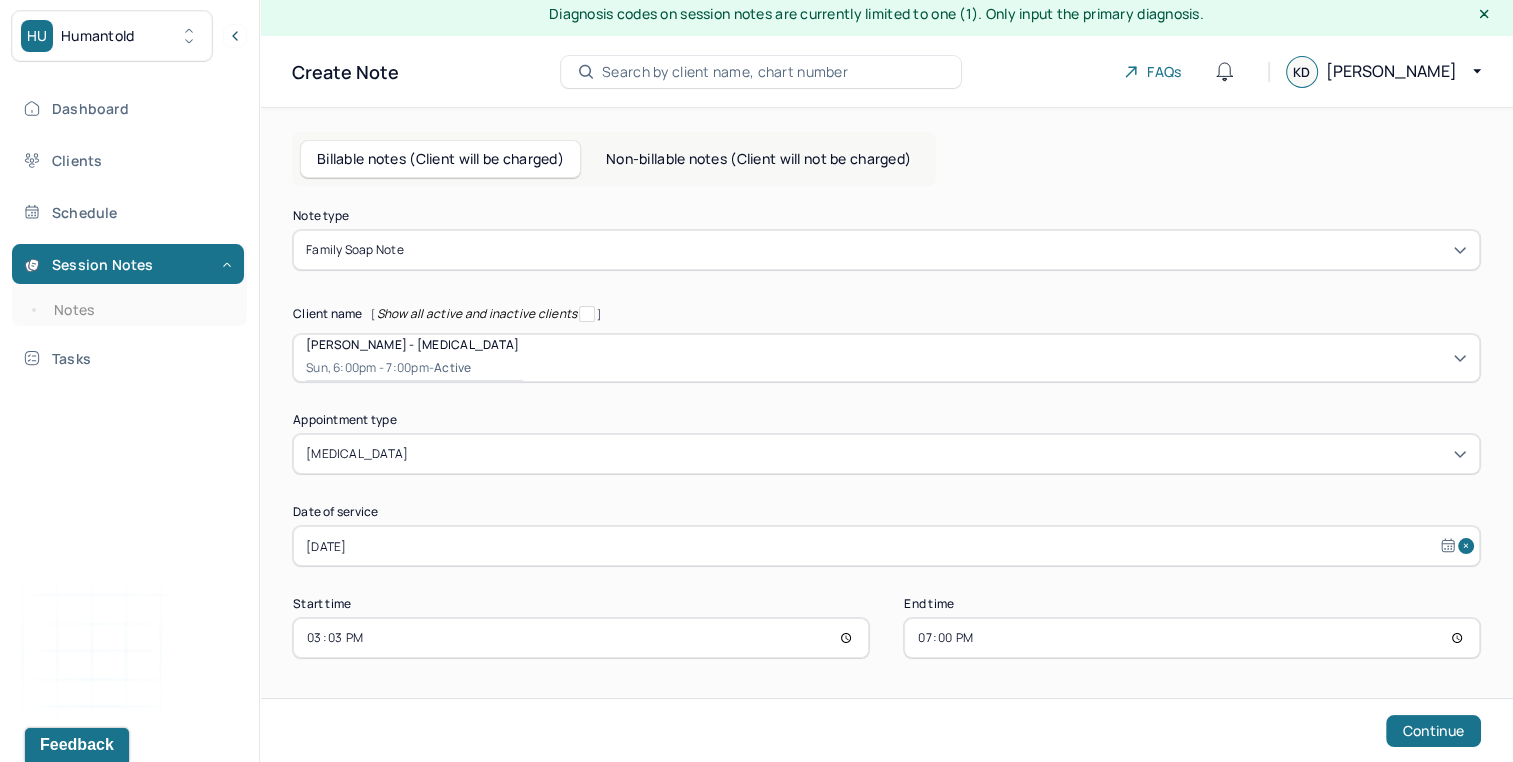 type on "15:30" 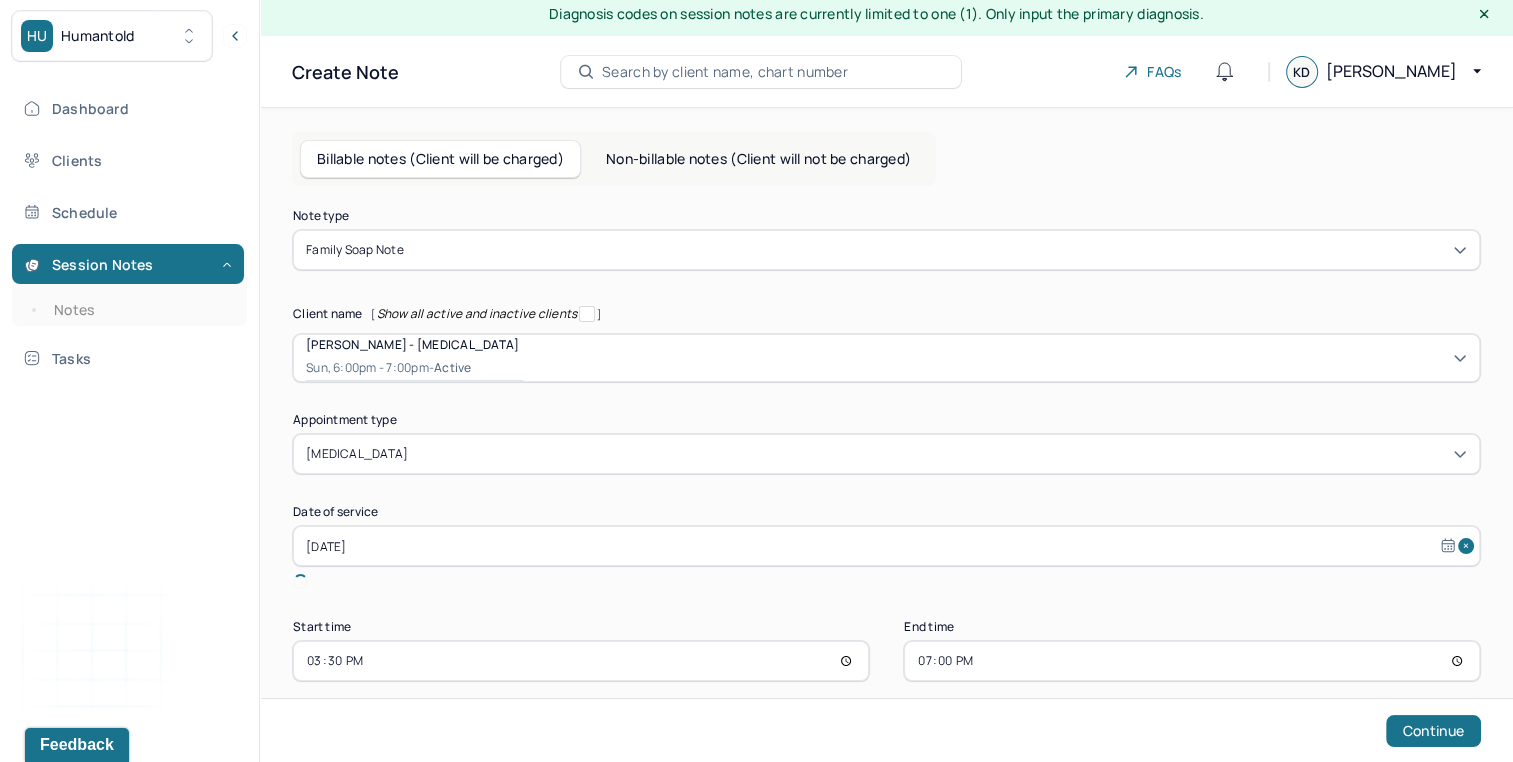 scroll, scrollTop: 8, scrollLeft: 0, axis: vertical 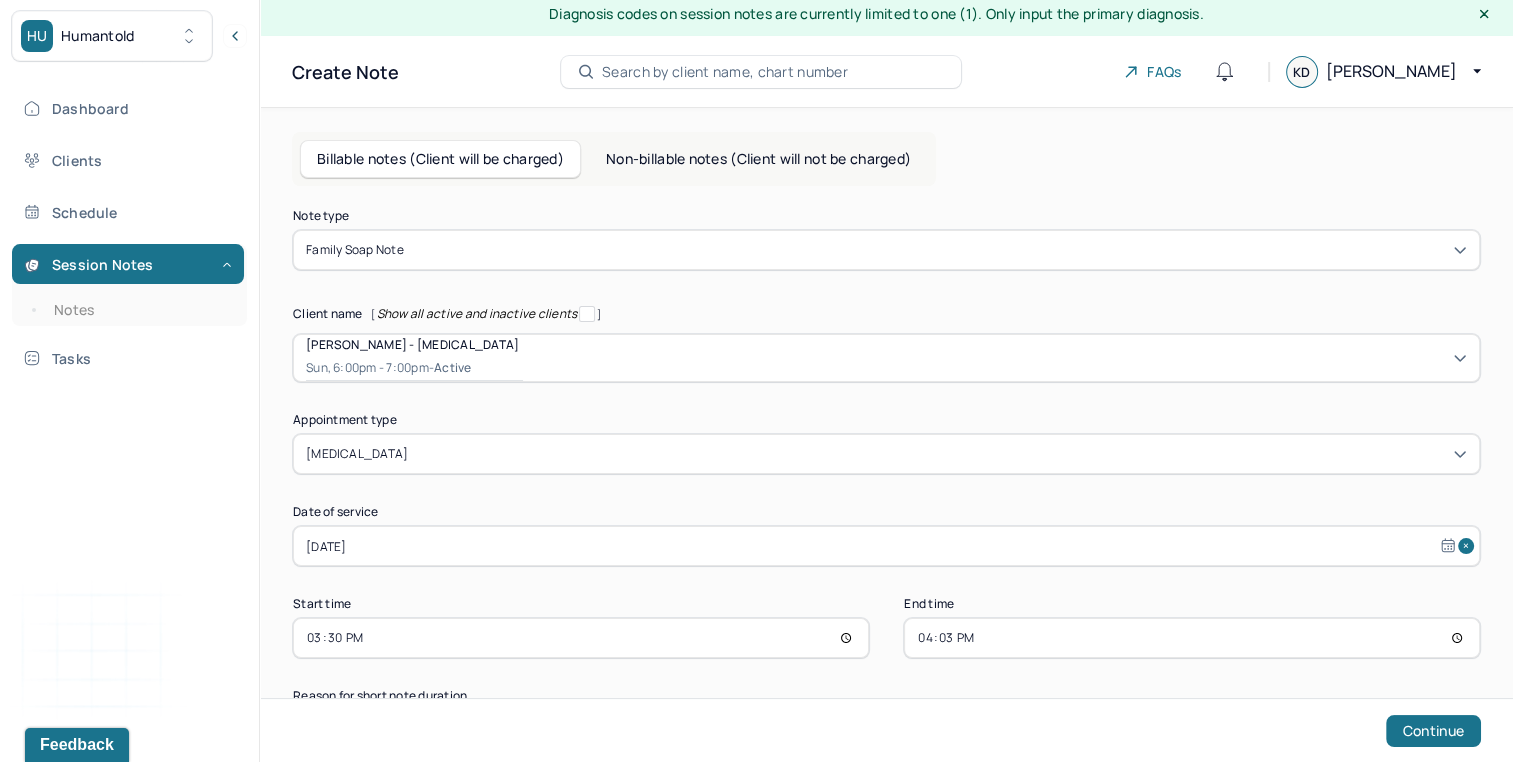 type on "16:30" 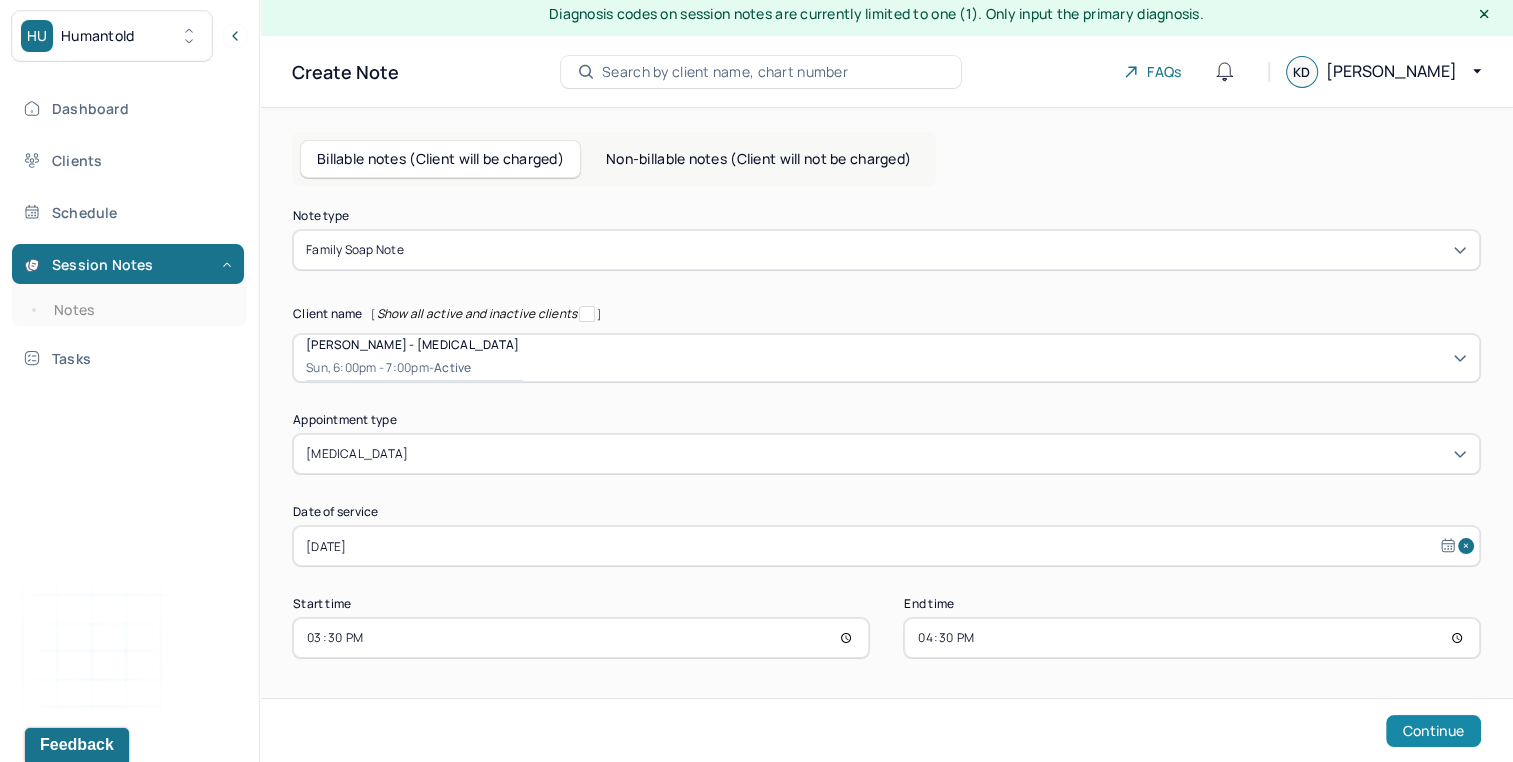 click on "Continue" at bounding box center [1433, 731] 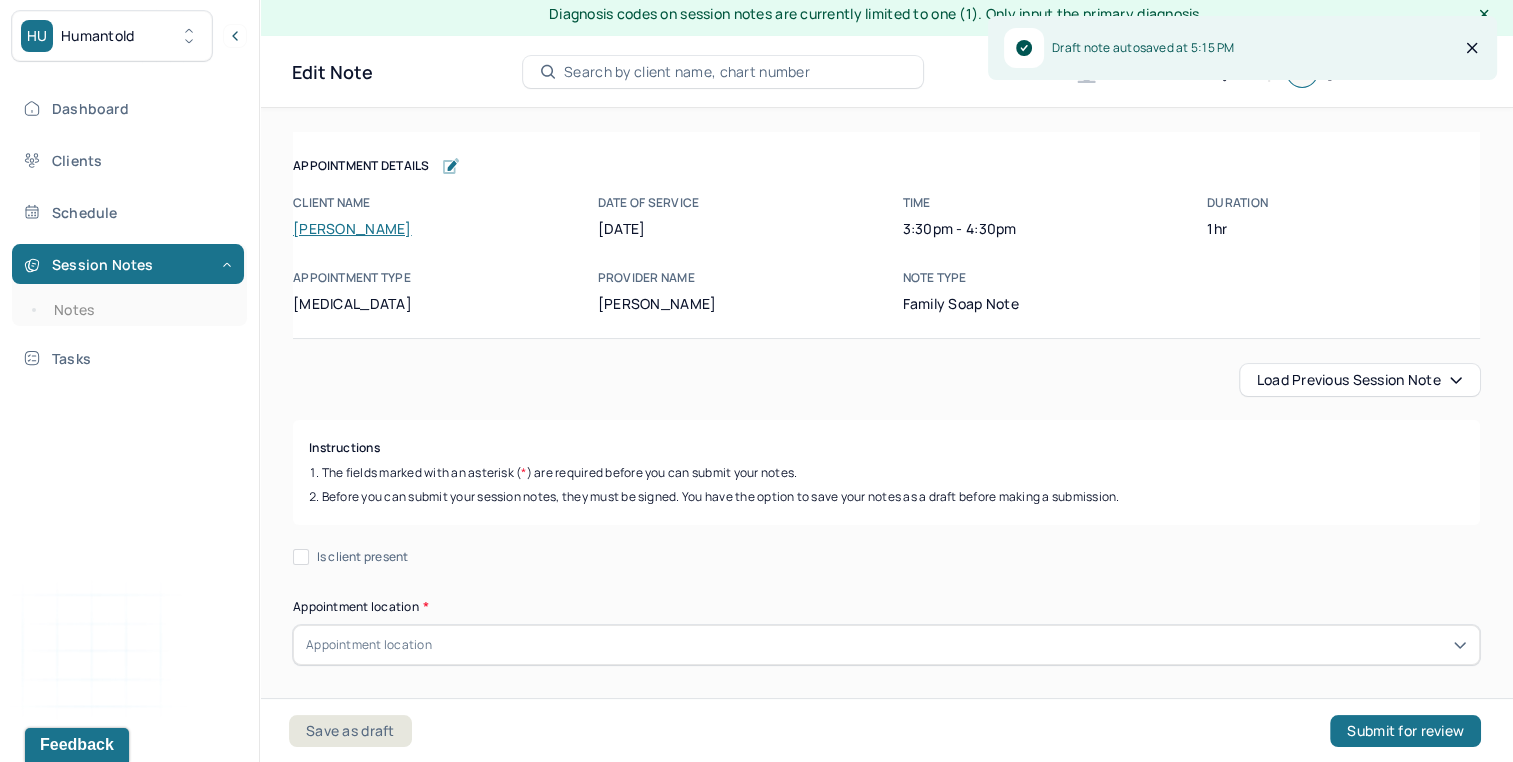 click on "Load previous session note" at bounding box center (1360, 380) 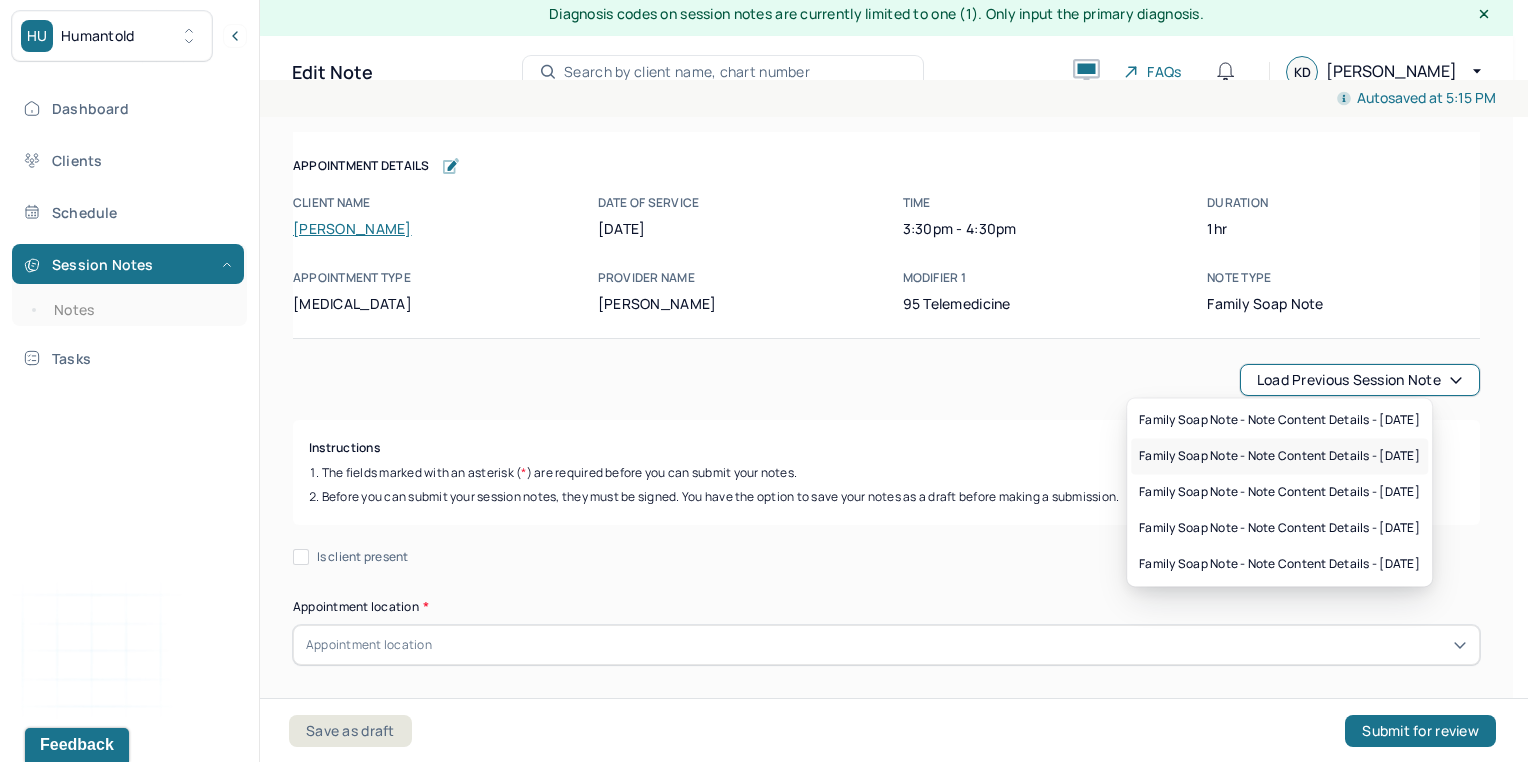 click on "Family soap note   - Note content Details -   05/29/2025" at bounding box center [1279, 456] 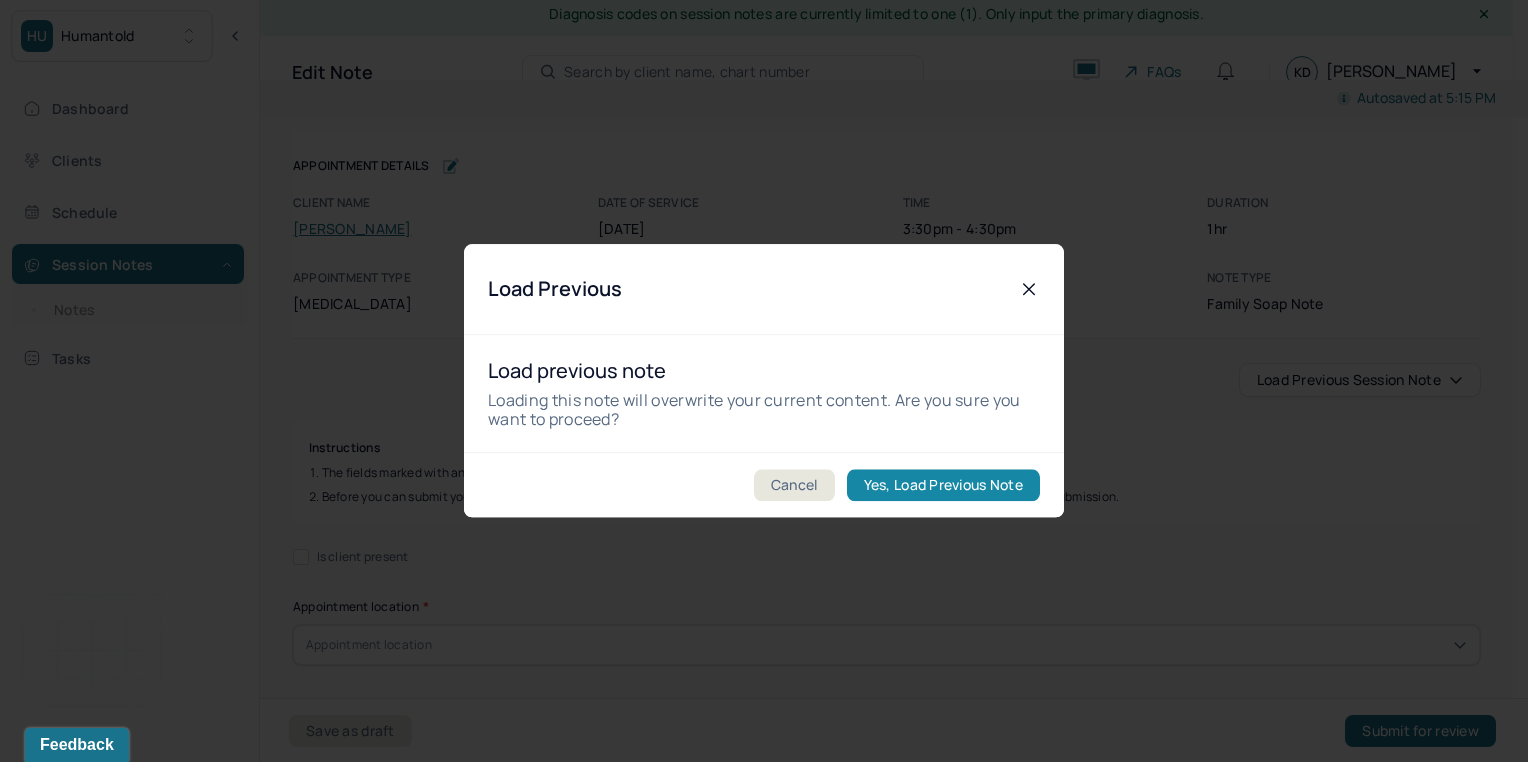 click on "Yes, Load Previous Note" at bounding box center (943, 486) 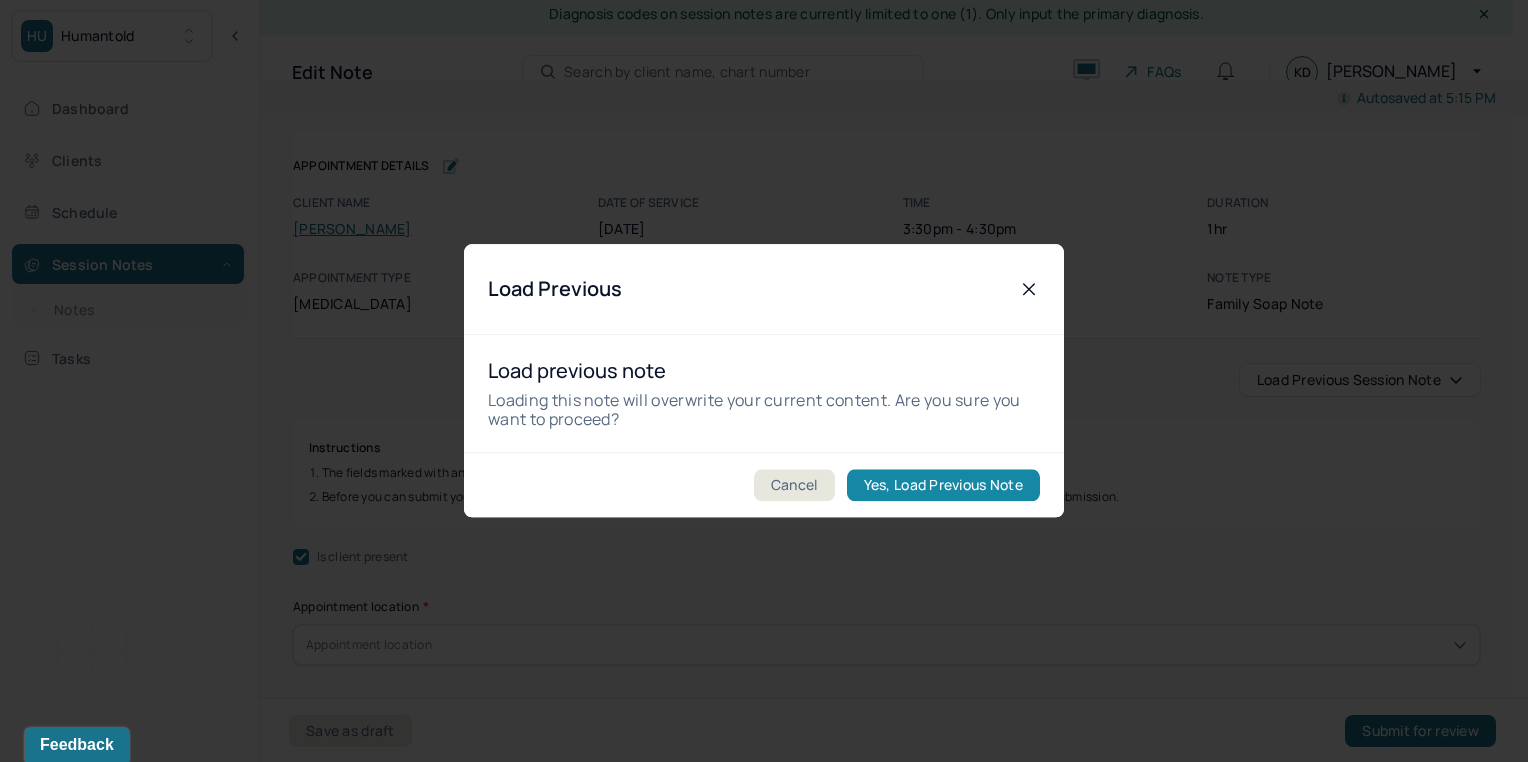 checkbox on "true" 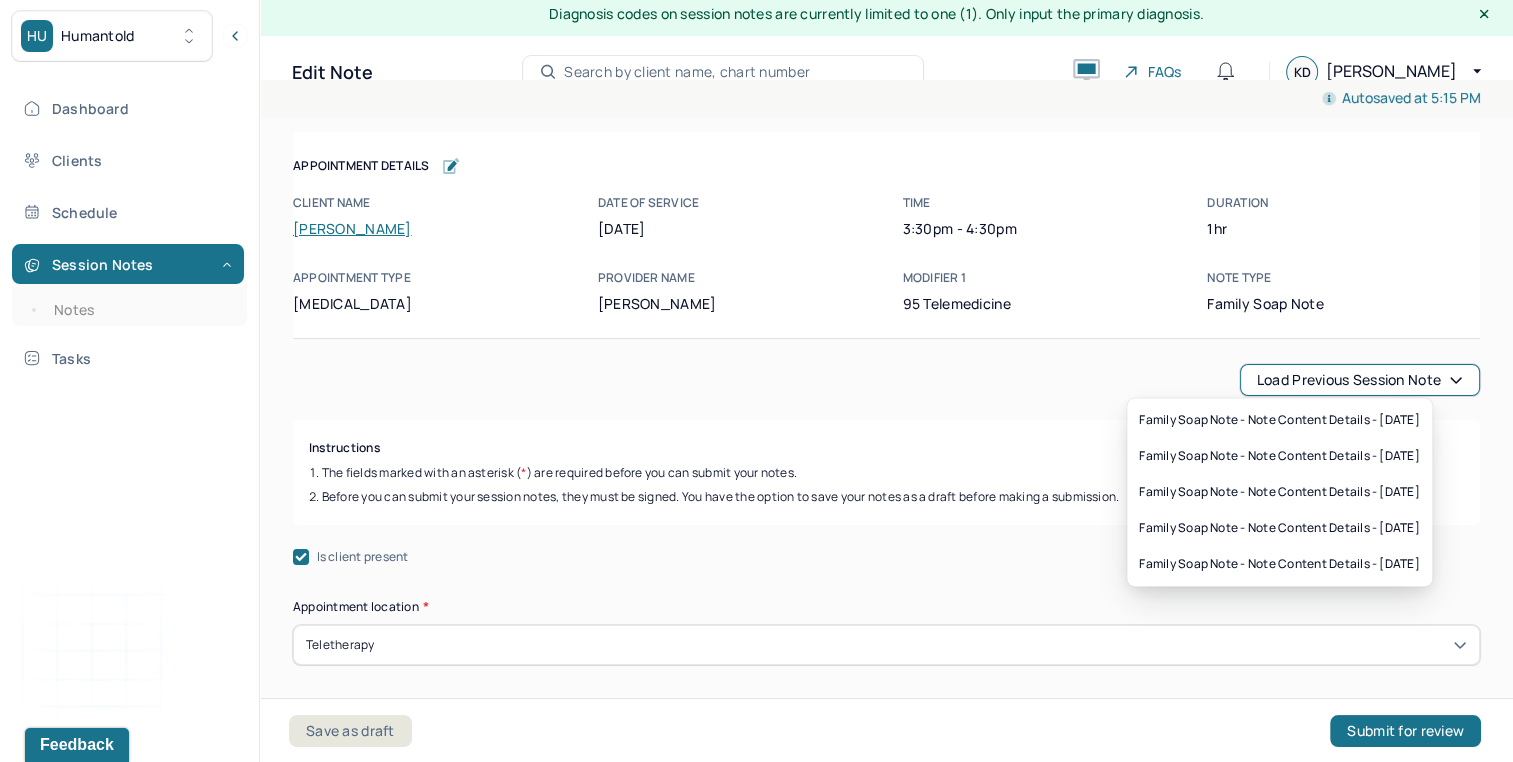 click on "HU Humantold       Dashboard Clients Schedule Session Notes Notes Tasks KD Kristina   Damiano provider   Logout   Diagnosis codes on session notes are currently limited to one (1). Only input the primary diagnosis.     Edit Note   Search by client name, chart number     FAQs     KD Kristina Autosaved at 5:15 PM Appointment Details     Client name Harrison White Date of service 07/10/2025 Time 3:30pm - 4:30pm Duration 1hr Appointment type family therapy Provider name Kristina Damiano Modifier 1 95 Telemedicine Note type Family soap note Appointment Details     Client name Harrison White Date of service 07/10/2025 Time 3:30pm - 4:30pm Duration 1hr Appointment type family therapy Provider name Kristina Damiano Modifier 1 95 Telemedicine Note type Family soap note   Load previous session note   Instructions The fields marked with an asterisk ( * ) are required before you can submit your notes. Is client present Appointment location * Teletherapy Client Teletherapy Location Home Office Other" at bounding box center [756, 391] 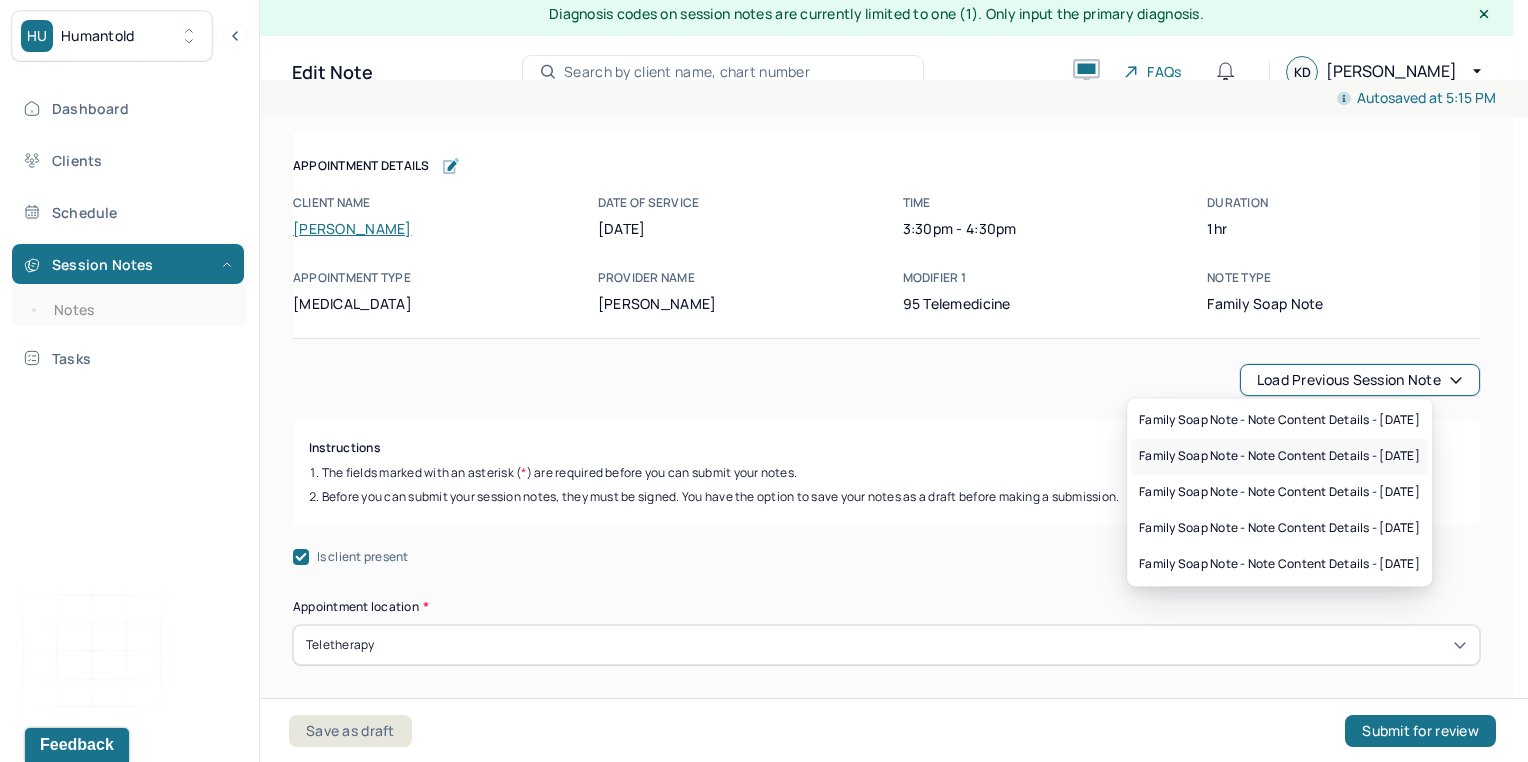 click on "Family soap note   - Note content Details -   05/29/2025" at bounding box center [1279, 456] 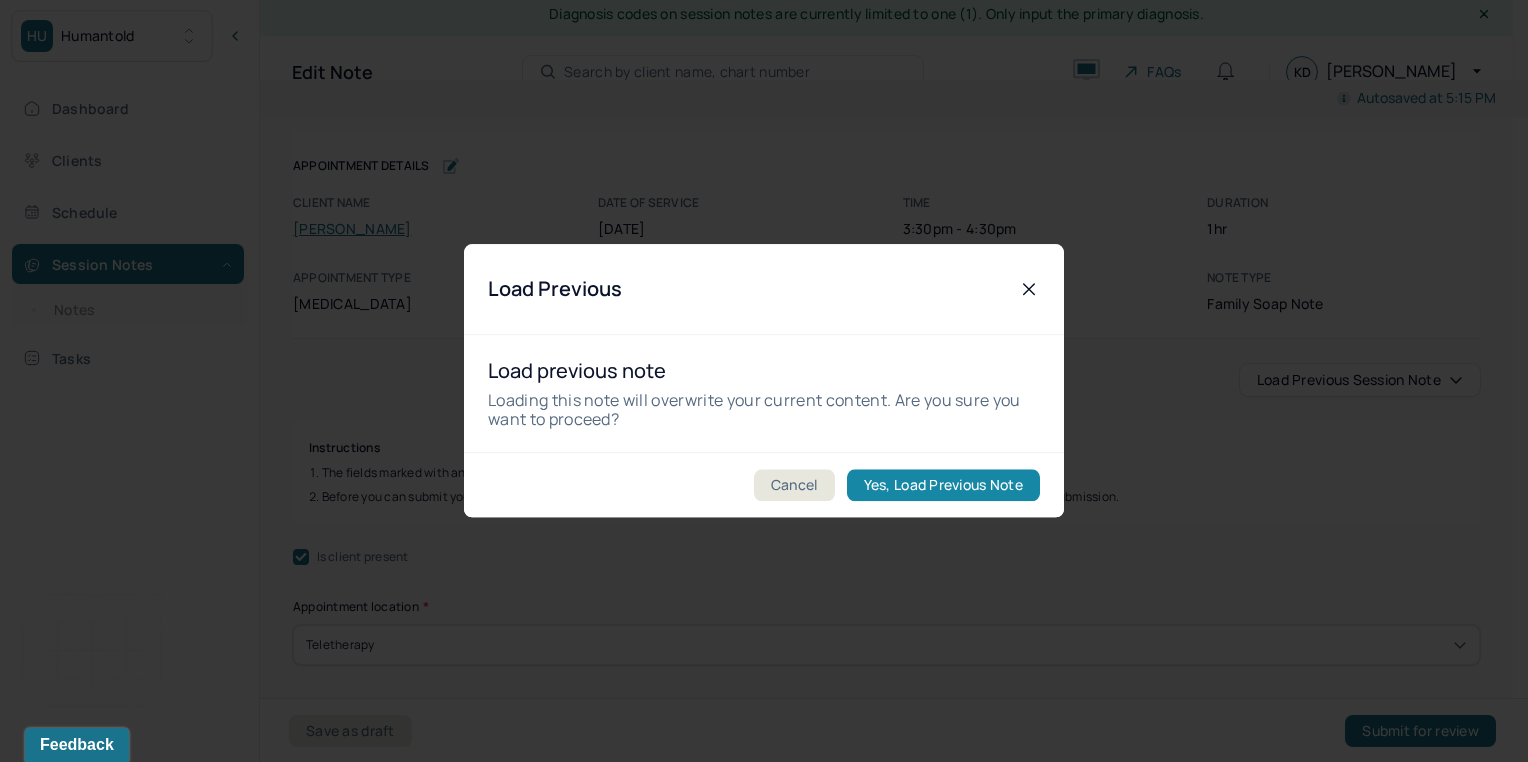 click on "Yes, Load Previous Note" at bounding box center (943, 486) 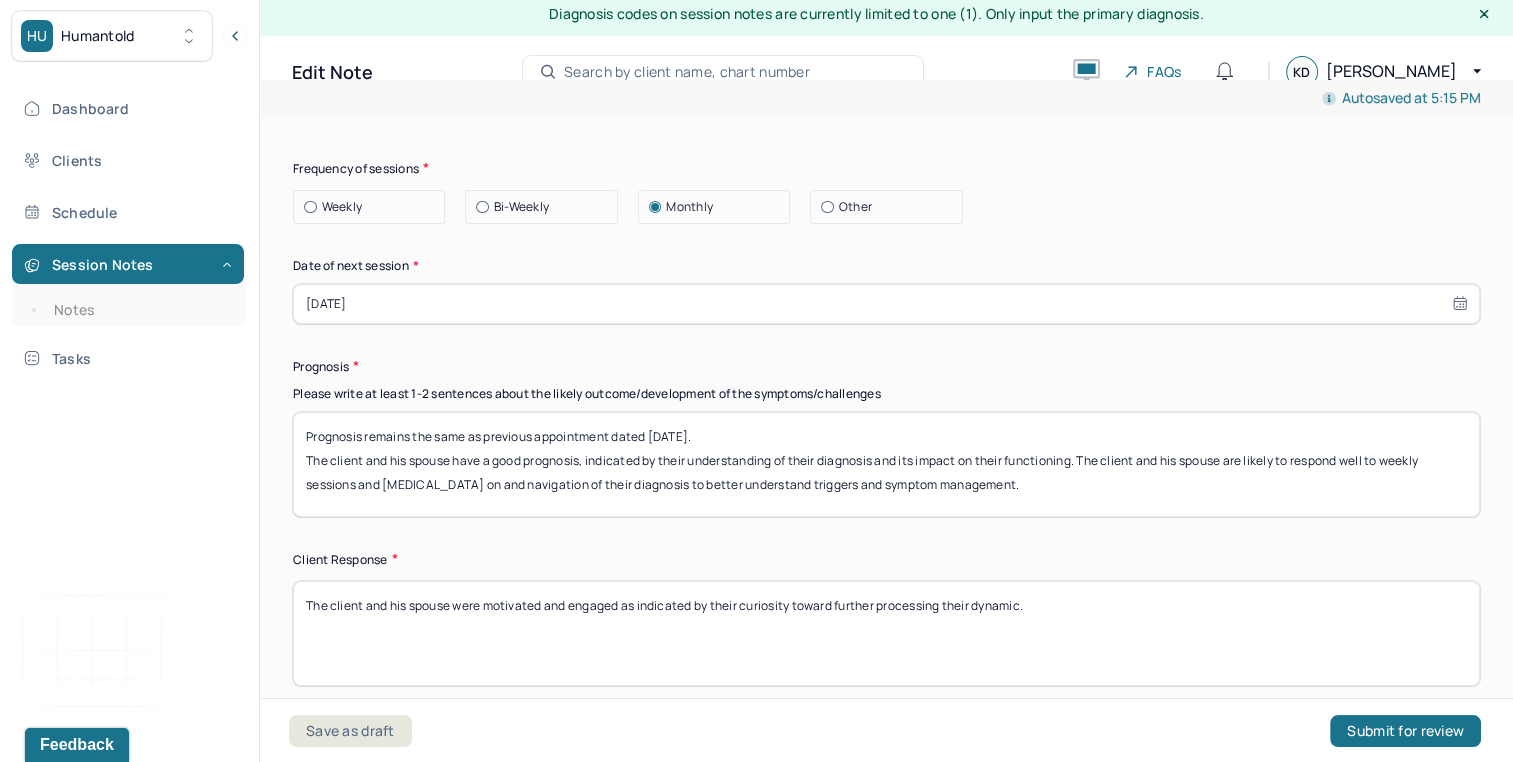 scroll, scrollTop: 2804, scrollLeft: 0, axis: vertical 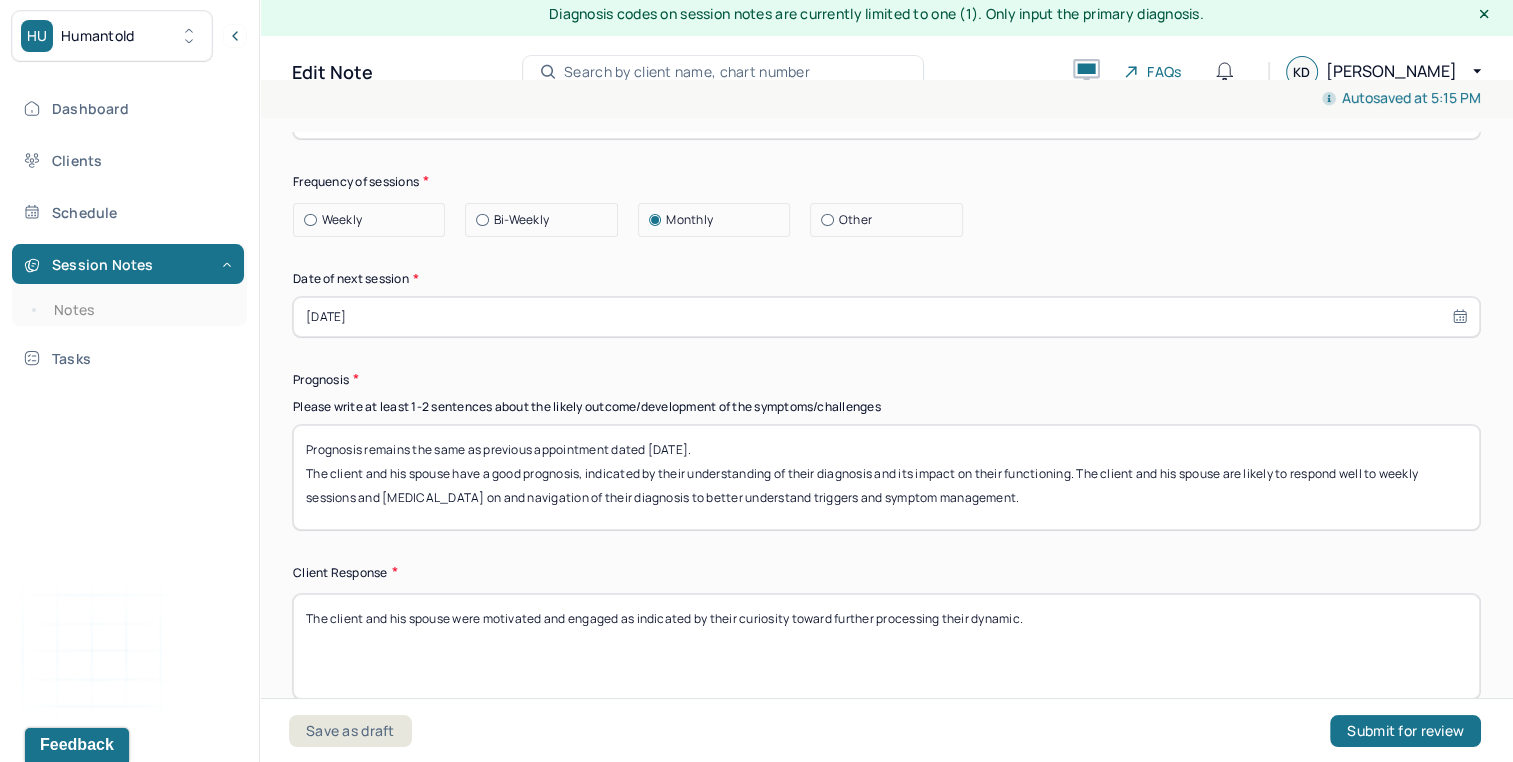 drag, startPoint x: 652, startPoint y: 445, endPoint x: 677, endPoint y: 446, distance: 25.019993 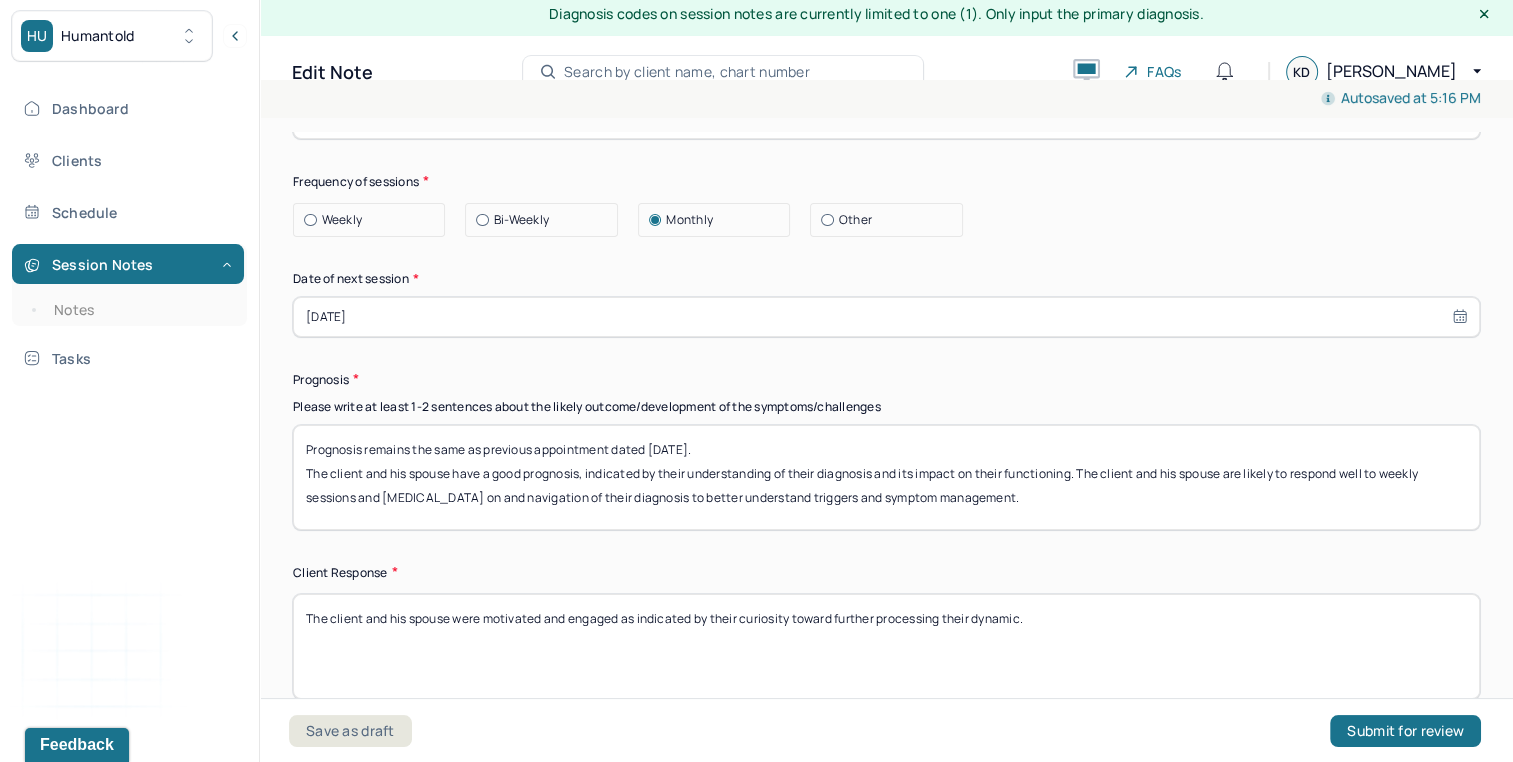 type on "Prognosis remains the same as previous appointment dated 6/24/25.
The client and his spouse have a good prognosis, indicated by their understanding of their diagnosis and its impact on their functioning. The client and his spouse are likely to respond well to weekly sessions and psychoeducation on and navigation of their diagnosis to better understand triggers and symptom management." 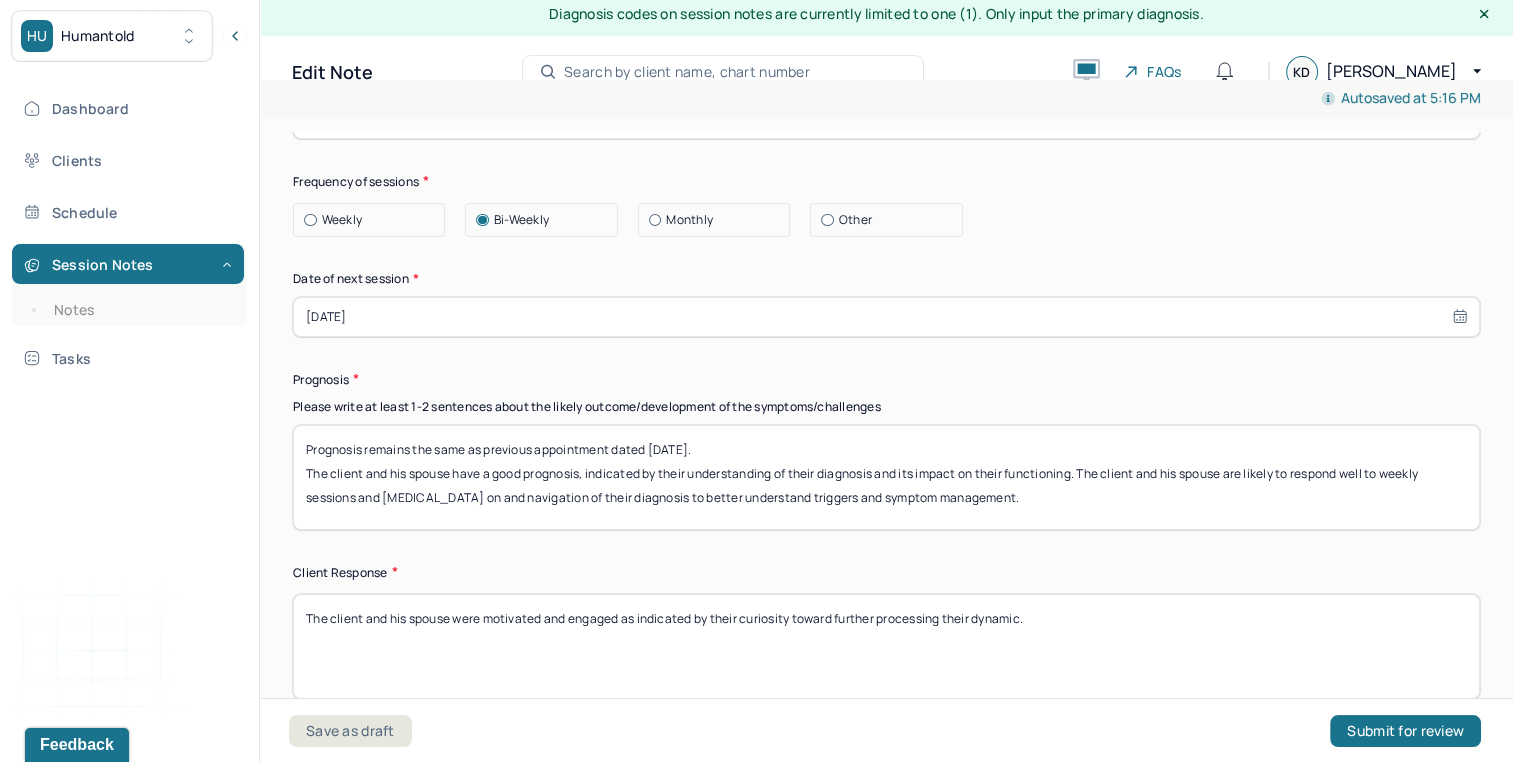 click on "[DATE]" at bounding box center (886, 317) 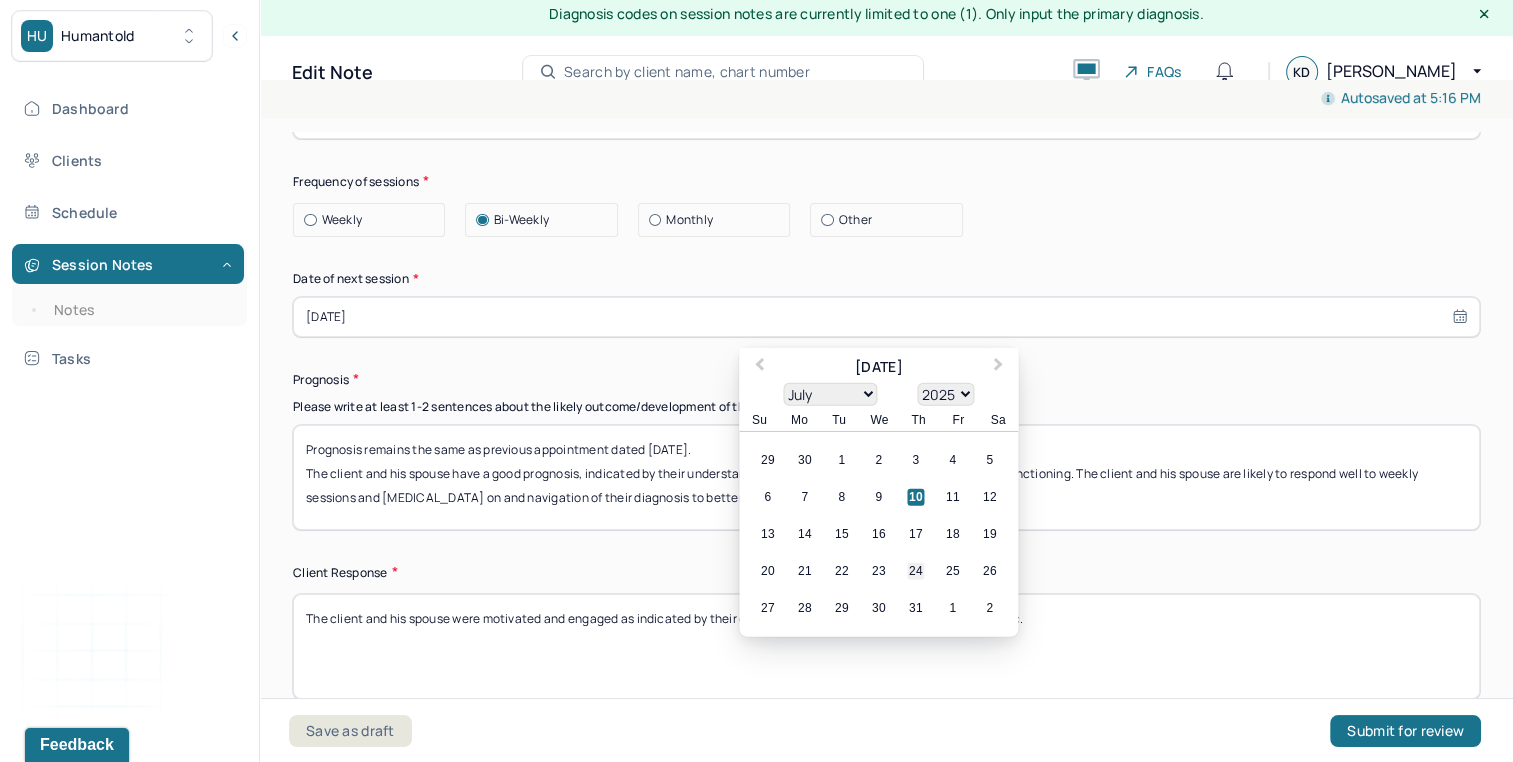 click on "24" at bounding box center [915, 570] 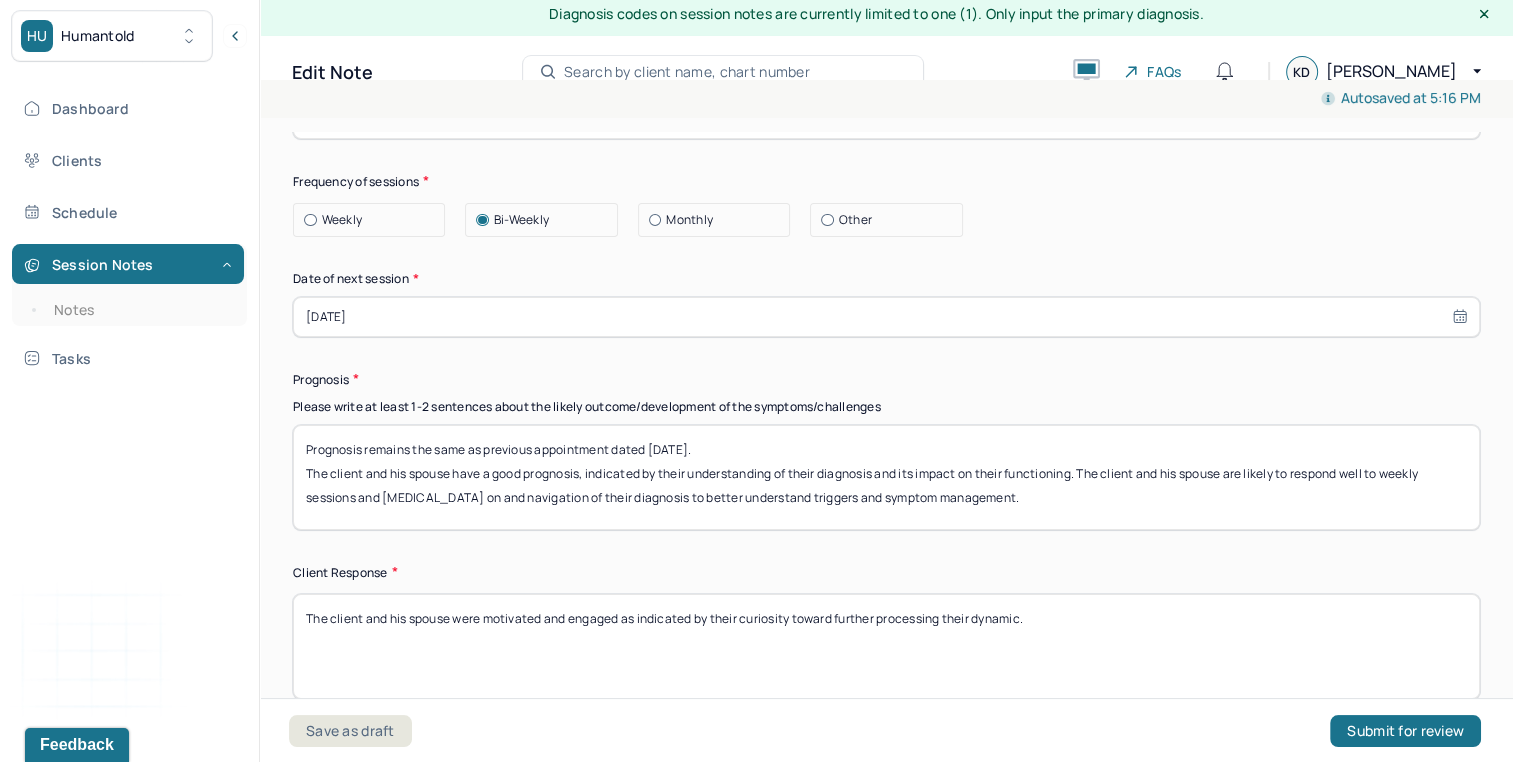click on "Please write at least 1-2 sentences about the likely outcome/development of the symptoms/challenges" at bounding box center (886, 407) 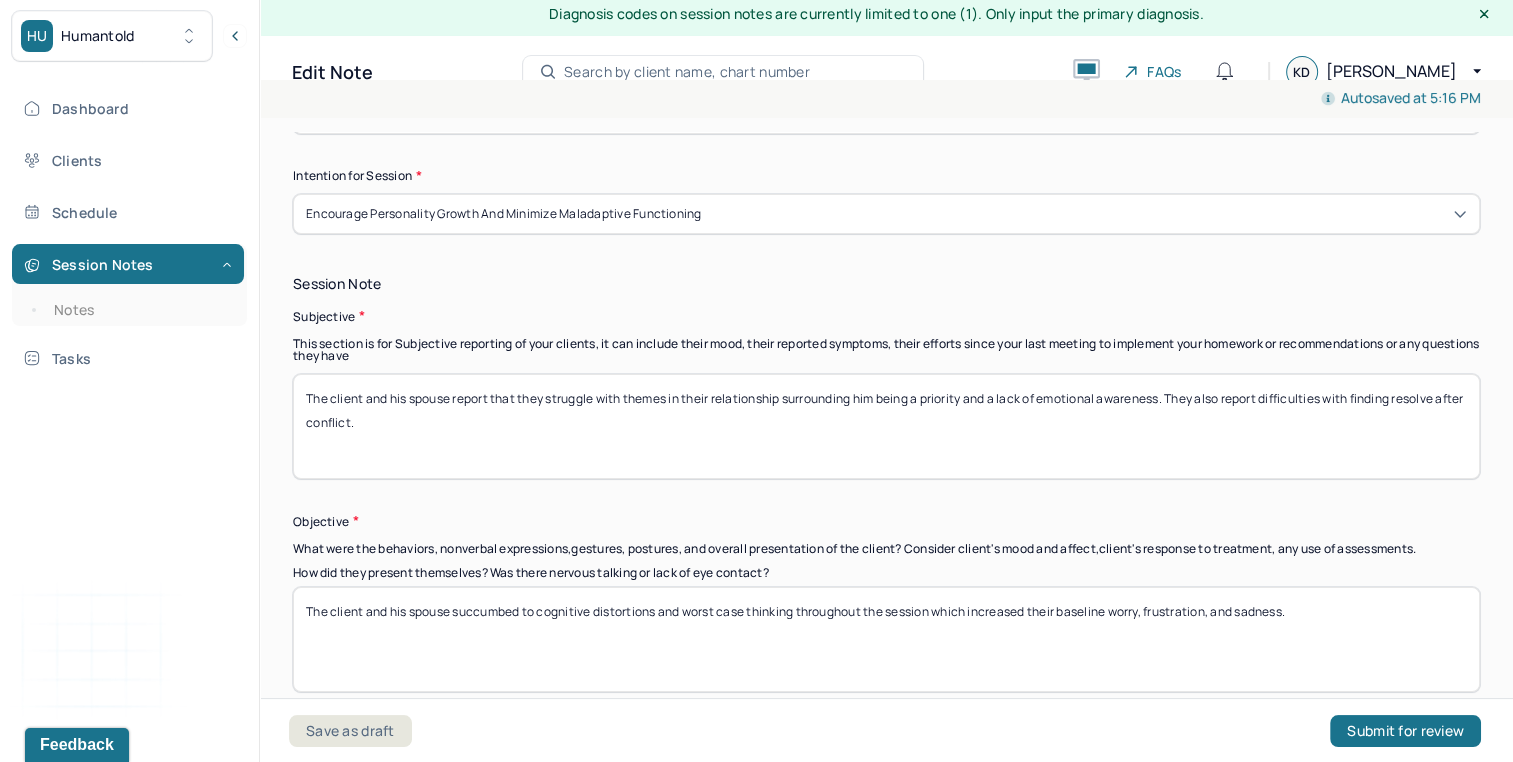 scroll, scrollTop: 1339, scrollLeft: 0, axis: vertical 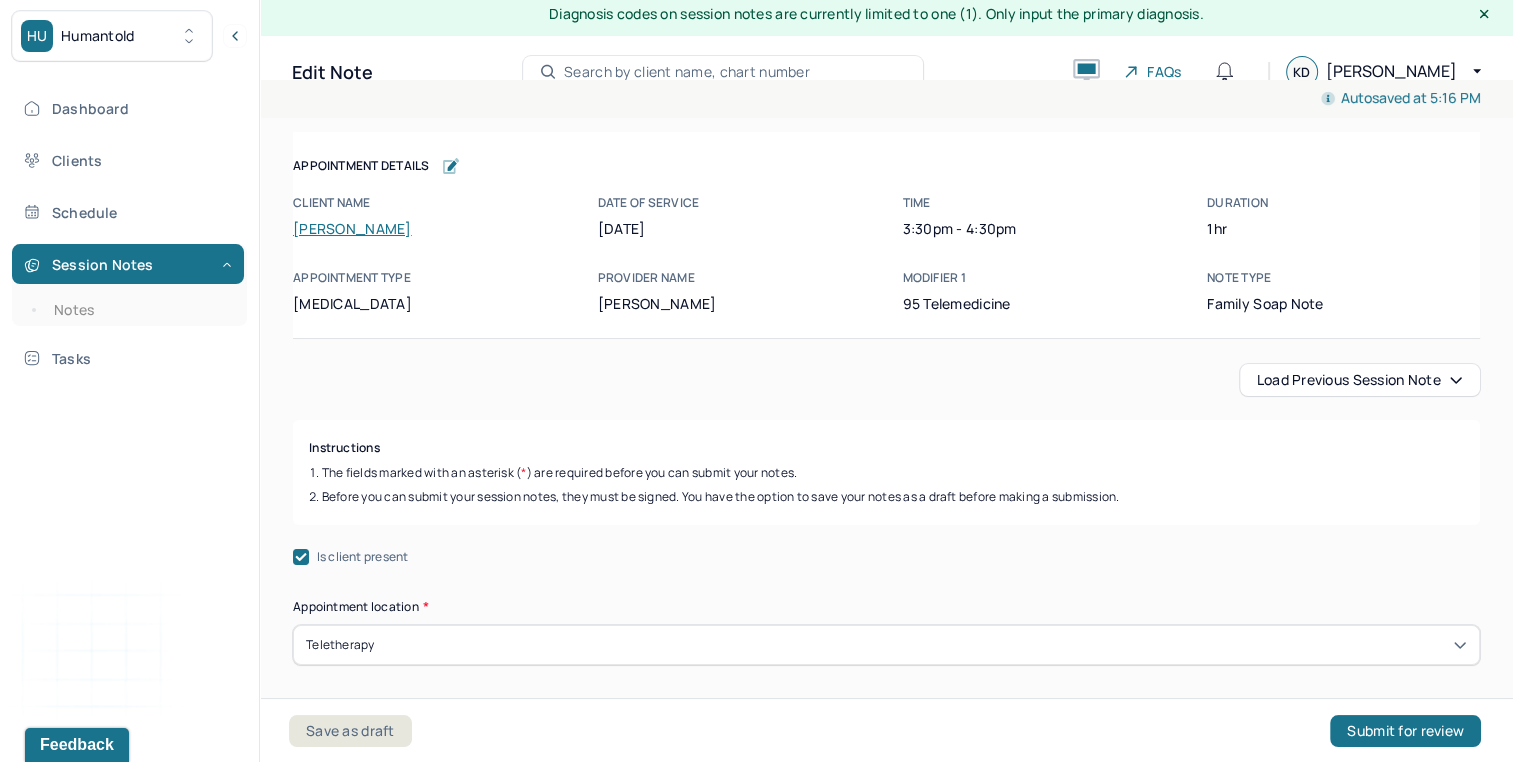 click on "Instructions The fields marked with an asterisk ( * ) are required before you can submit your notes. Before you can submit your session notes, they must be signed. You have the option to save your notes as a draft before making a submission. Is client present Appointment location * Teletherapy Client Teletherapy Location Home Office Other Provider Teletherapy Location Home Office Other Consent was received for the teletherapy session The teletherapy session was conducted via video Primary diagnosis * F43.20 ADJUSTMENT DISORDER UNSPECIFIED Secondary diagnosis (optional) Secondary diagnosis Tertiary diagnosis (optional) Tertiary diagnosis Emotional / Behavioural symptoms demonstrated * The client and his spouse struggle with communication and de-escalation Causing * Maladaptive Functioning Intention for Session * Encourage personality growth and minimize maladaptive functioning Session Note Subjective Objective How did they present themselves? Was there nervous talking or lack of eye contact? Assessment EDMR *" at bounding box center [886, 2562] 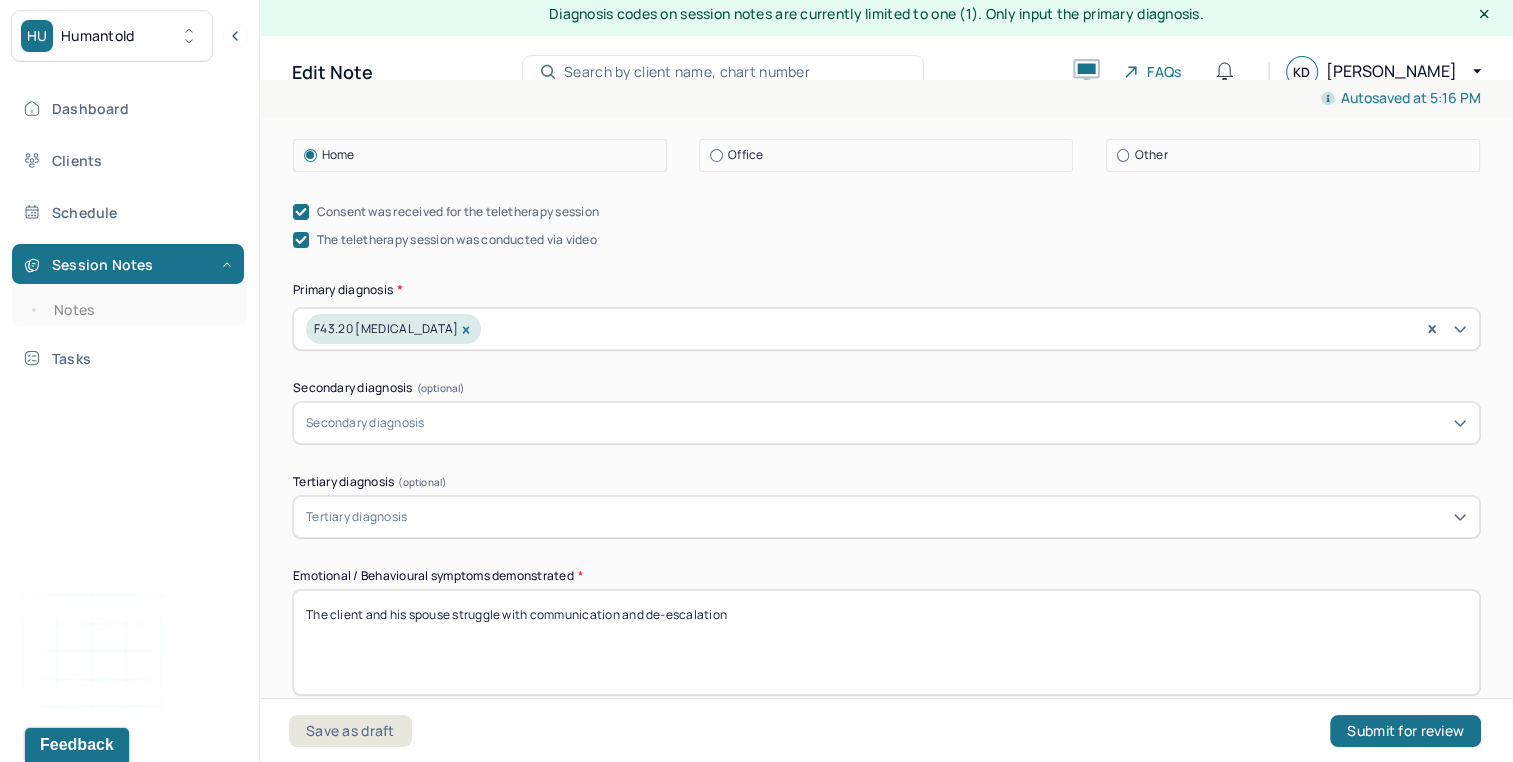 scroll, scrollTop: 685, scrollLeft: 0, axis: vertical 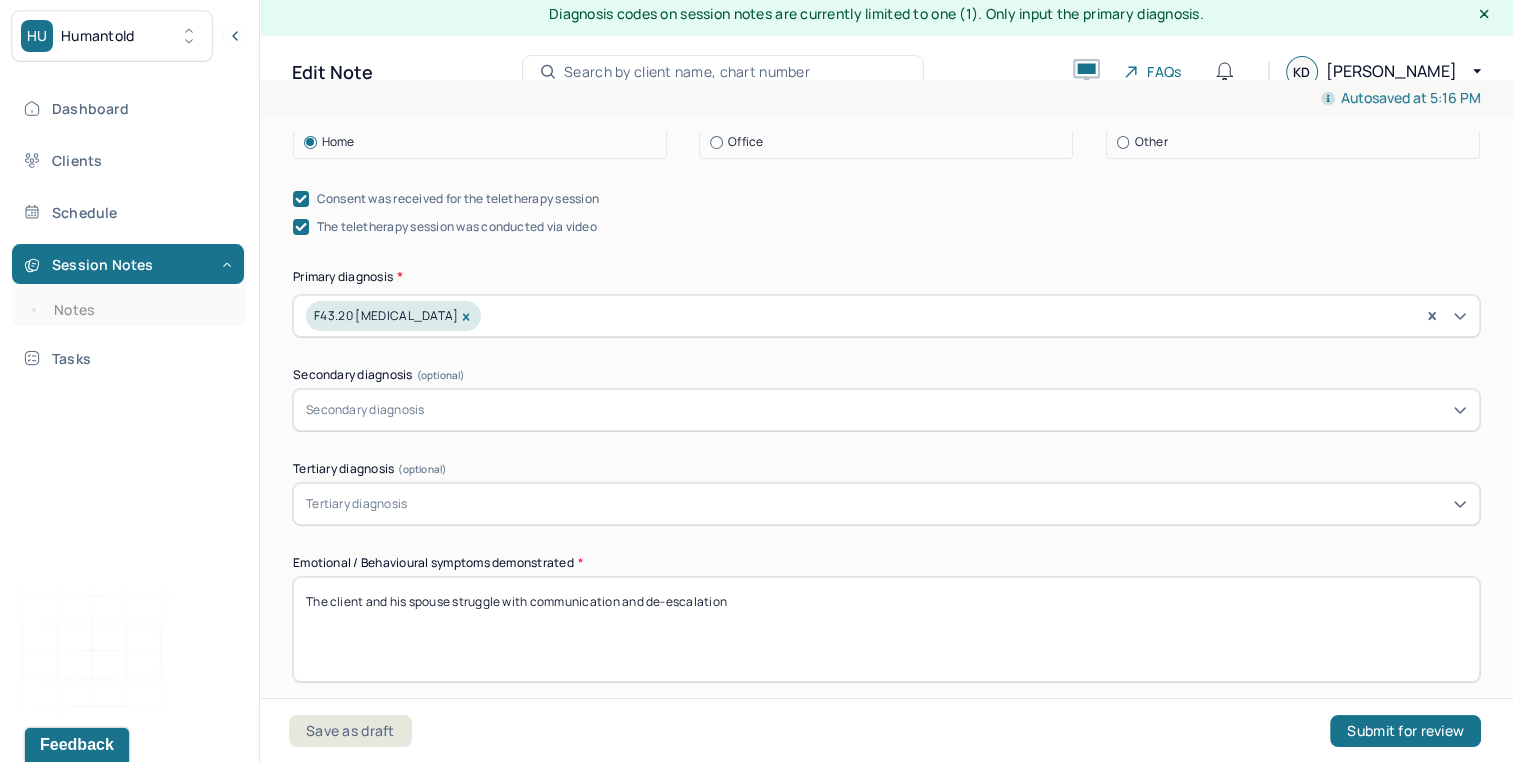 click on "The client and his spouse struggle with communication and de-escalation" at bounding box center [886, 629] 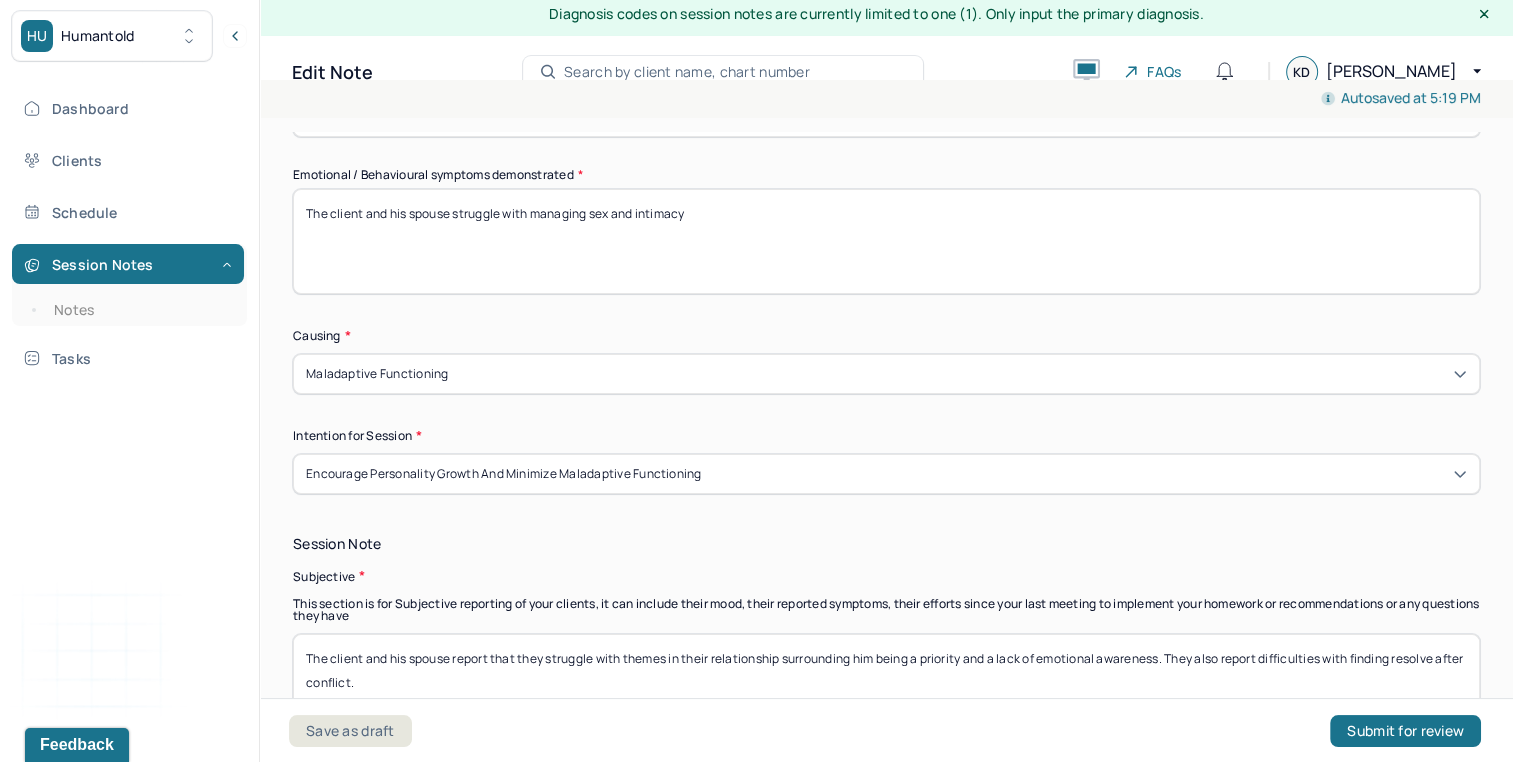 scroll, scrollTop: 1184, scrollLeft: 0, axis: vertical 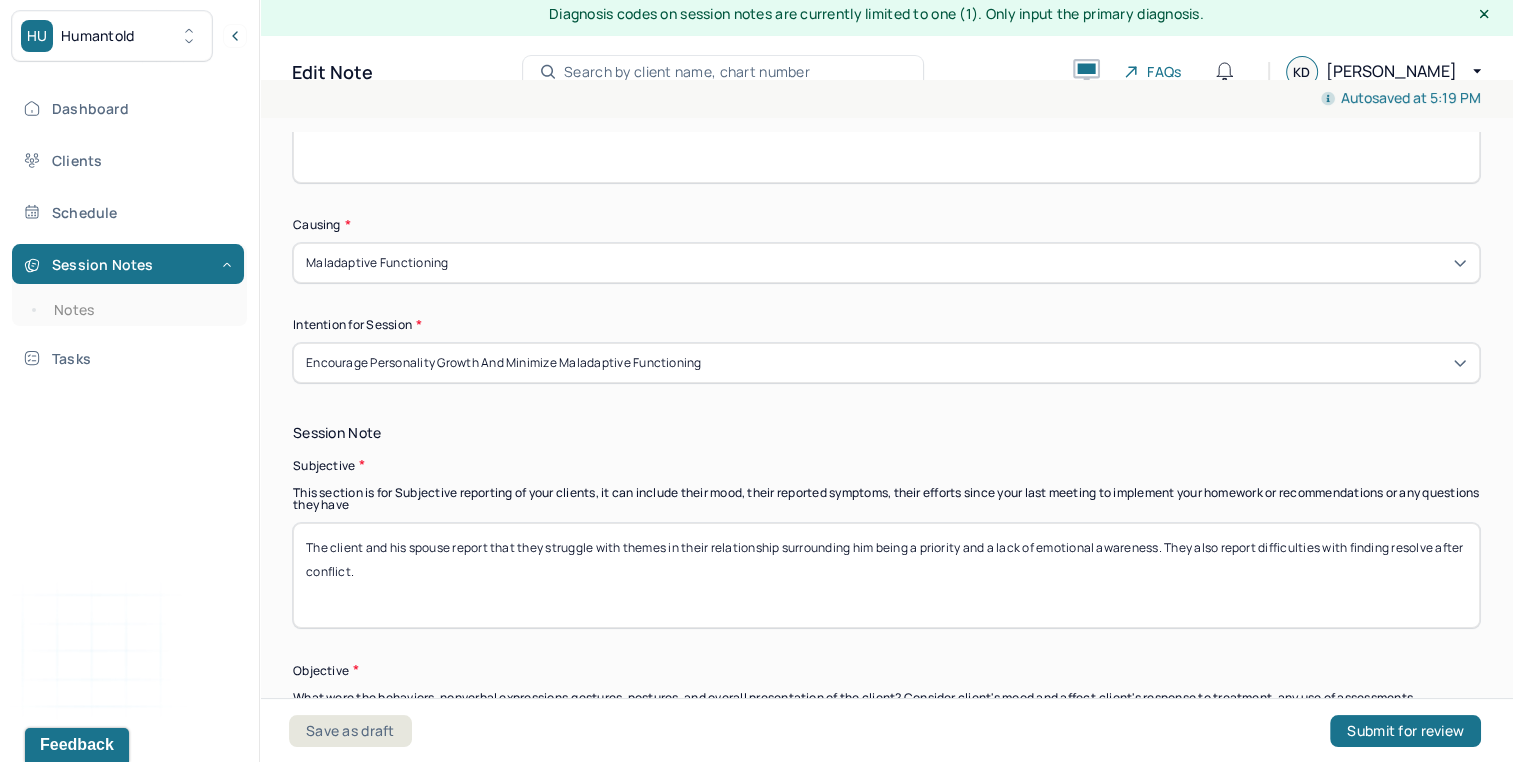 type on "The client and his spouse struggle with managing sex and intimacy" 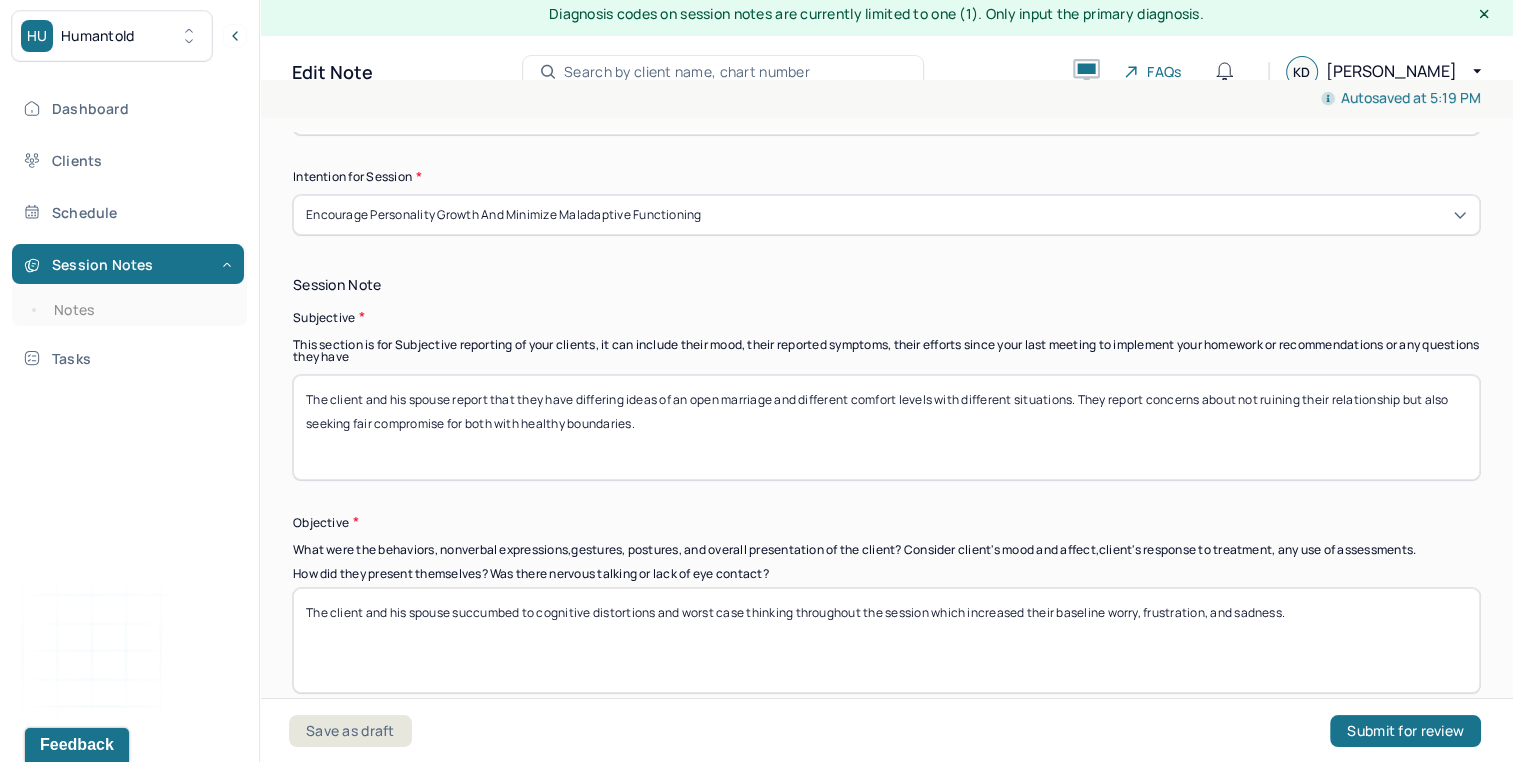scroll, scrollTop: 1419, scrollLeft: 0, axis: vertical 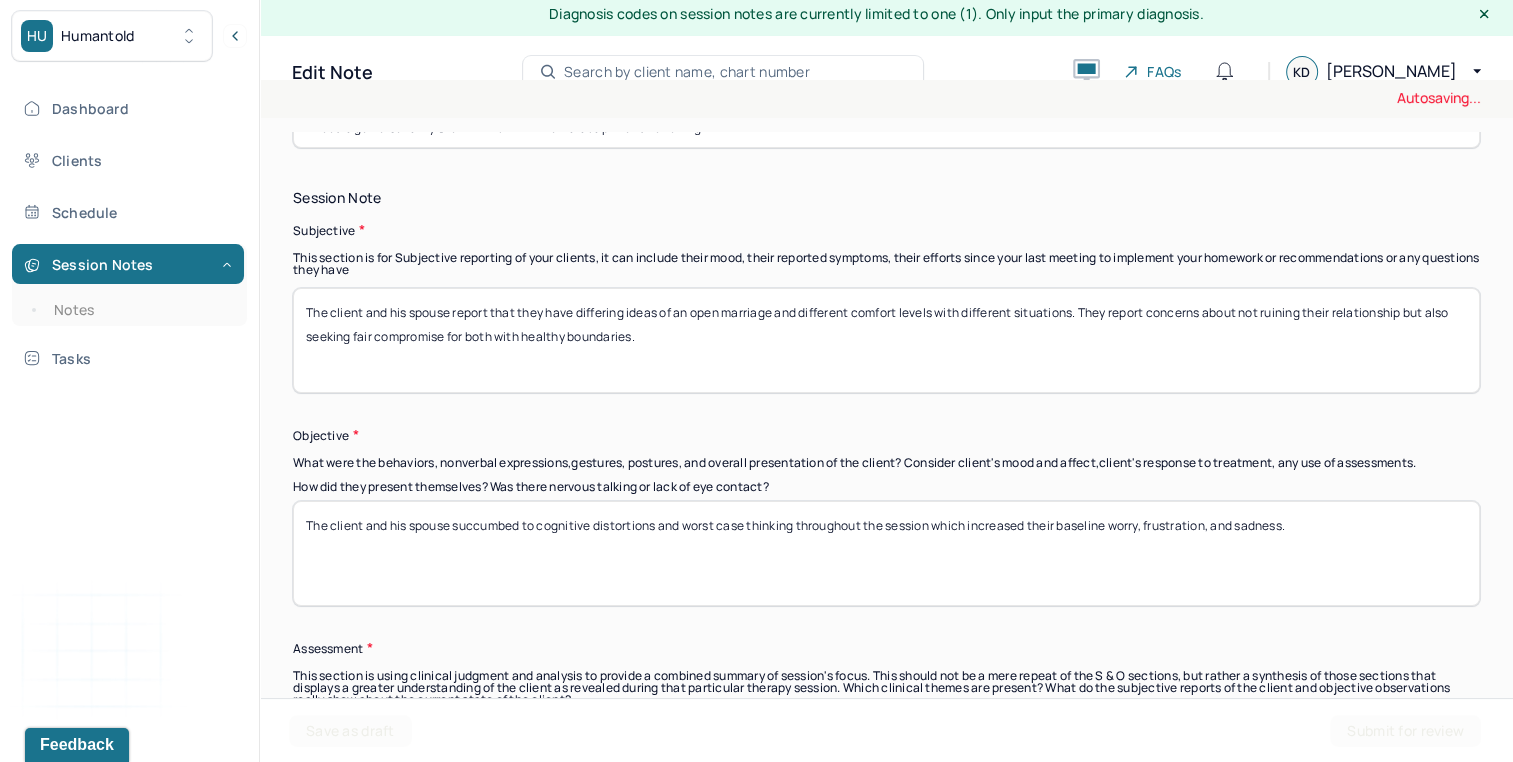 type on "The client and his spouse report that they have differing ideas of an open marriage and different comfort levels with different situations. They report concerns about not ruining their relationship but also seeking fair compromise for both with healthy boundaries." 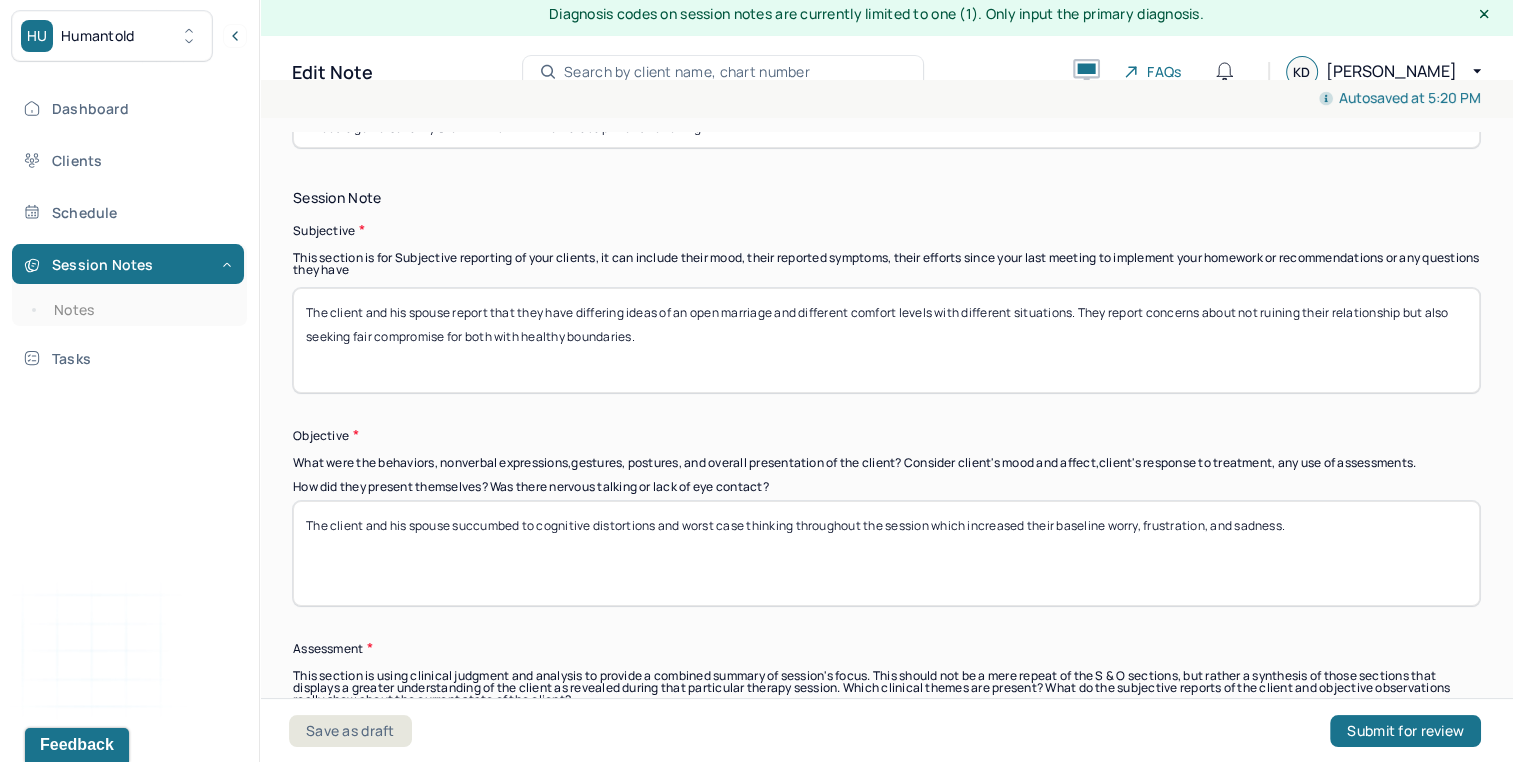 drag, startPoint x: 454, startPoint y: 521, endPoint x: 1531, endPoint y: 528, distance: 1077.0227 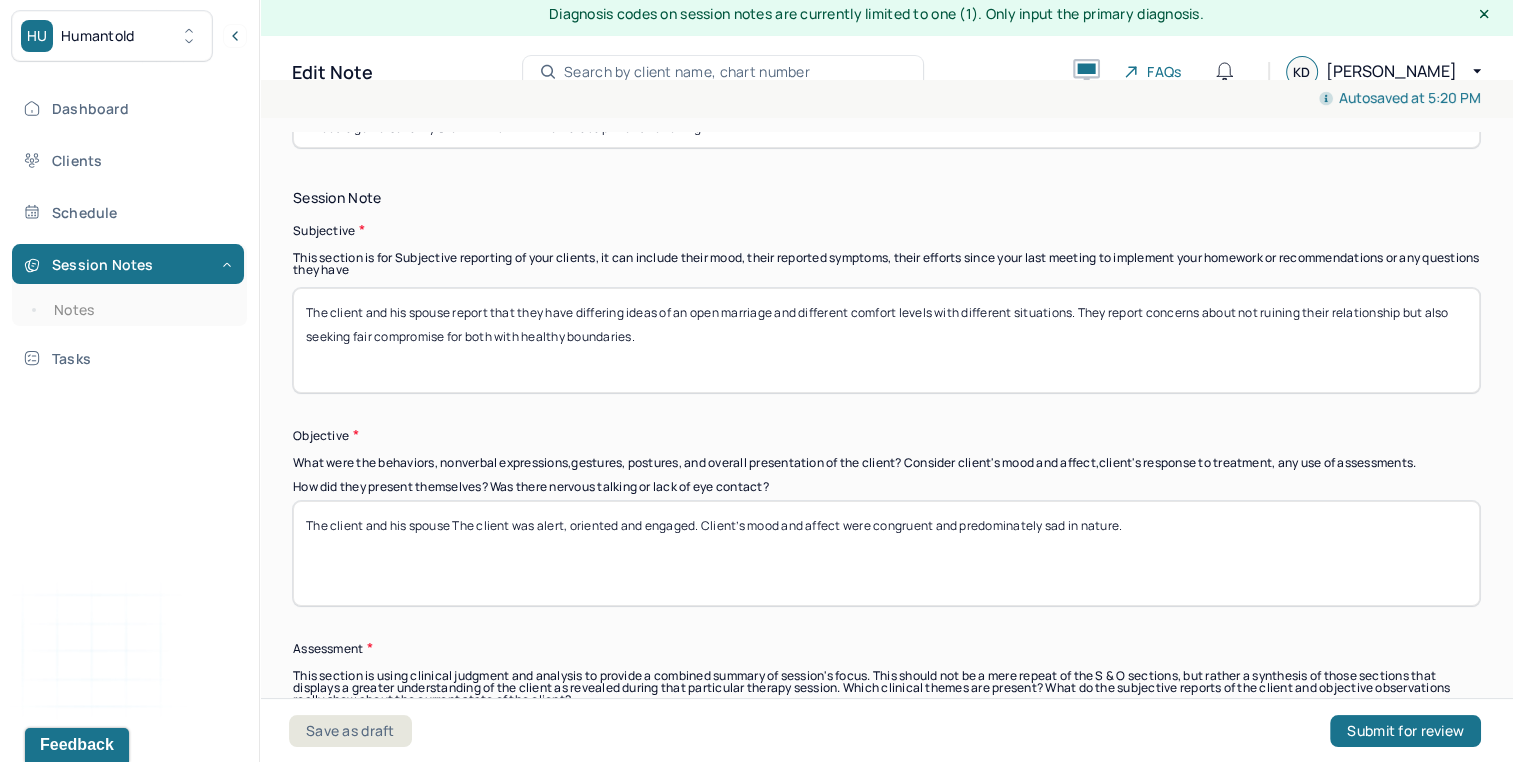 drag, startPoint x: 535, startPoint y: 522, endPoint x: 461, endPoint y: 522, distance: 74 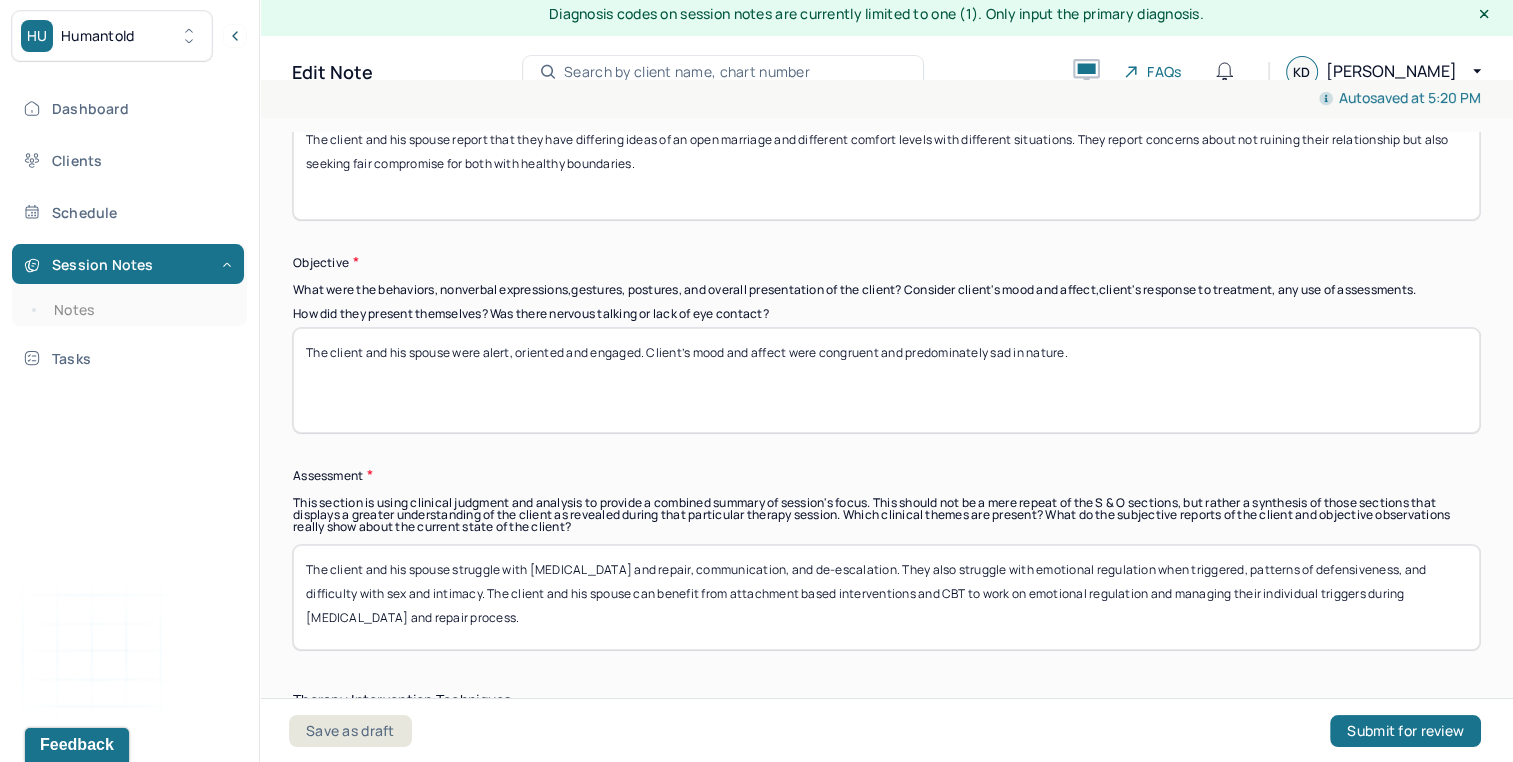 scroll, scrollTop: 1592, scrollLeft: 0, axis: vertical 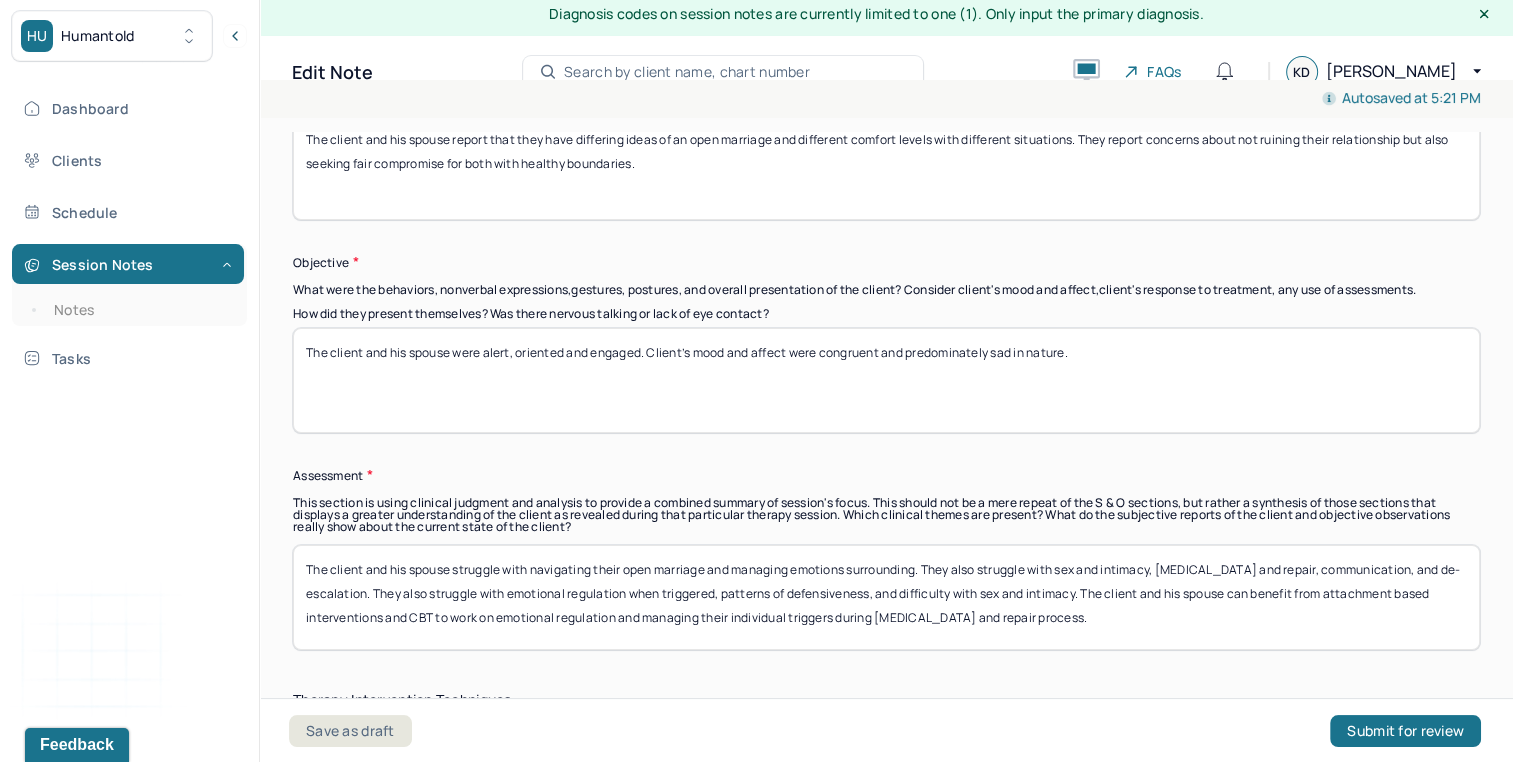 drag, startPoint x: 1166, startPoint y: 566, endPoint x: 1387, endPoint y: 554, distance: 221.32555 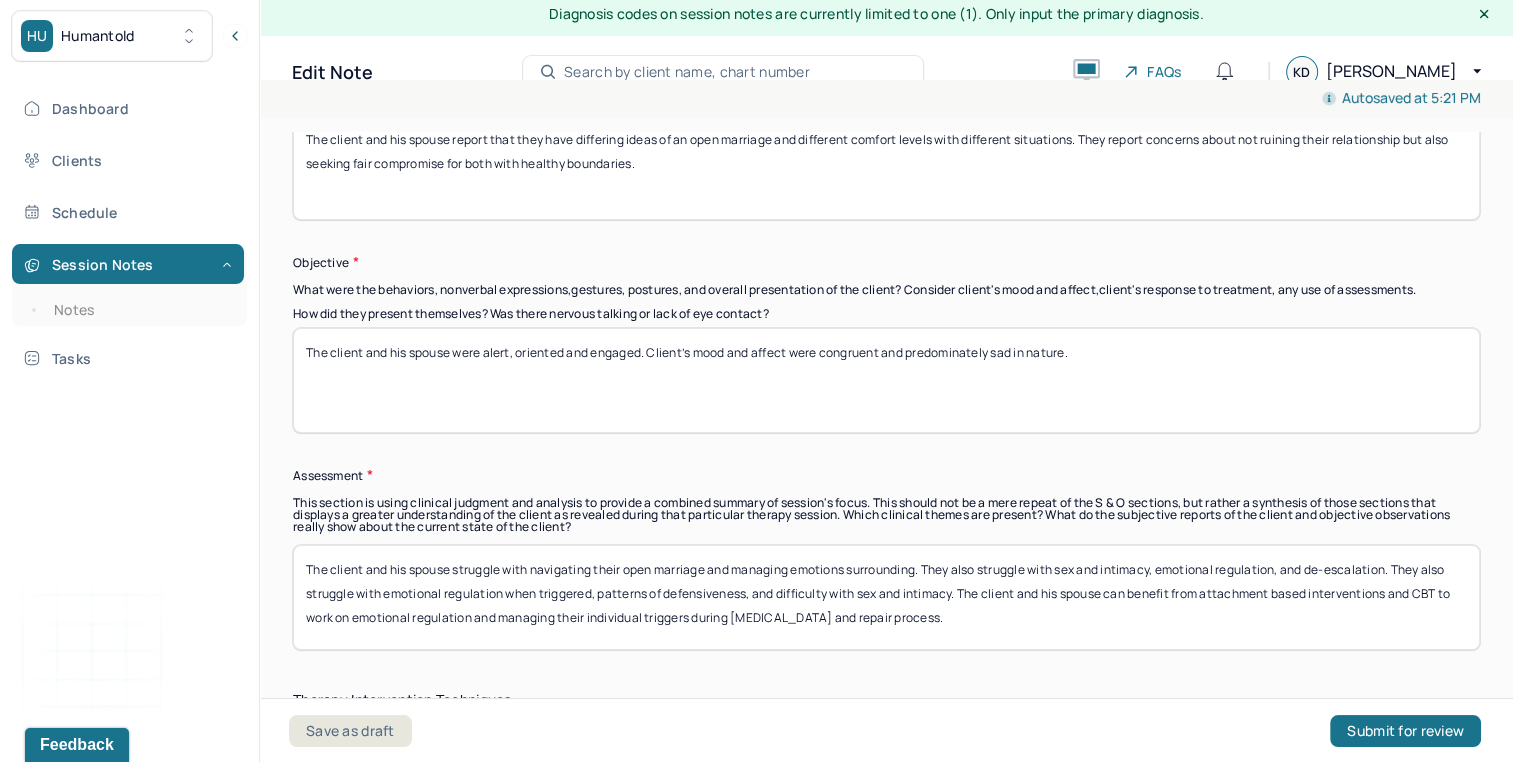 drag, startPoint x: 410, startPoint y: 587, endPoint x: 984, endPoint y: 591, distance: 574.0139 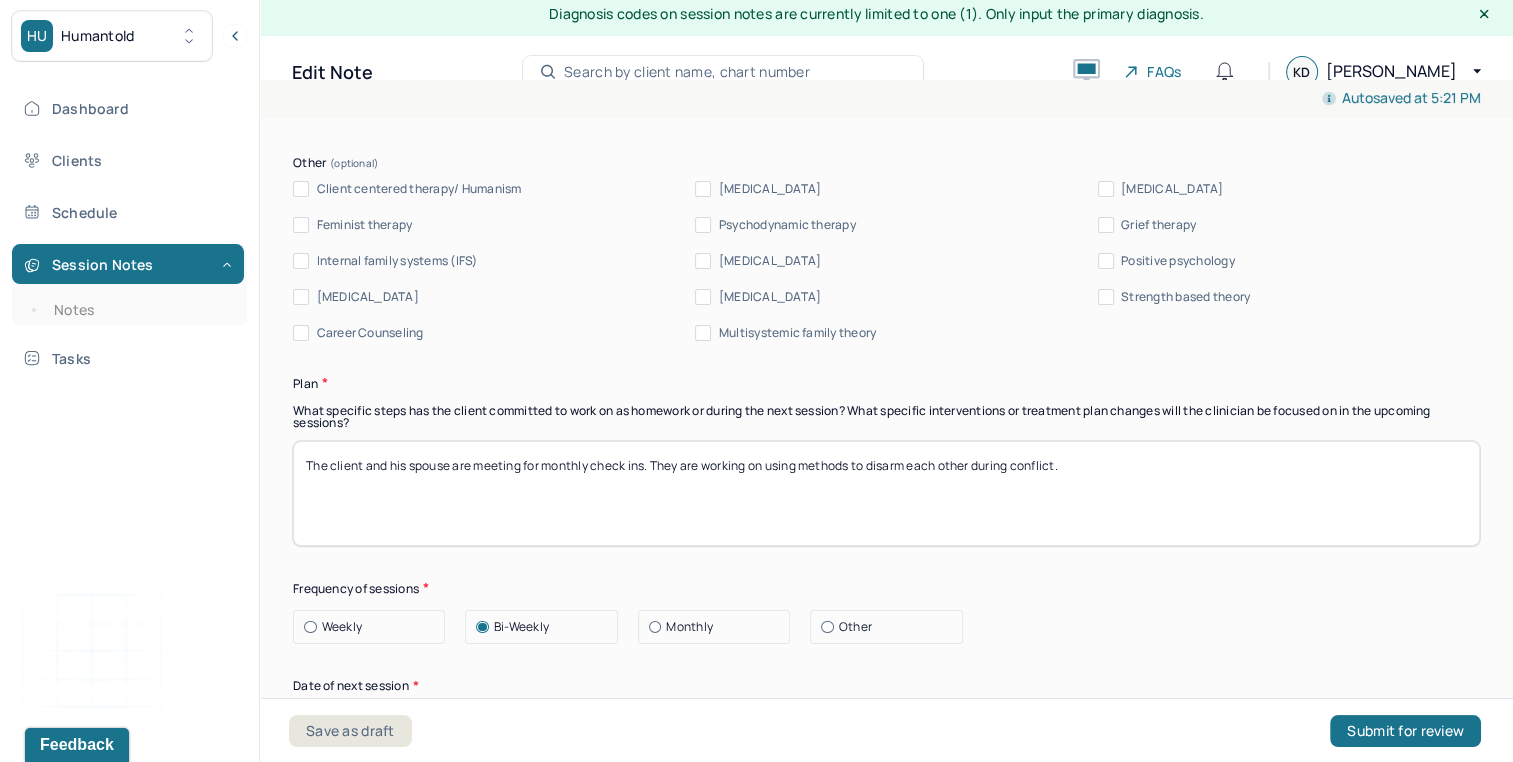 scroll, scrollTop: 2397, scrollLeft: 0, axis: vertical 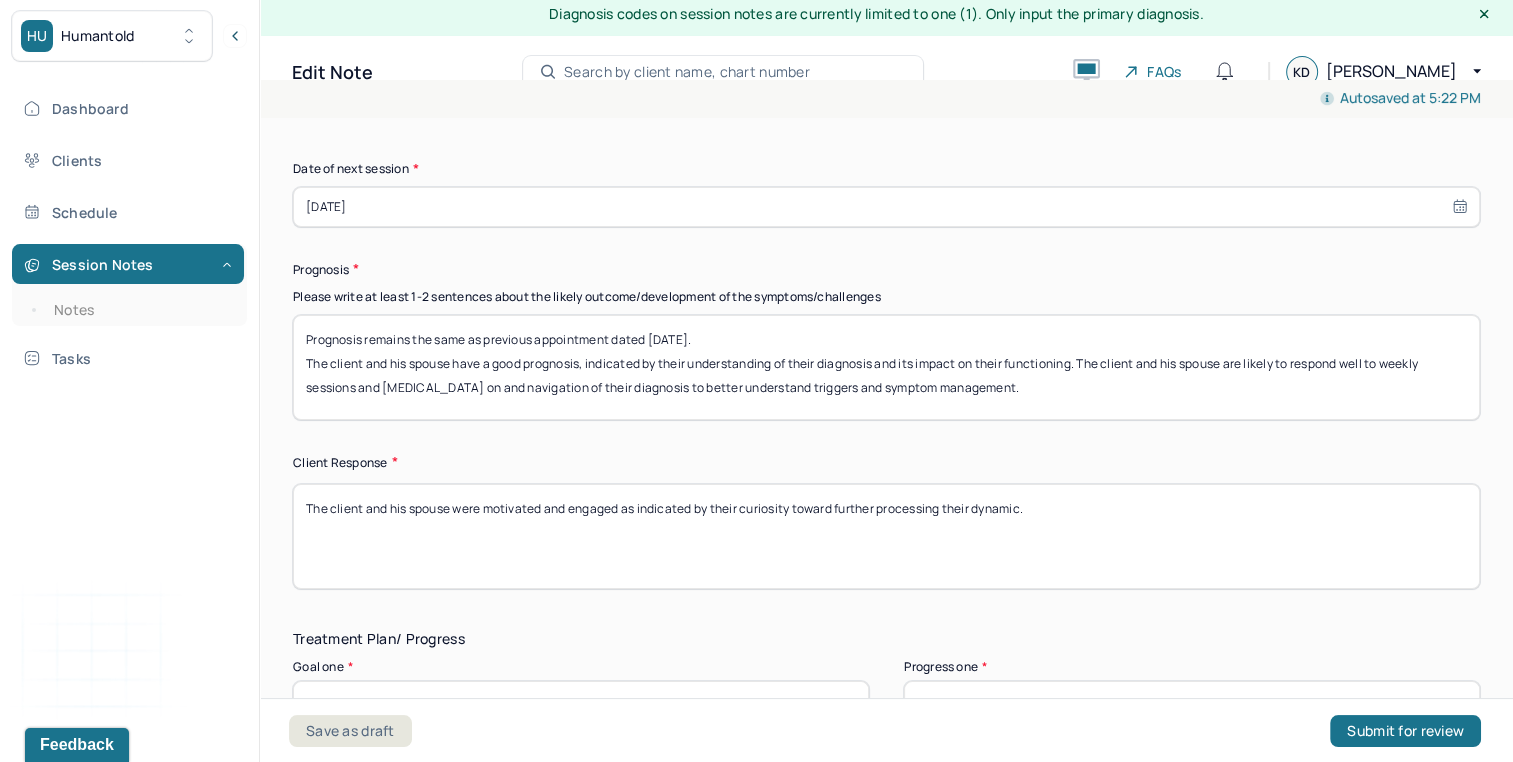 type on "The client and his spouse are meeting bi-weekly. They are creating boundaries and expectations for open marriage." 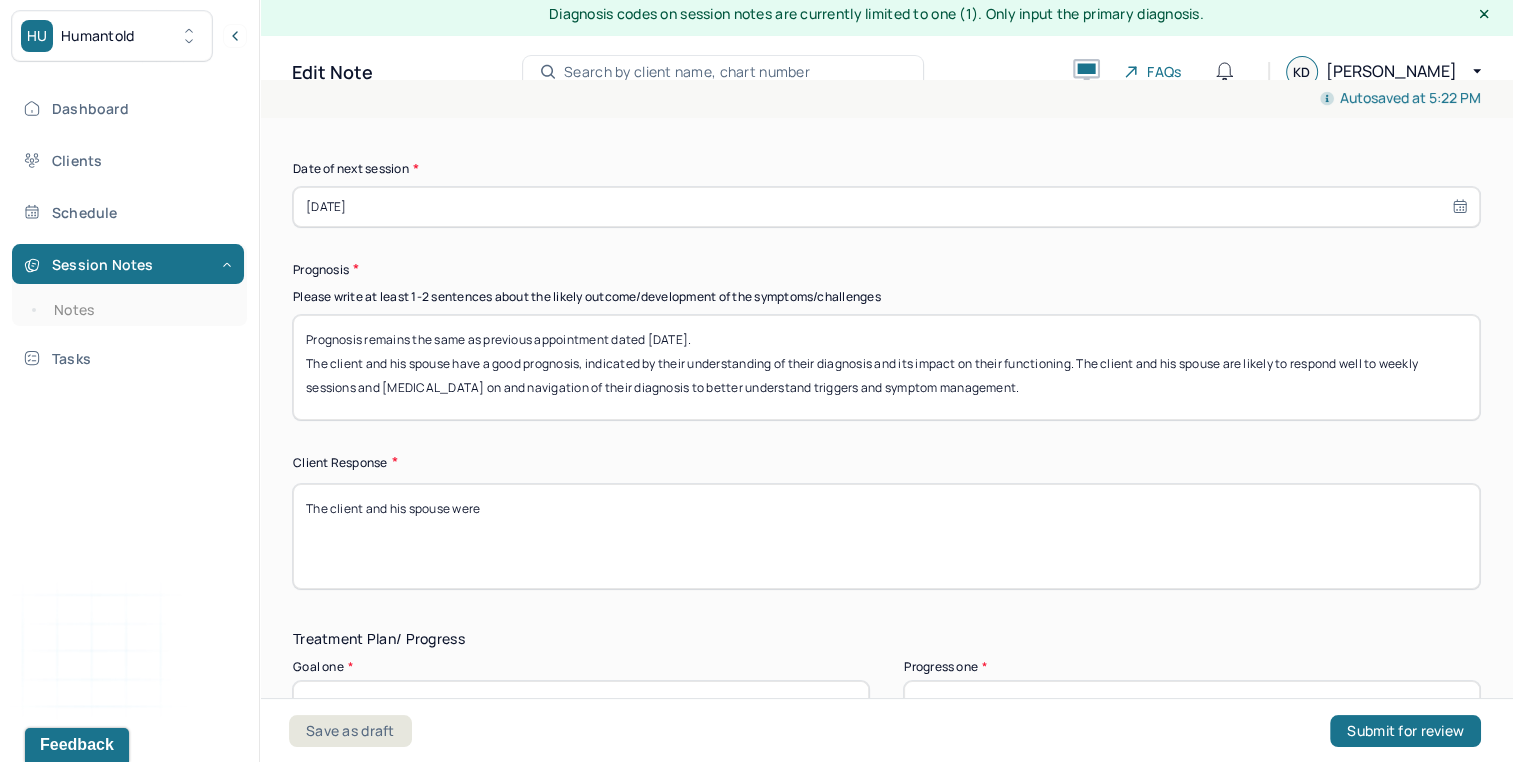paste on "Client was reflective, responsive, and engaged." 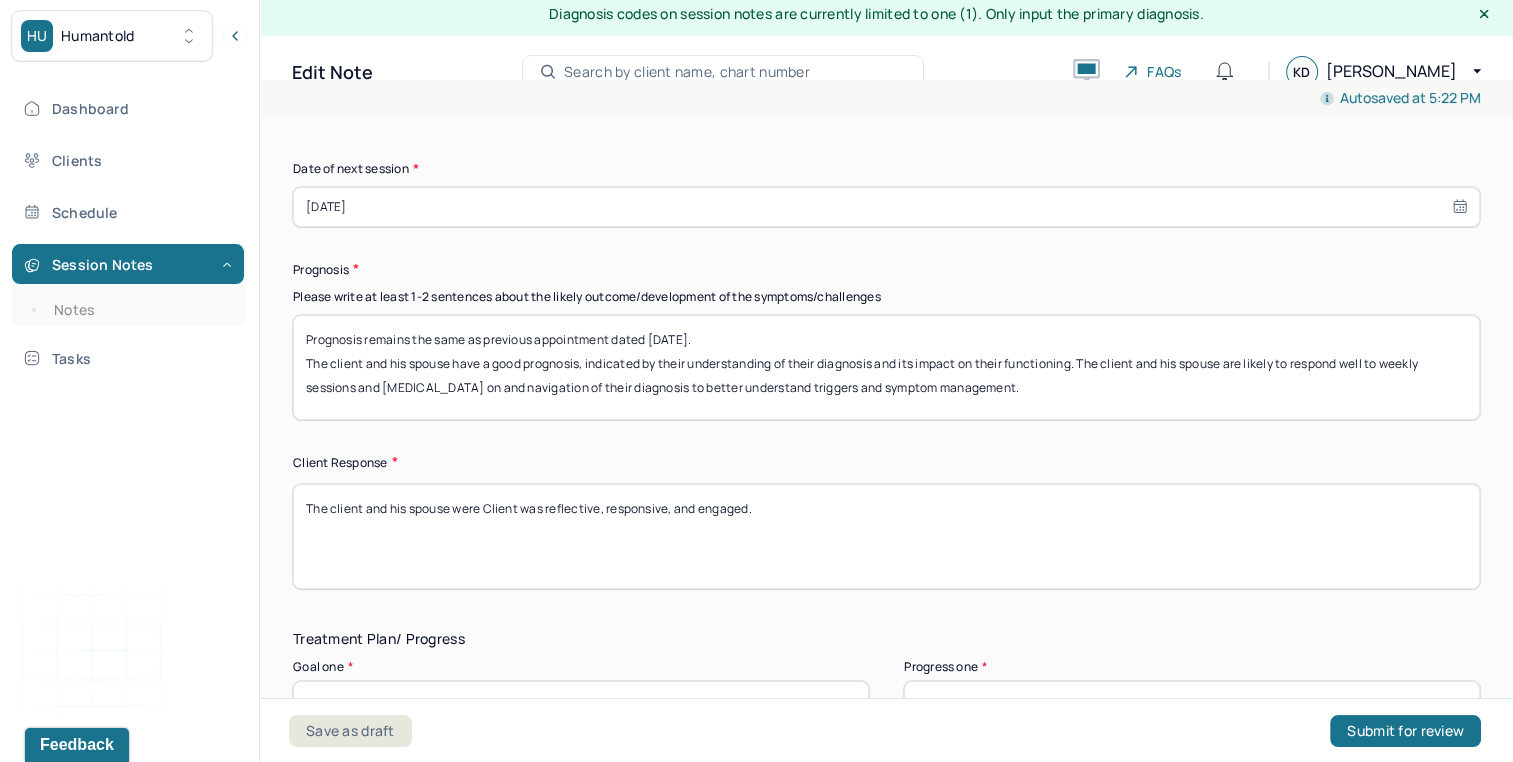 drag, startPoint x: 544, startPoint y: 505, endPoint x: 490, endPoint y: 505, distance: 54 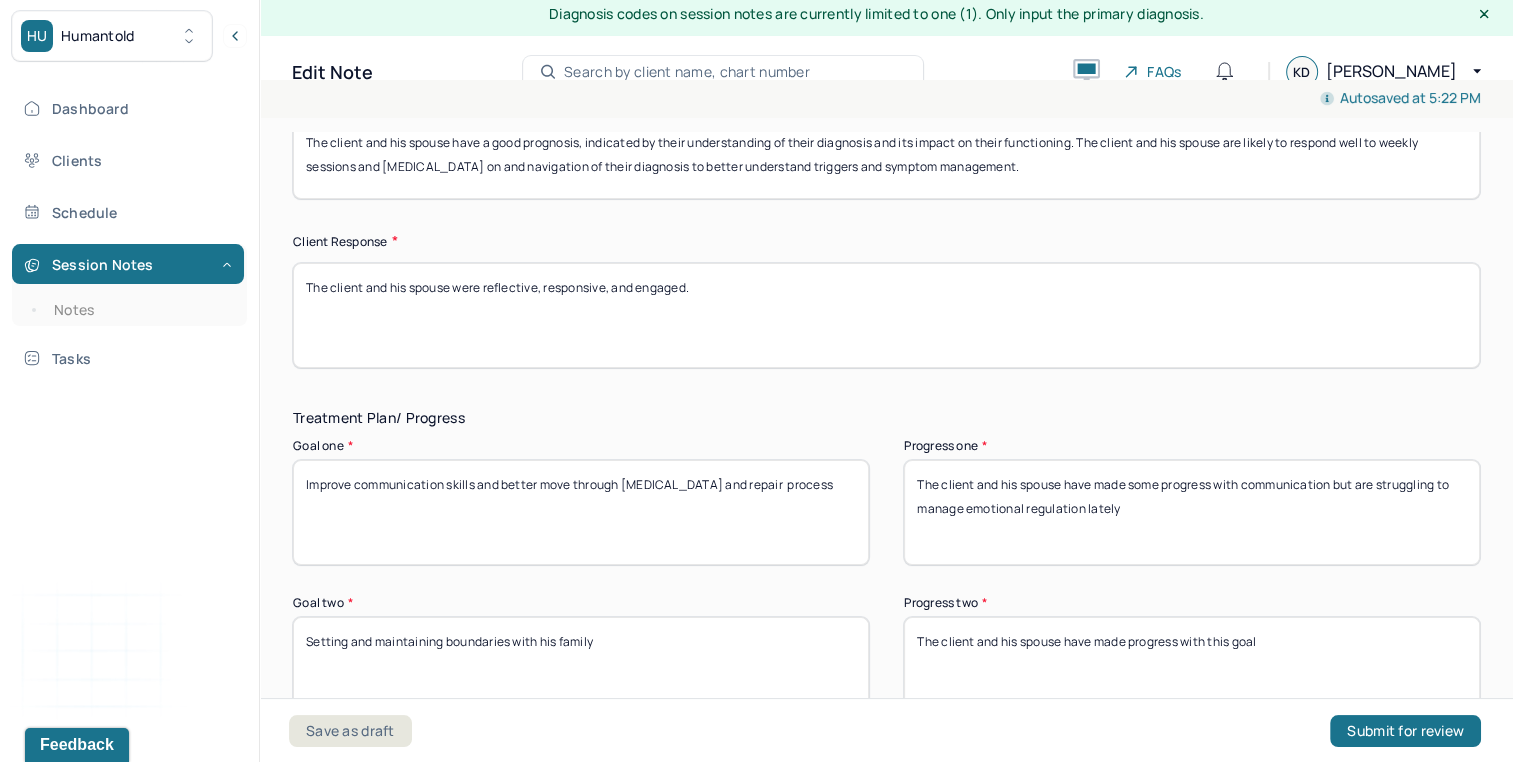 scroll, scrollTop: 3136, scrollLeft: 0, axis: vertical 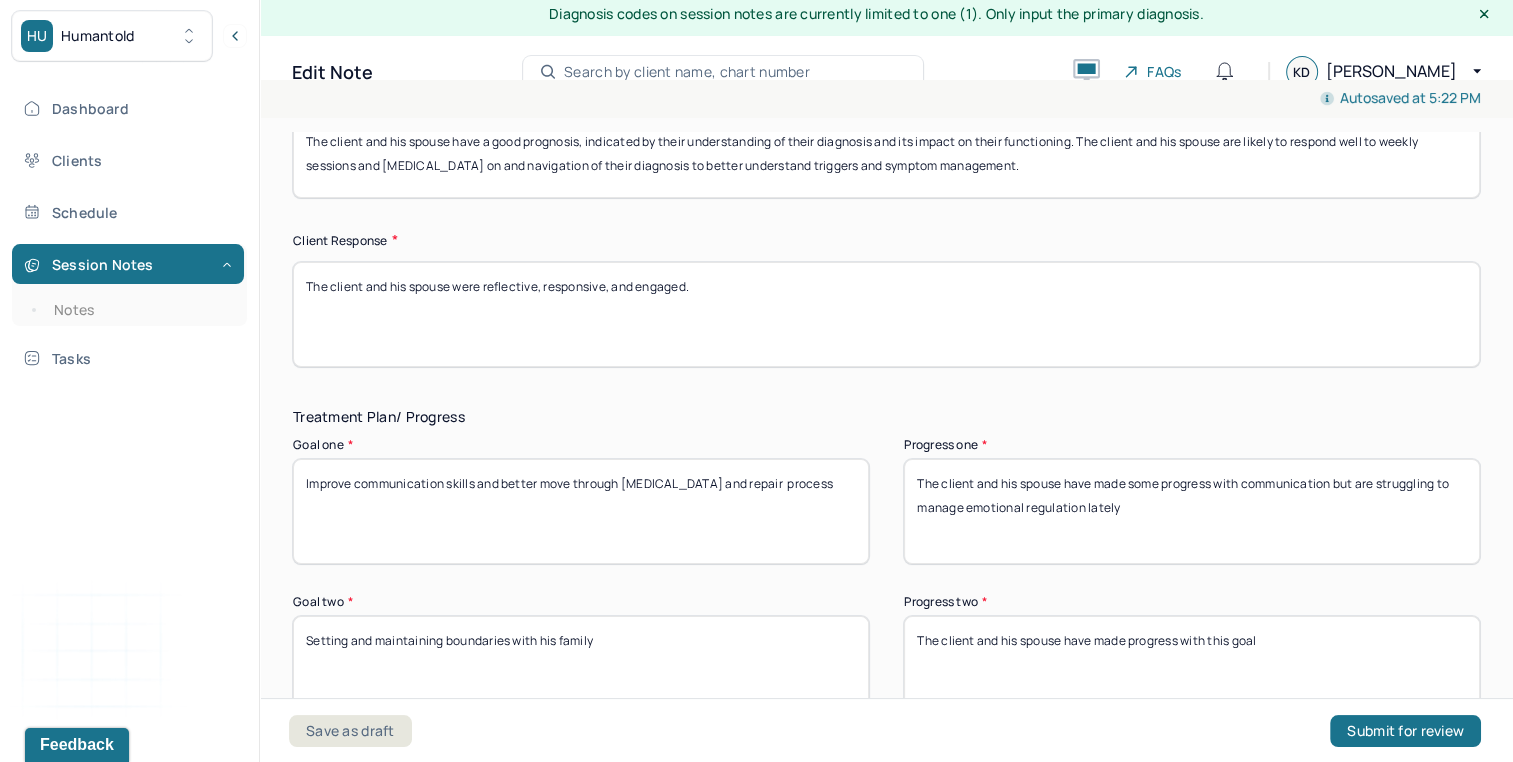 type on "The client and his spouse were reflective, responsive, and engaged." 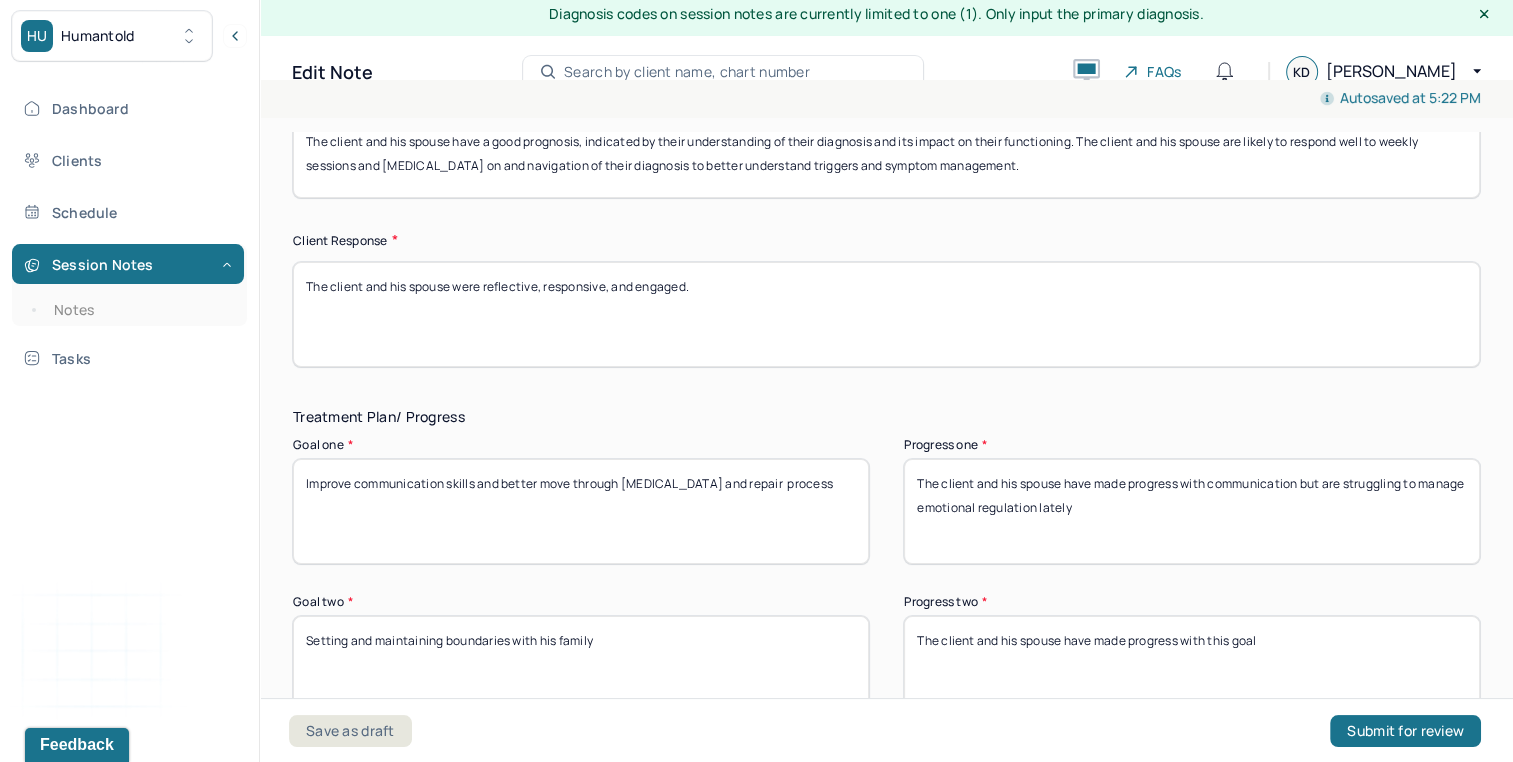 click on "The client and his spouse have made progress with communication but are struggling to manage emotional regulation lately" at bounding box center (1192, 511) 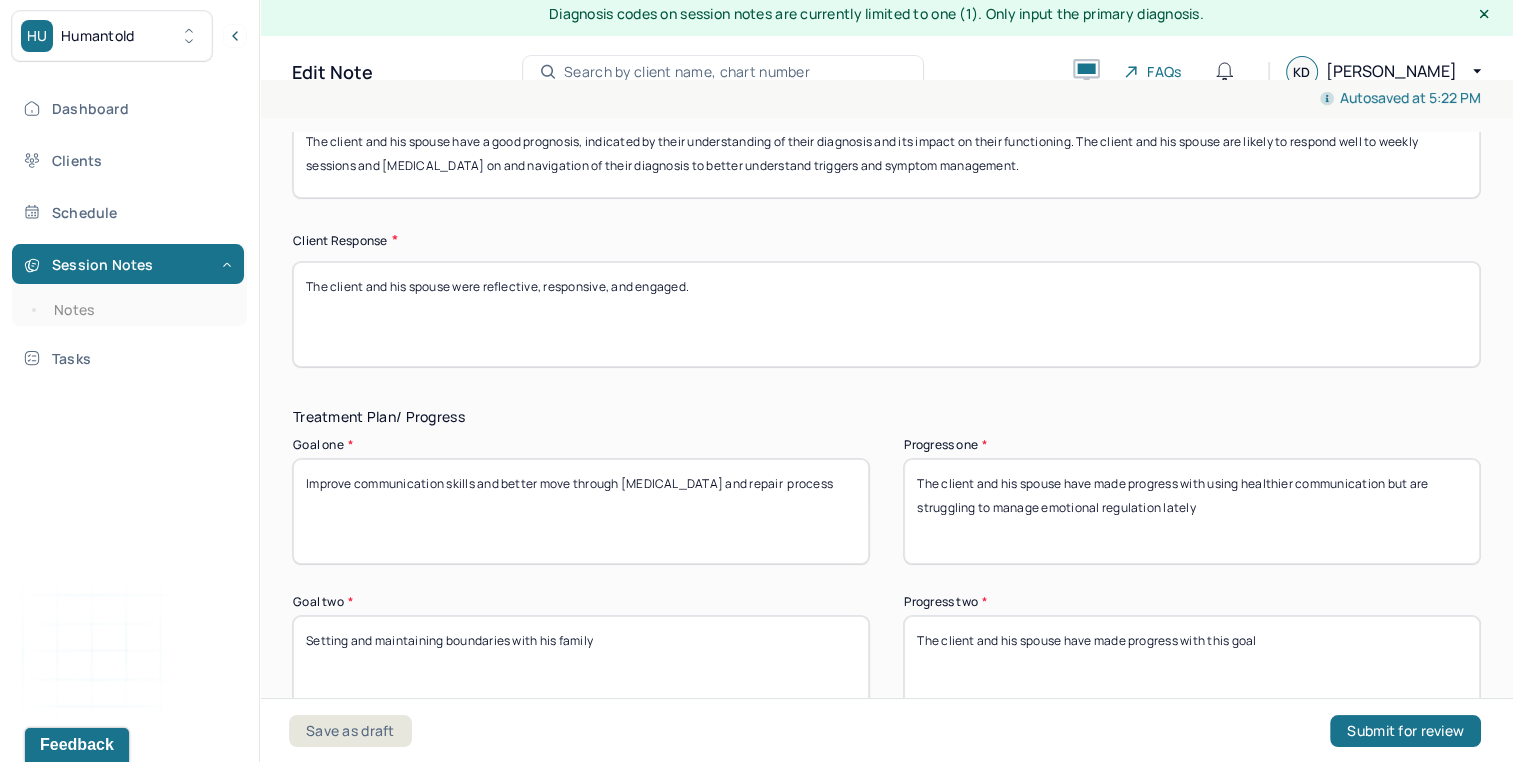 drag, startPoint x: 1381, startPoint y: 478, endPoint x: 1527, endPoint y: 706, distance: 270.73972 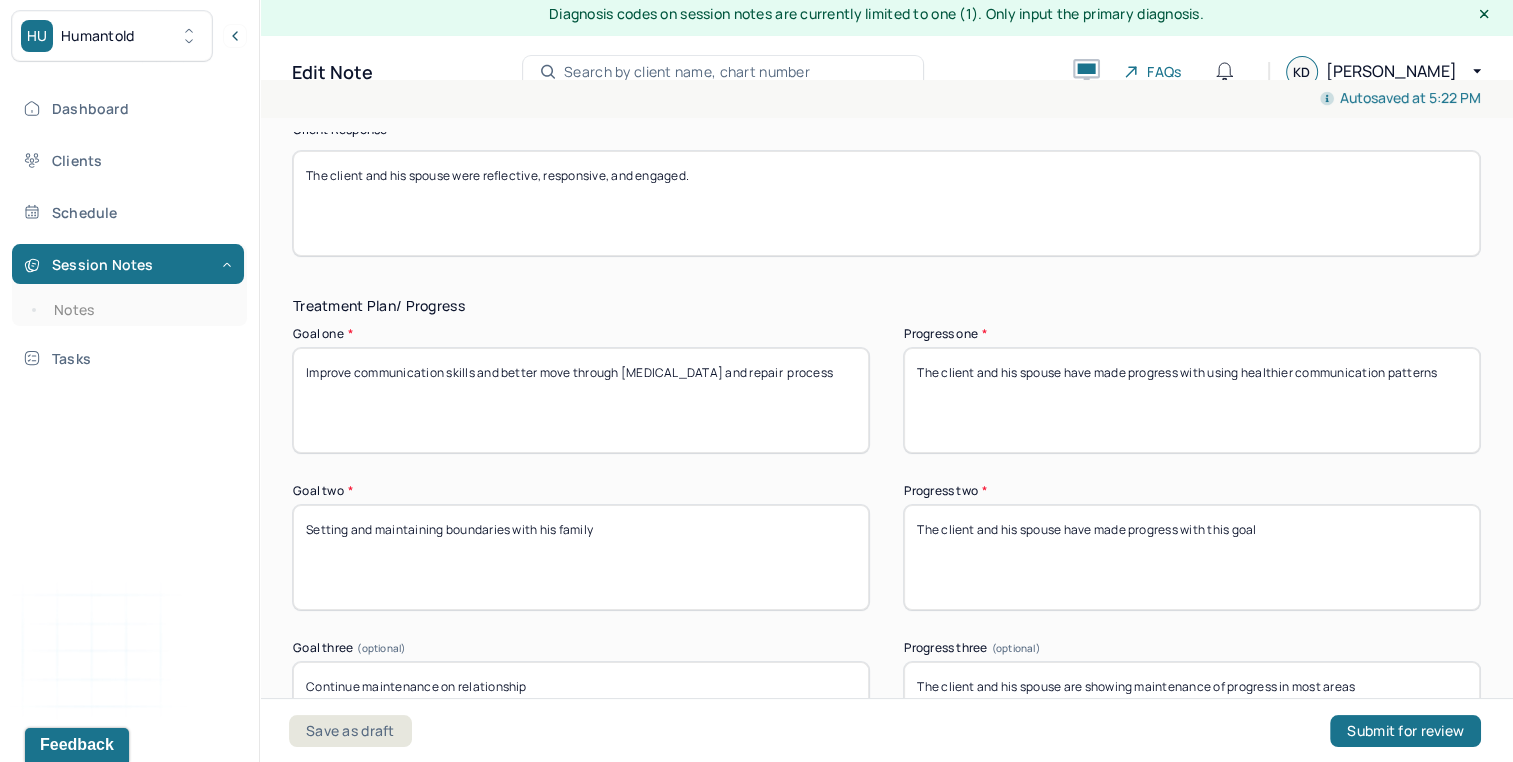 scroll, scrollTop: 3243, scrollLeft: 0, axis: vertical 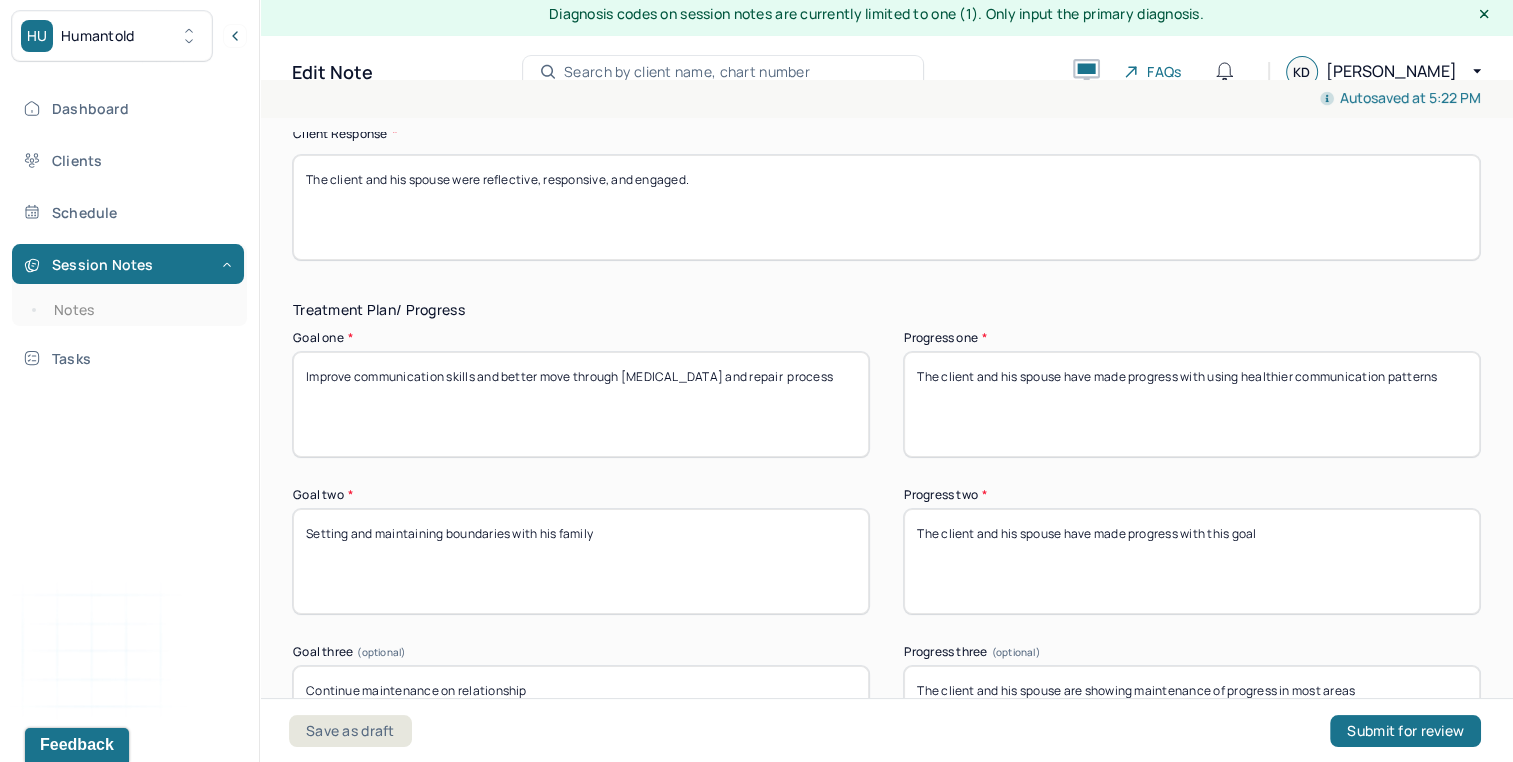 type on "The client and his spouse have made progress with using healthier communication patterns" 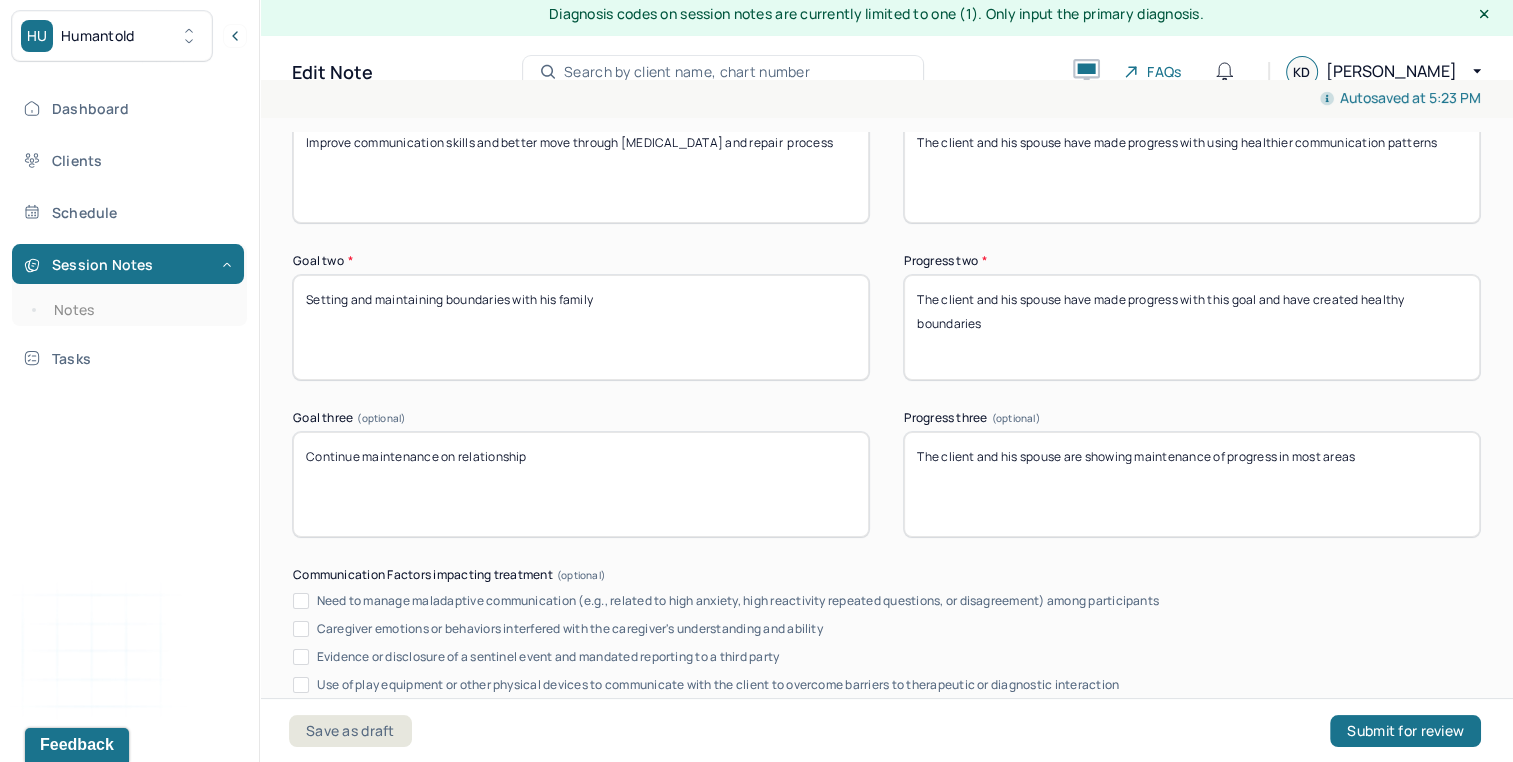 scroll, scrollTop: 3484, scrollLeft: 0, axis: vertical 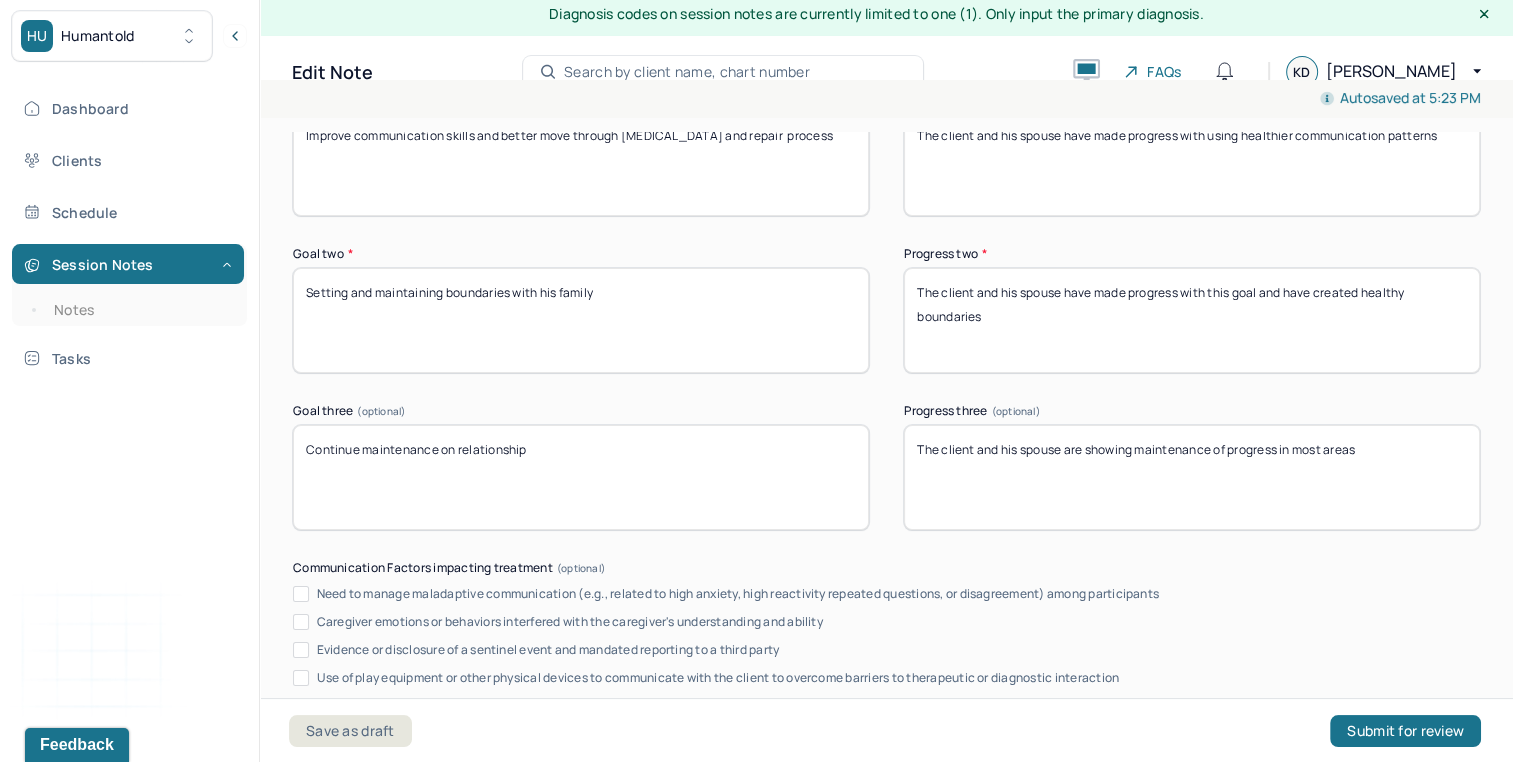 type on "The client and his spouse have made progress with this goal and have created healthy boundaries" 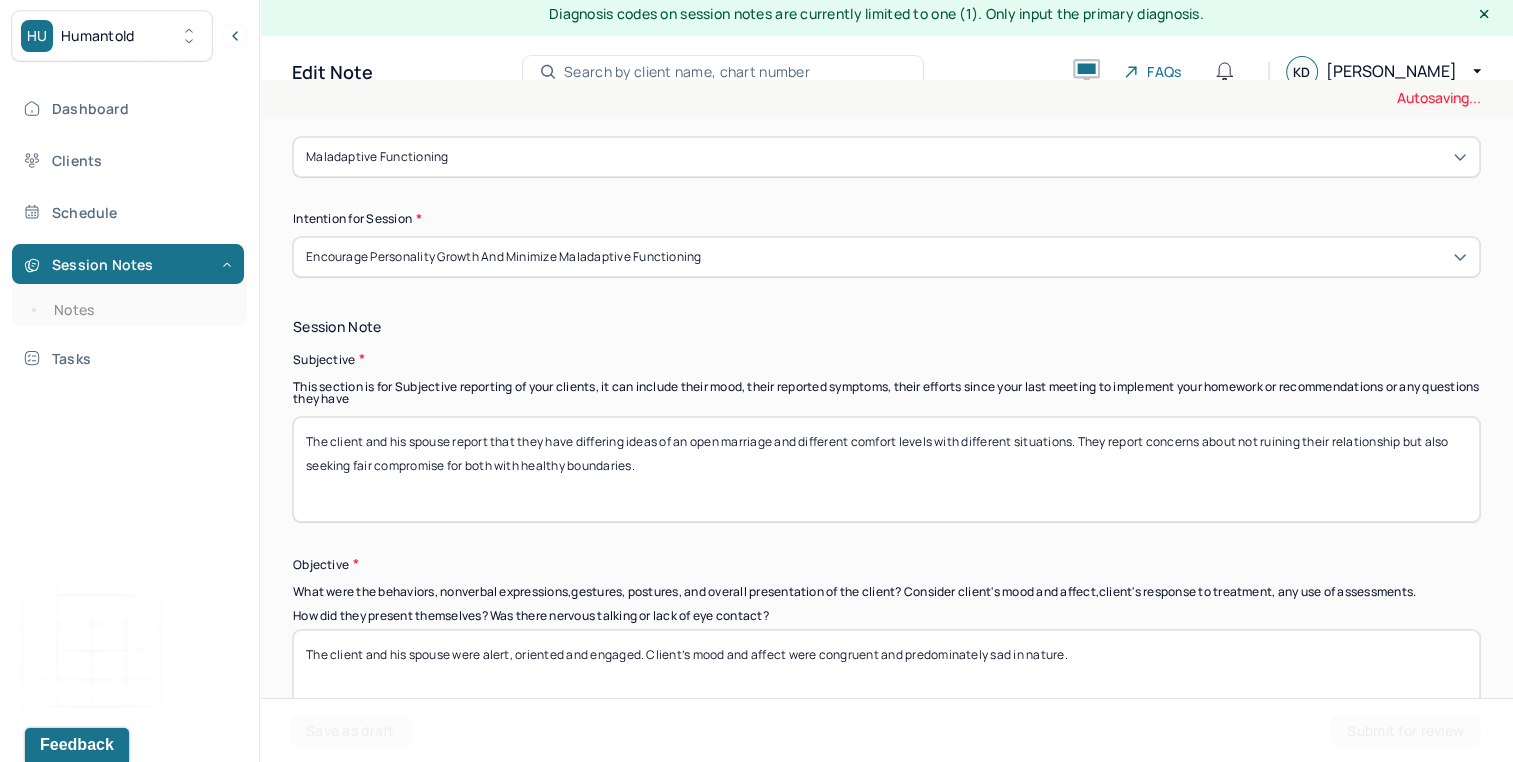 scroll, scrollTop: 0, scrollLeft: 0, axis: both 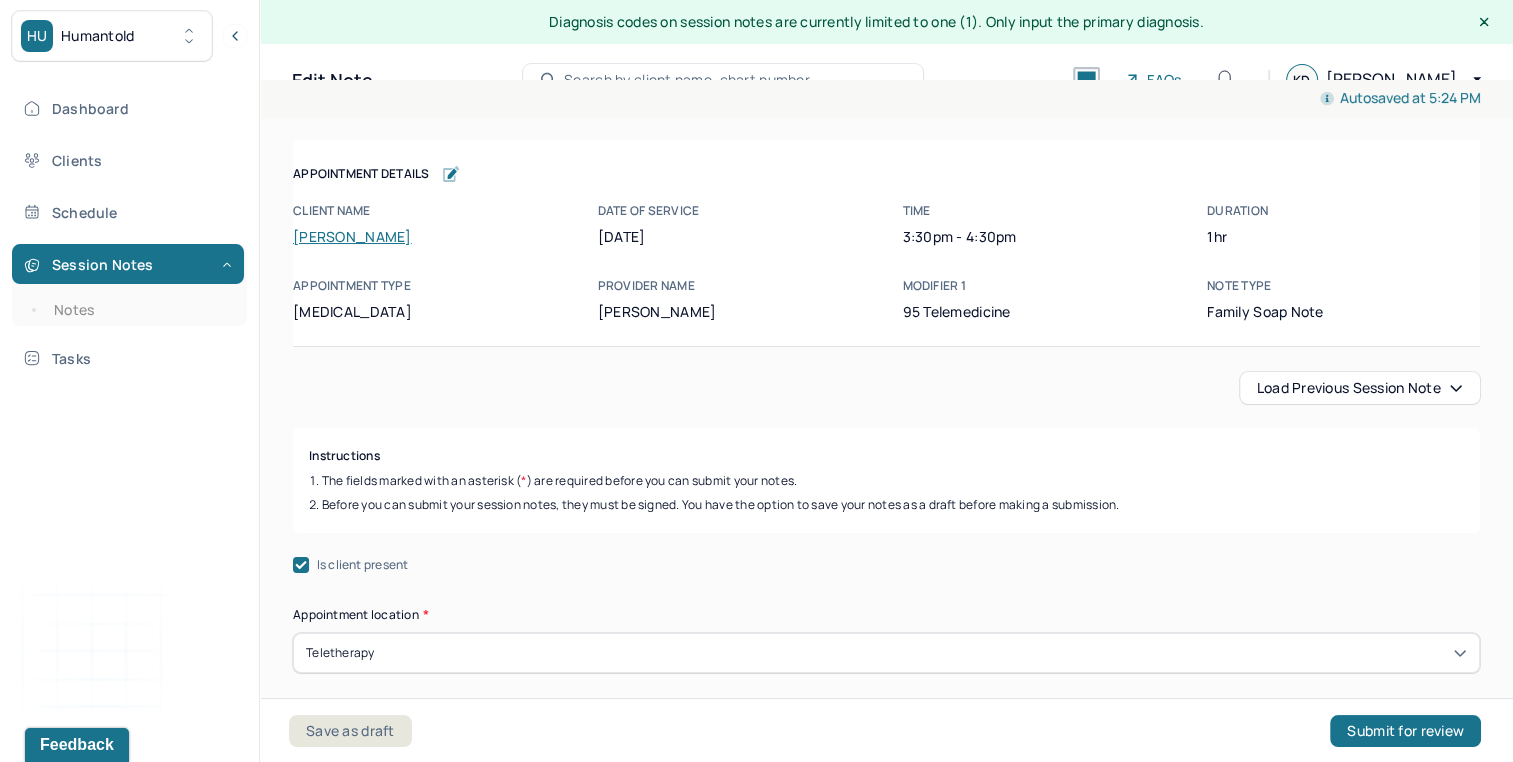type on "The client and his spouse are maintaining progress" 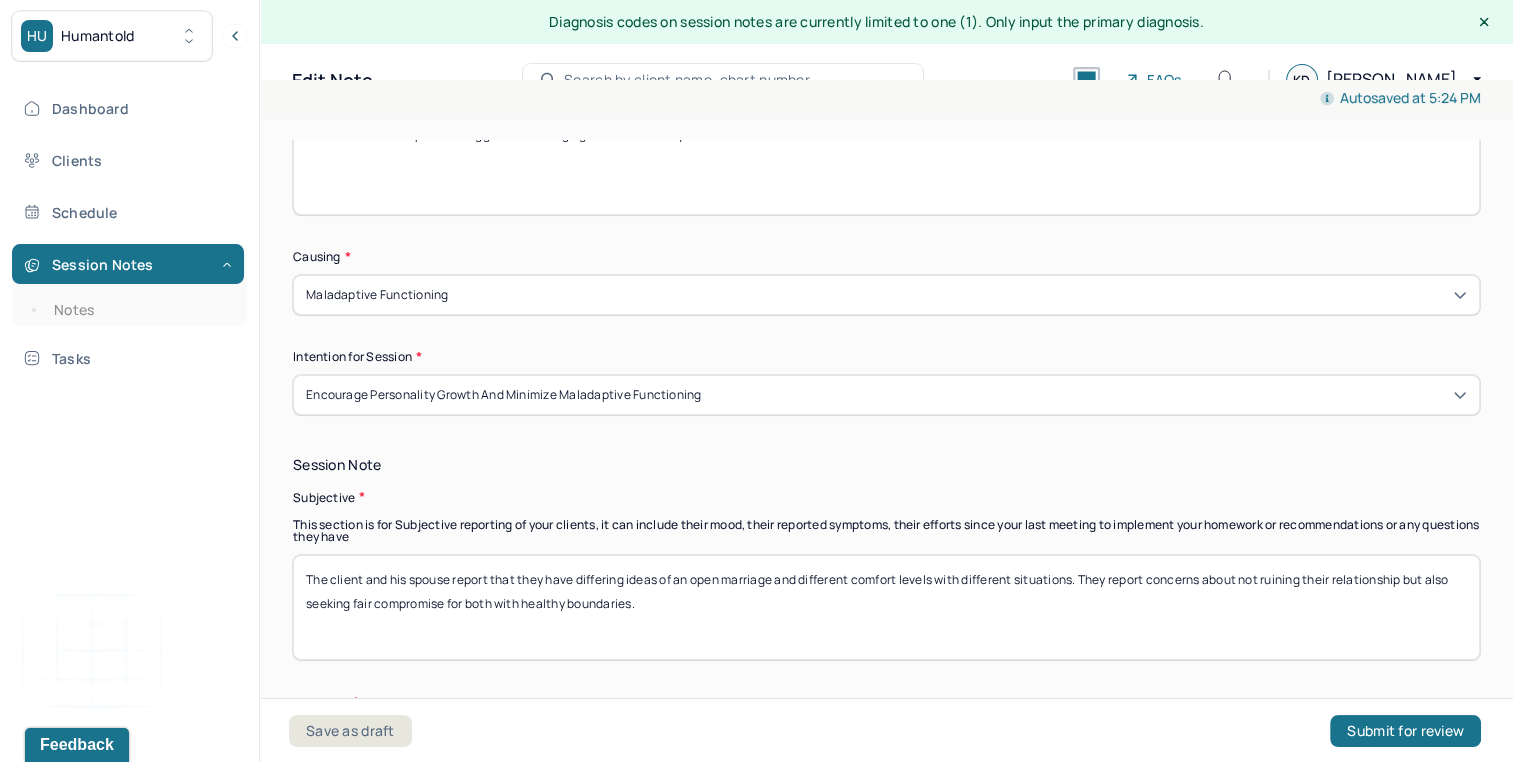 scroll, scrollTop: 1166, scrollLeft: 0, axis: vertical 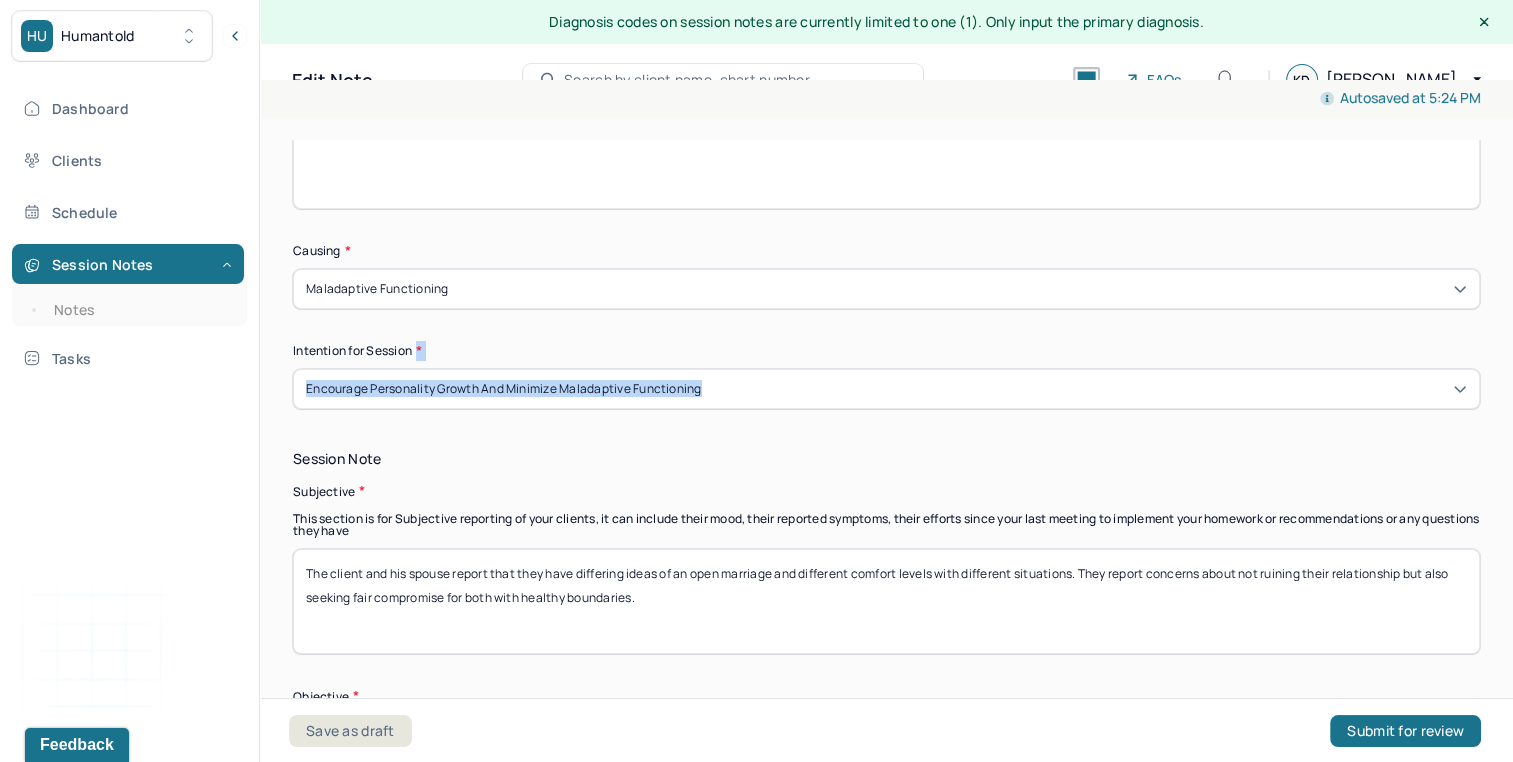 drag, startPoint x: 1448, startPoint y: 343, endPoint x: 1448, endPoint y: 377, distance: 34 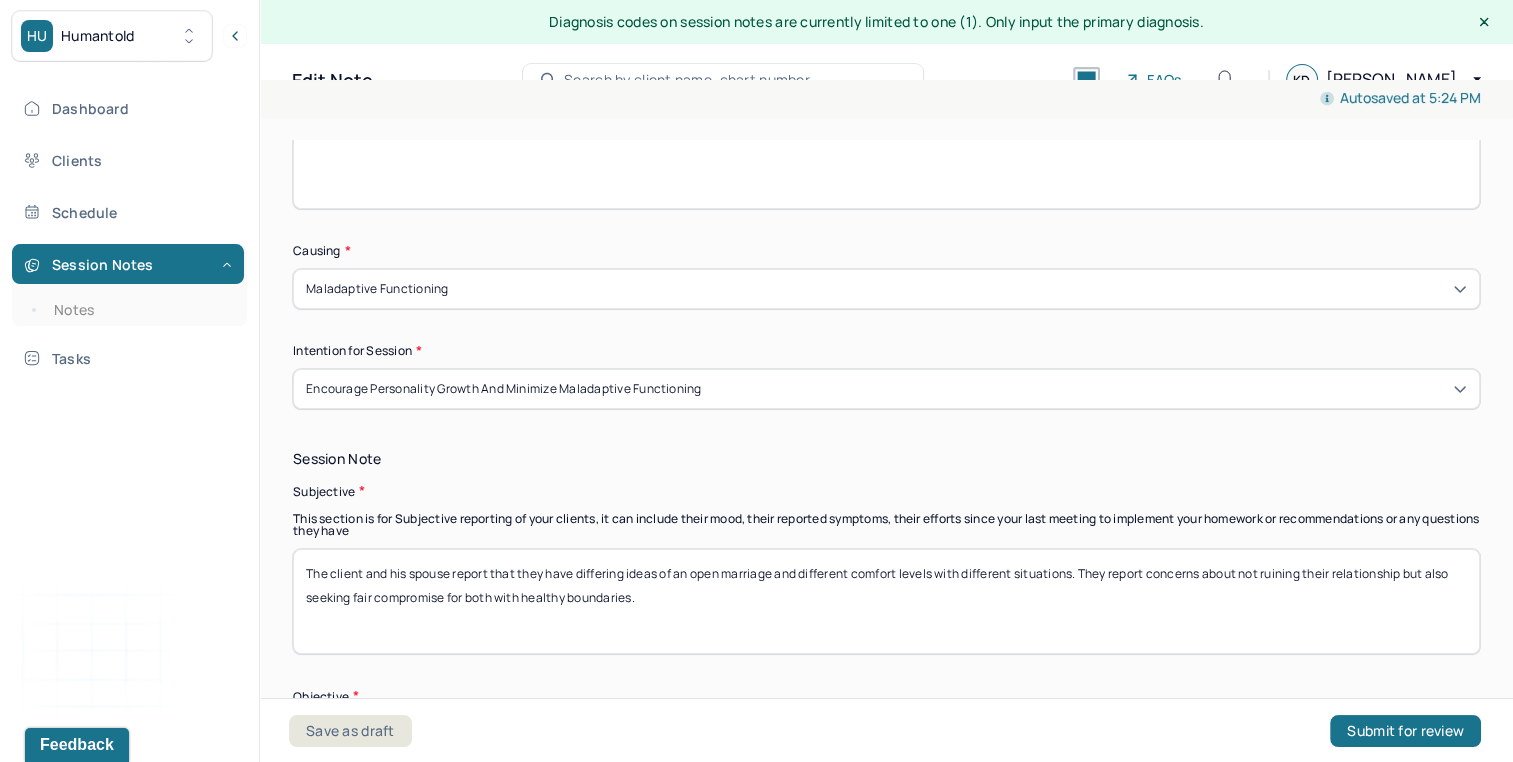 click on "Session Note Subjective This section is for Subjective reporting of your clients, it can include their mood, their reported symptoms, their efforts since your last meeting to implement your homework or recommendations or any questions they have The client and his spouse report that they have differing ideas of an open marriage and different comfort levels with different situations. They report concerns about not ruining their relationship but also seeking fair compromise for both with healthy boundaries.  Objective What were the behaviors, nonverbal expressions,gestures, postures, and overall presentation of the client? Consider client's mood and affect,client's response to treatment, any use of assessments. How did they present themselves? Was there nervous talking or lack of eye contact? The client and his spouse were alert, oriented and engaged. Client’s mood and affect were congruent and predominately sad in nature.
Assessment" at bounding box center [886, 766] 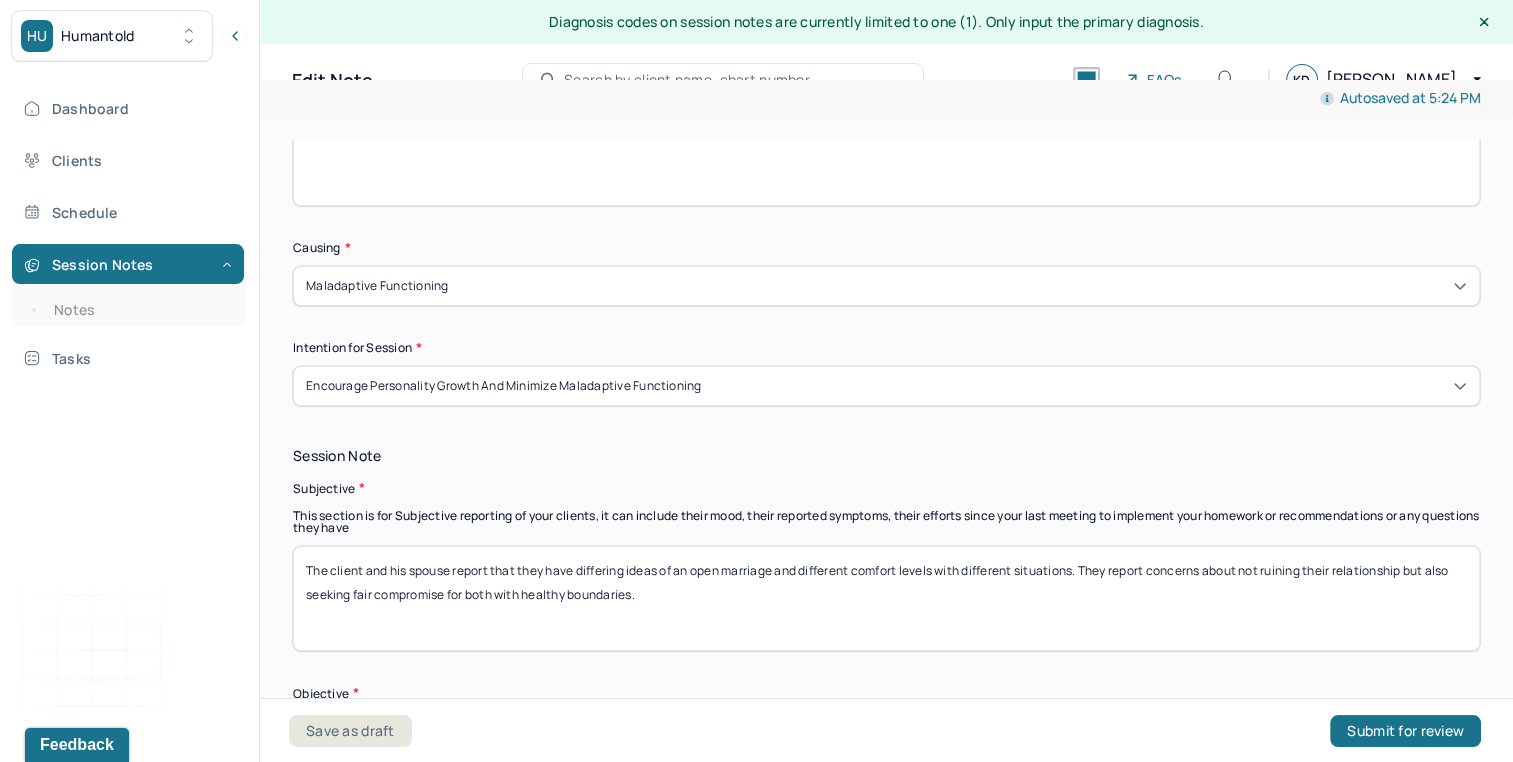 scroll, scrollTop: 1200, scrollLeft: 0, axis: vertical 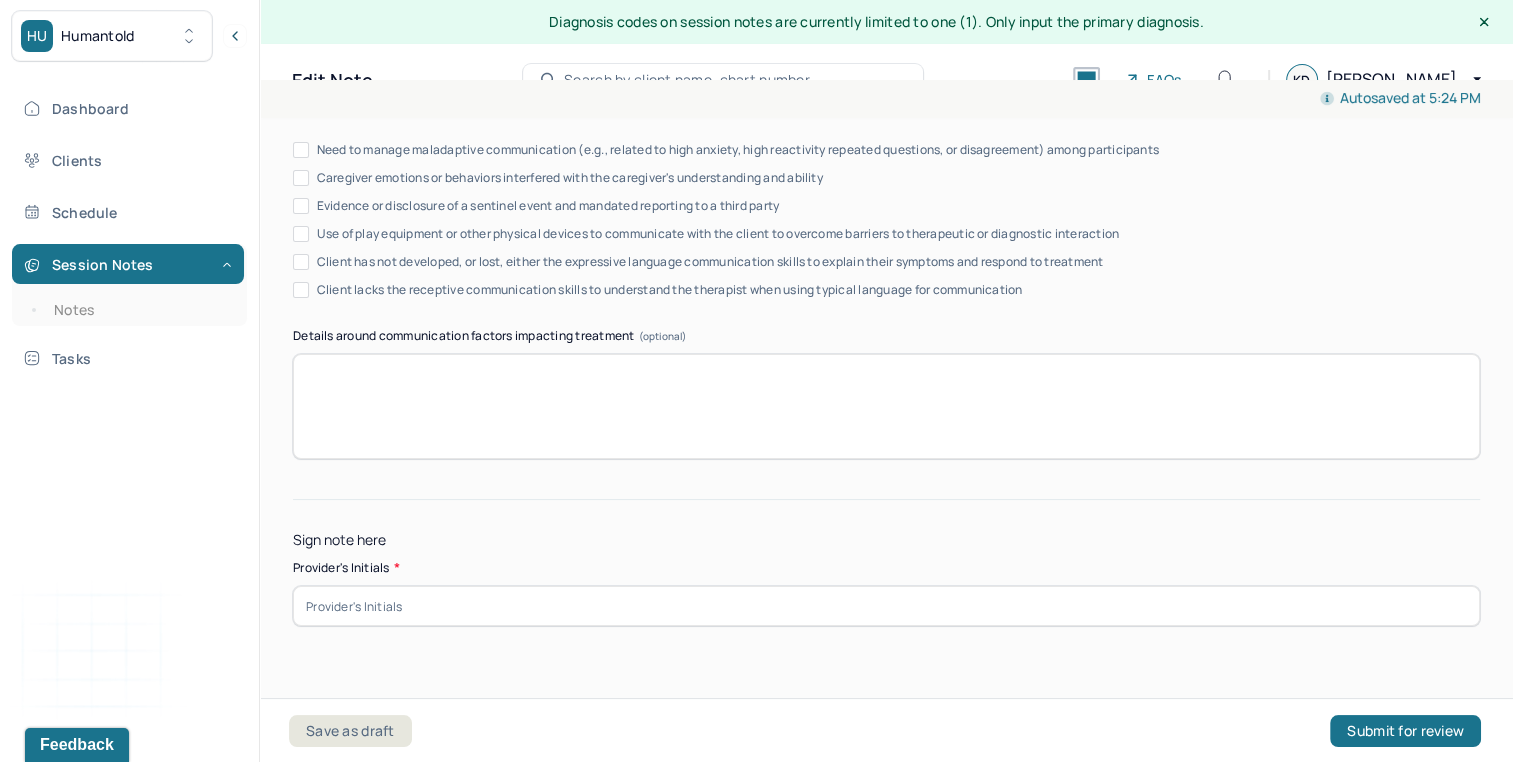 click at bounding box center [886, 606] 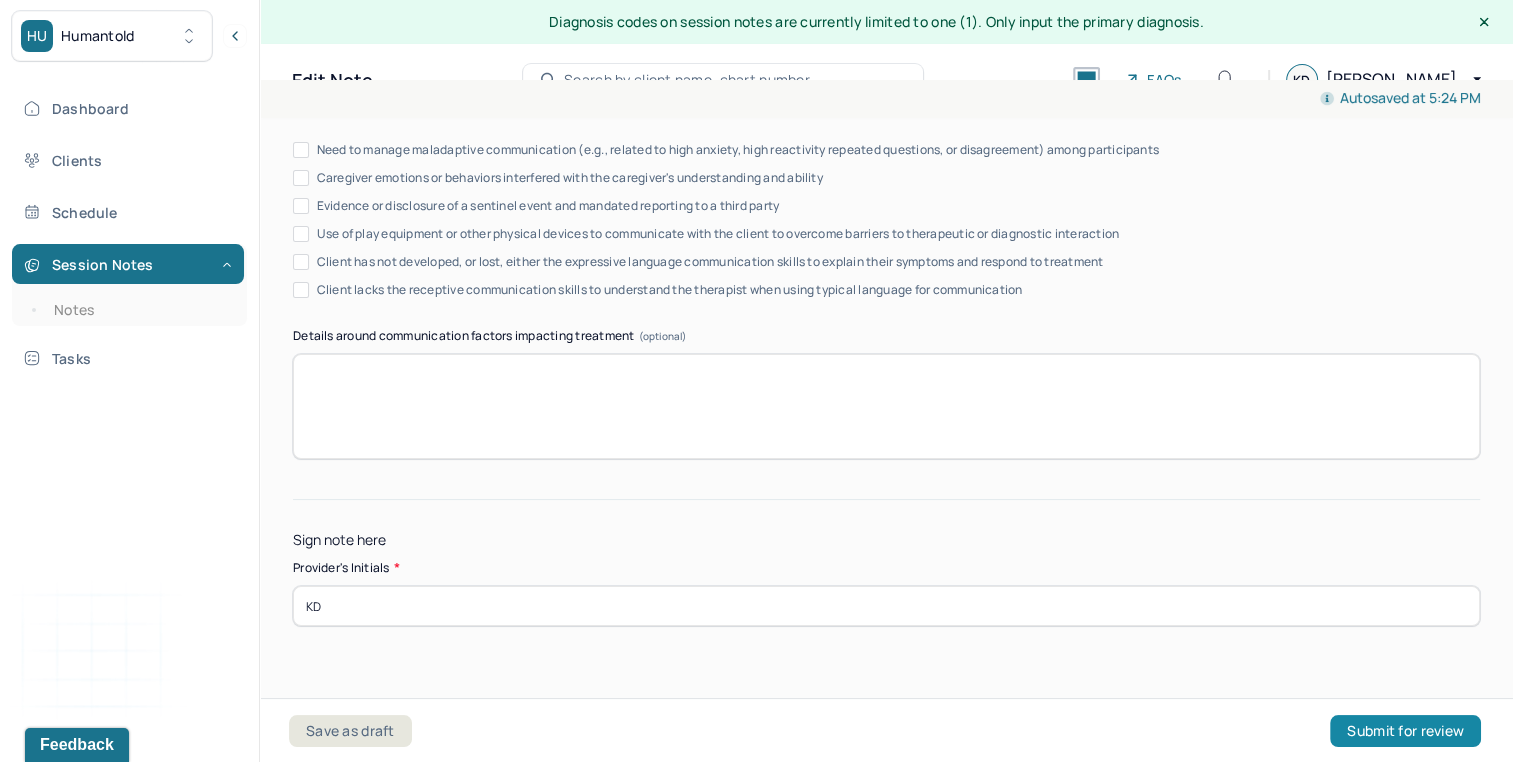 type on "KD" 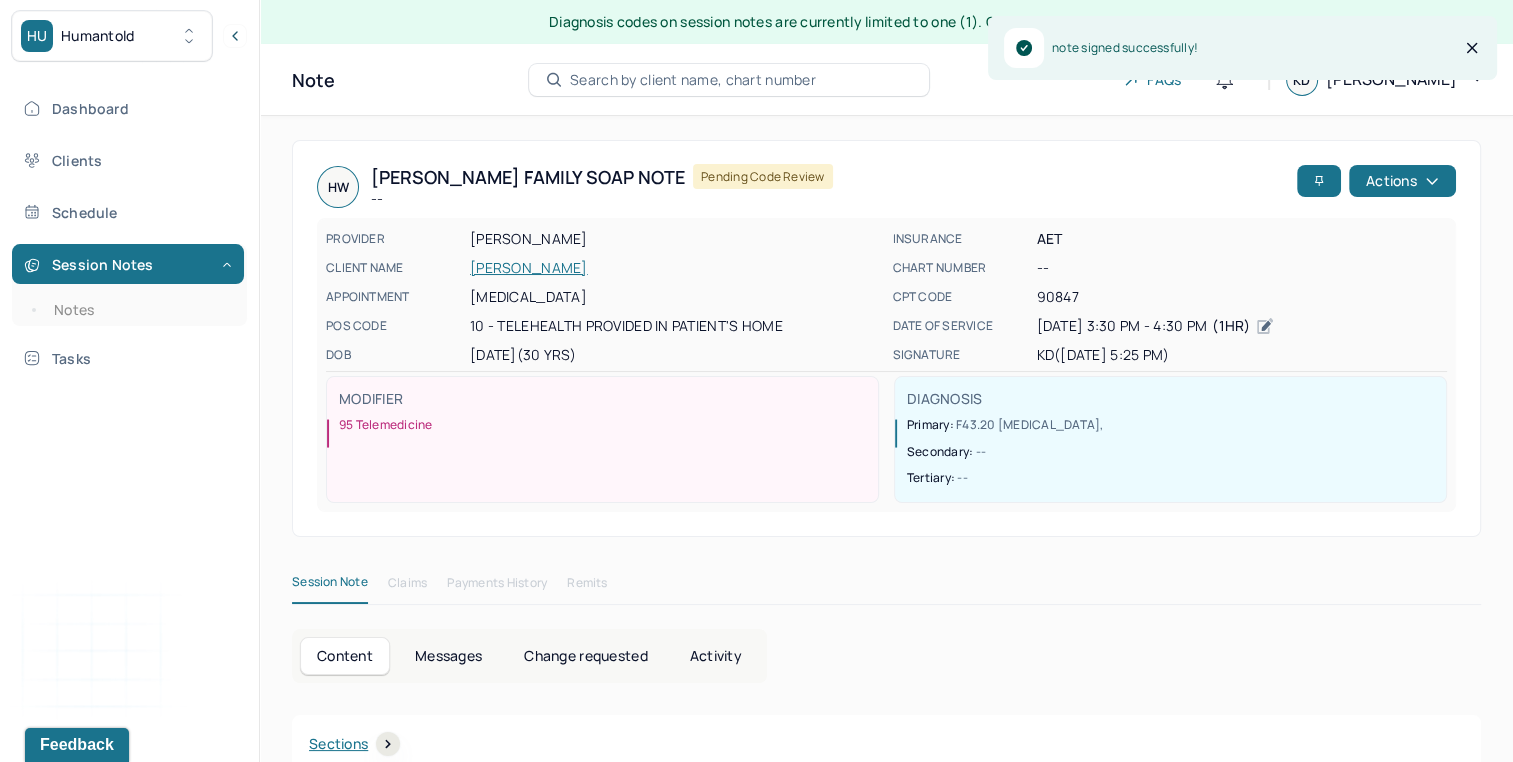 click on "Sections   NOTE CONTENT Is client present Is client present Appointment location teletherapy Client Teletherapy Location Home Provider Teletherapy Location Home Consent was received for the teletherapy session Consent was received for the teletherapy session The teletherapy session was conducted via video The teletherapy session was conducted via video Primary diagnosis F43.20 ADJUSTMENT DISORDER UNSPECIFIED Secondary diagnosis -- Tertiary diagnosis -- Emotional / Behavioural symptoms demonstrated The client and his spouse struggle with managing sex and intimacy Causing Maladaptive Functioning Intention for Session Encourage personality growth and minimize maladaptive functioning Session Note Subjective The client and his spouse report that they have differing ideas of an open marriage and different comfort levels with different situations. They report concerns about not ruining their relationship but also seeking fair compromise for both with healthy boundaries.  Objective Assessment Other -- Plan -- -- --" at bounding box center (886, 2222) 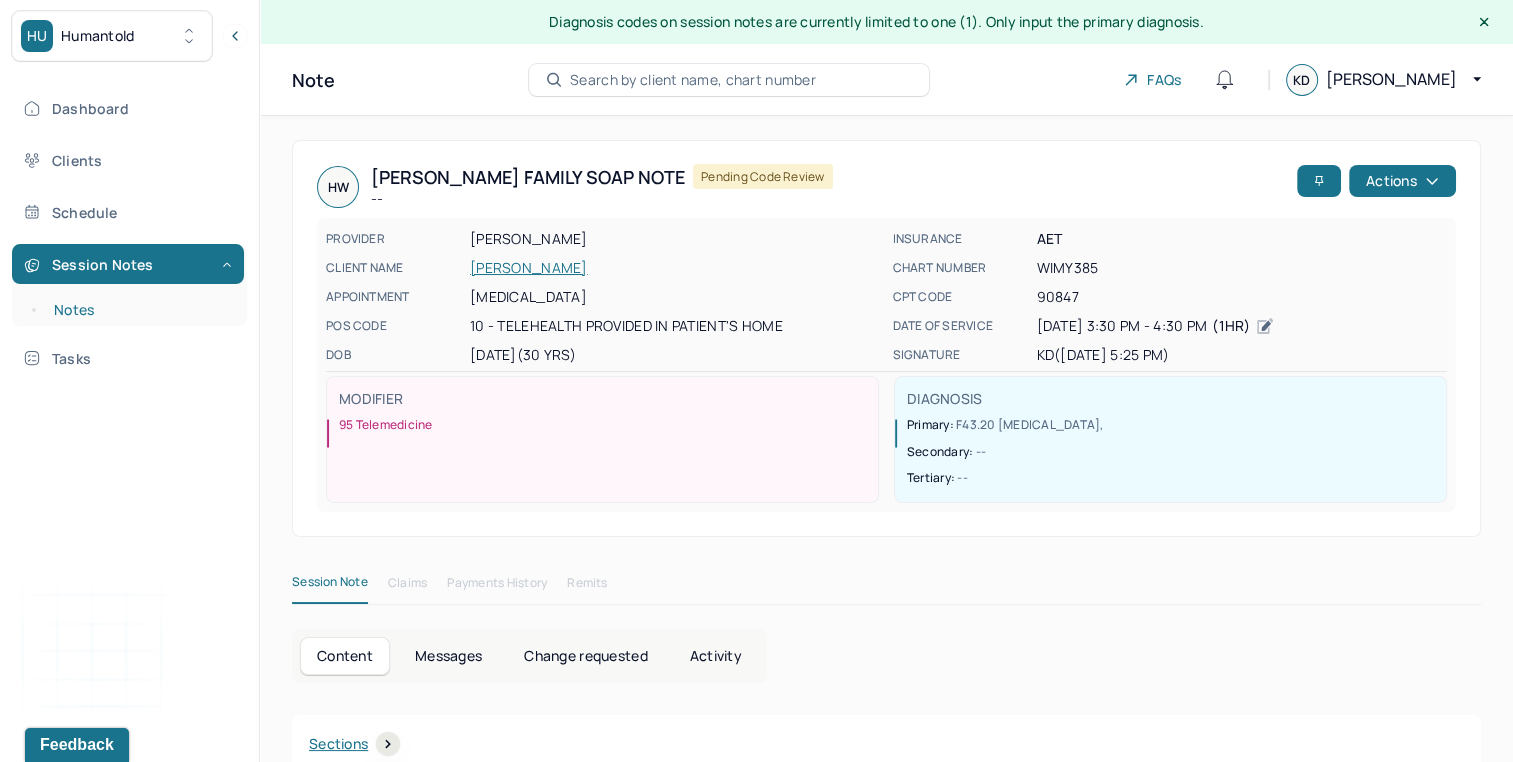 click on "Notes" at bounding box center [139, 310] 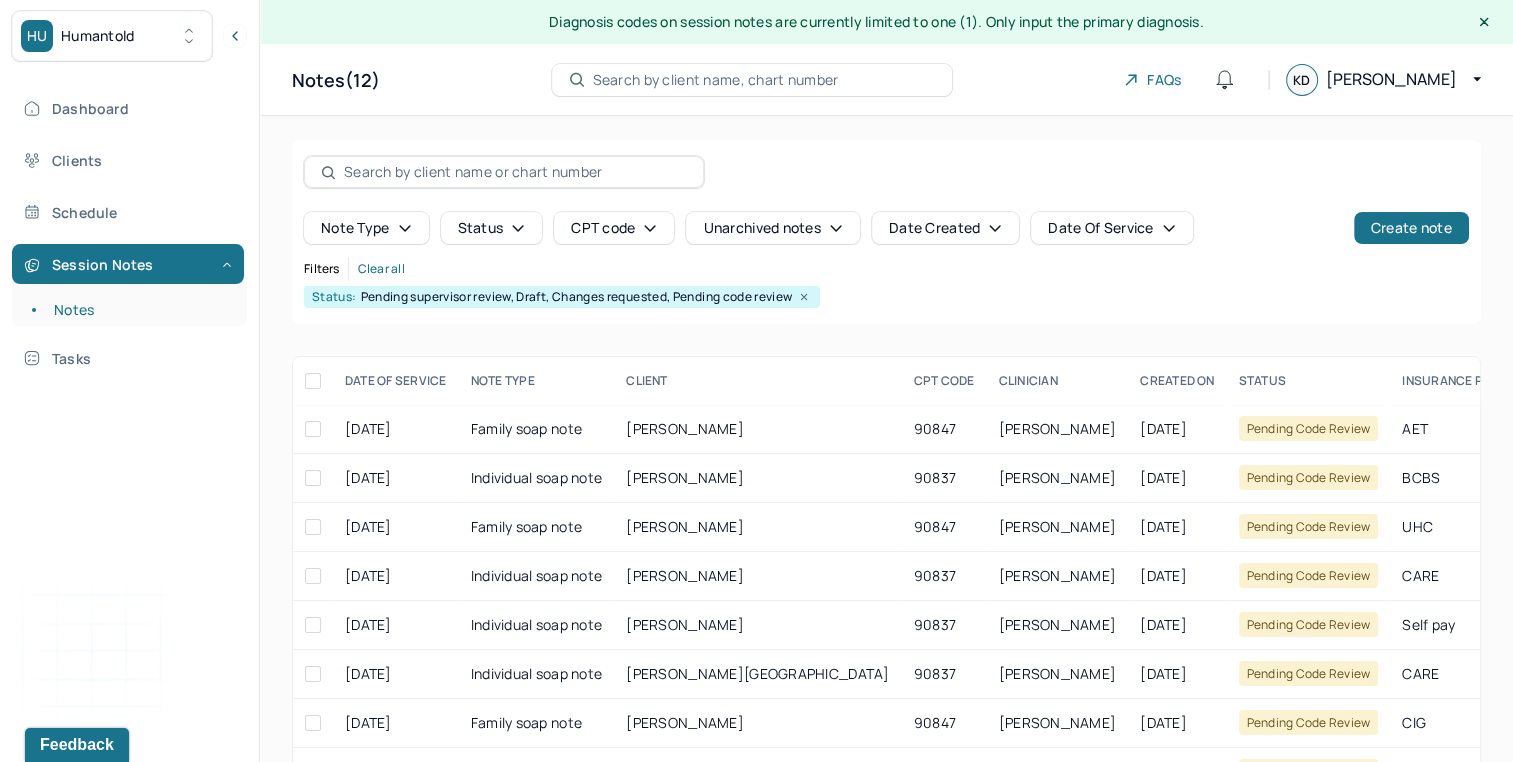 click on "Note type     Status     CPT code     Unarchived notes     Date Created     Date Of Service     Create note" at bounding box center (886, 200) 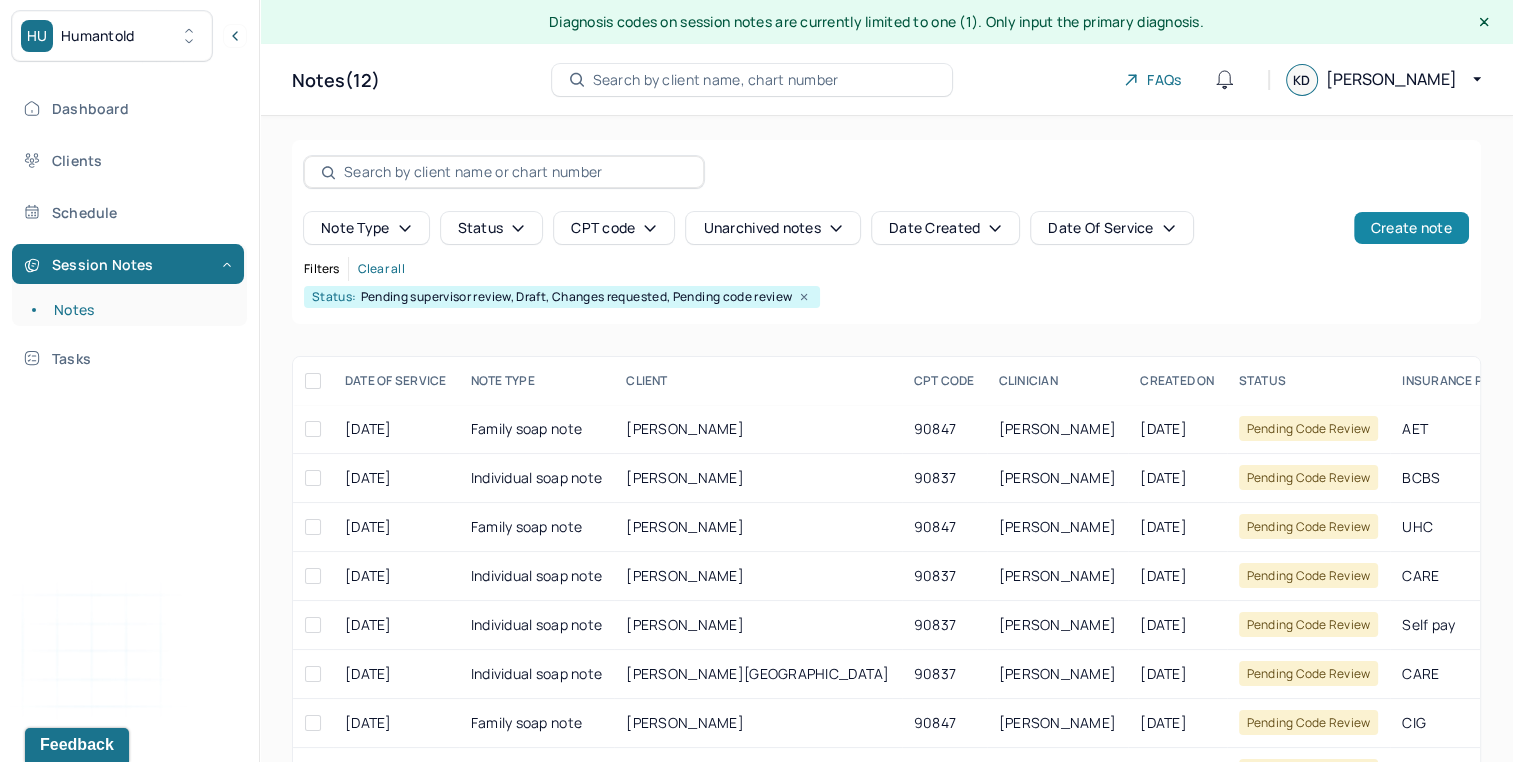 click on "Create note" at bounding box center (1411, 228) 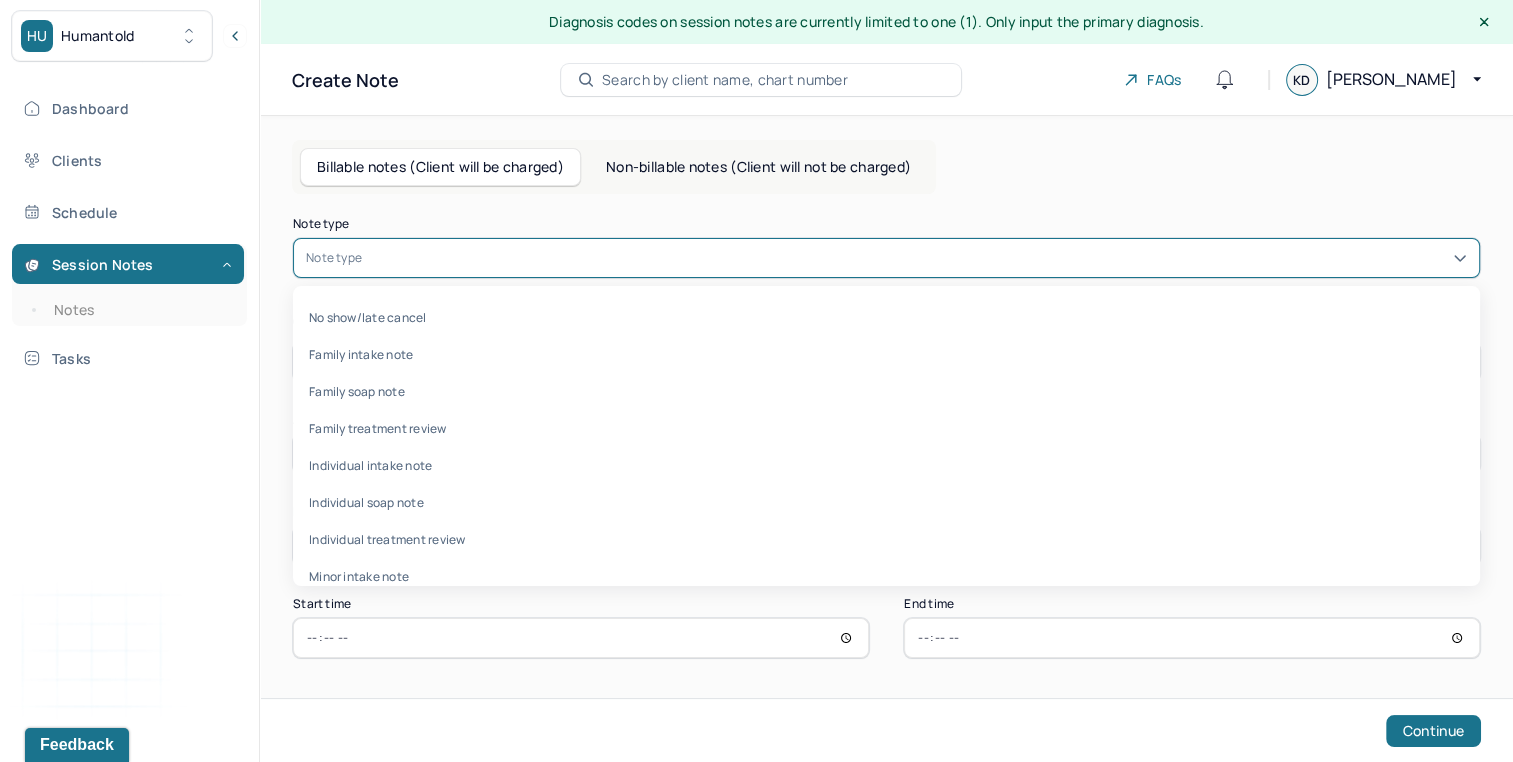 click at bounding box center [916, 258] 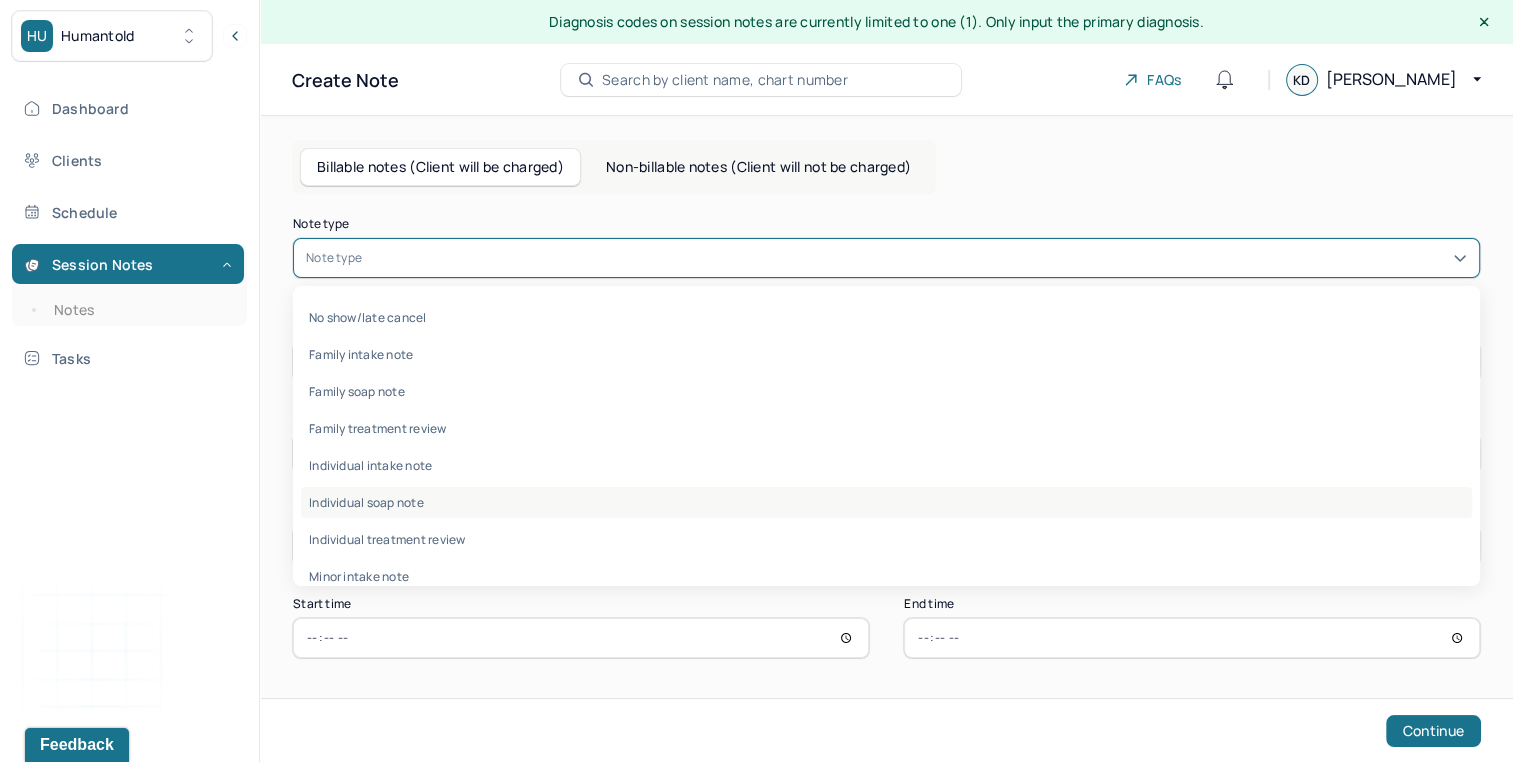 click on "Individual soap note" at bounding box center (886, 502) 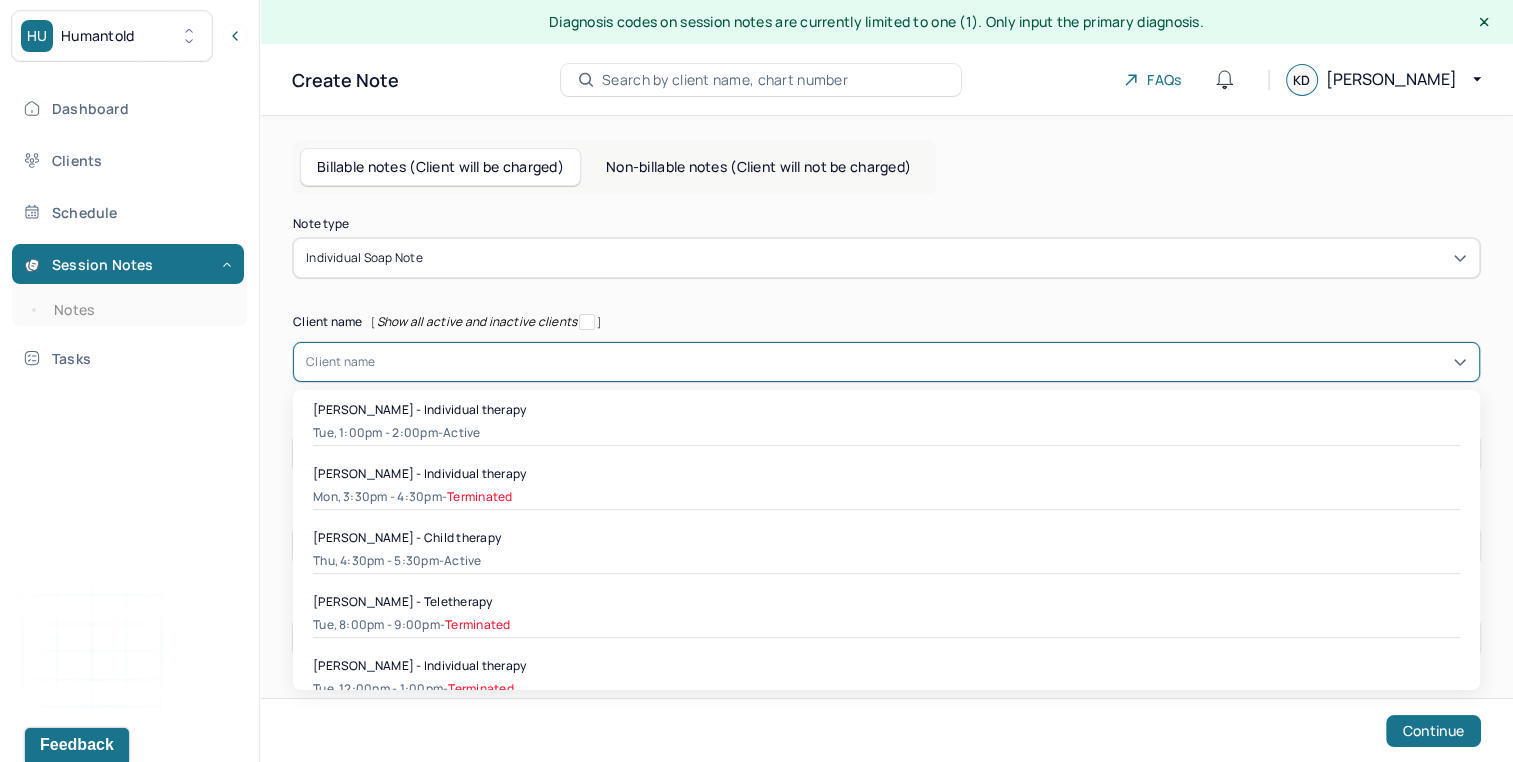 click at bounding box center (921, 362) 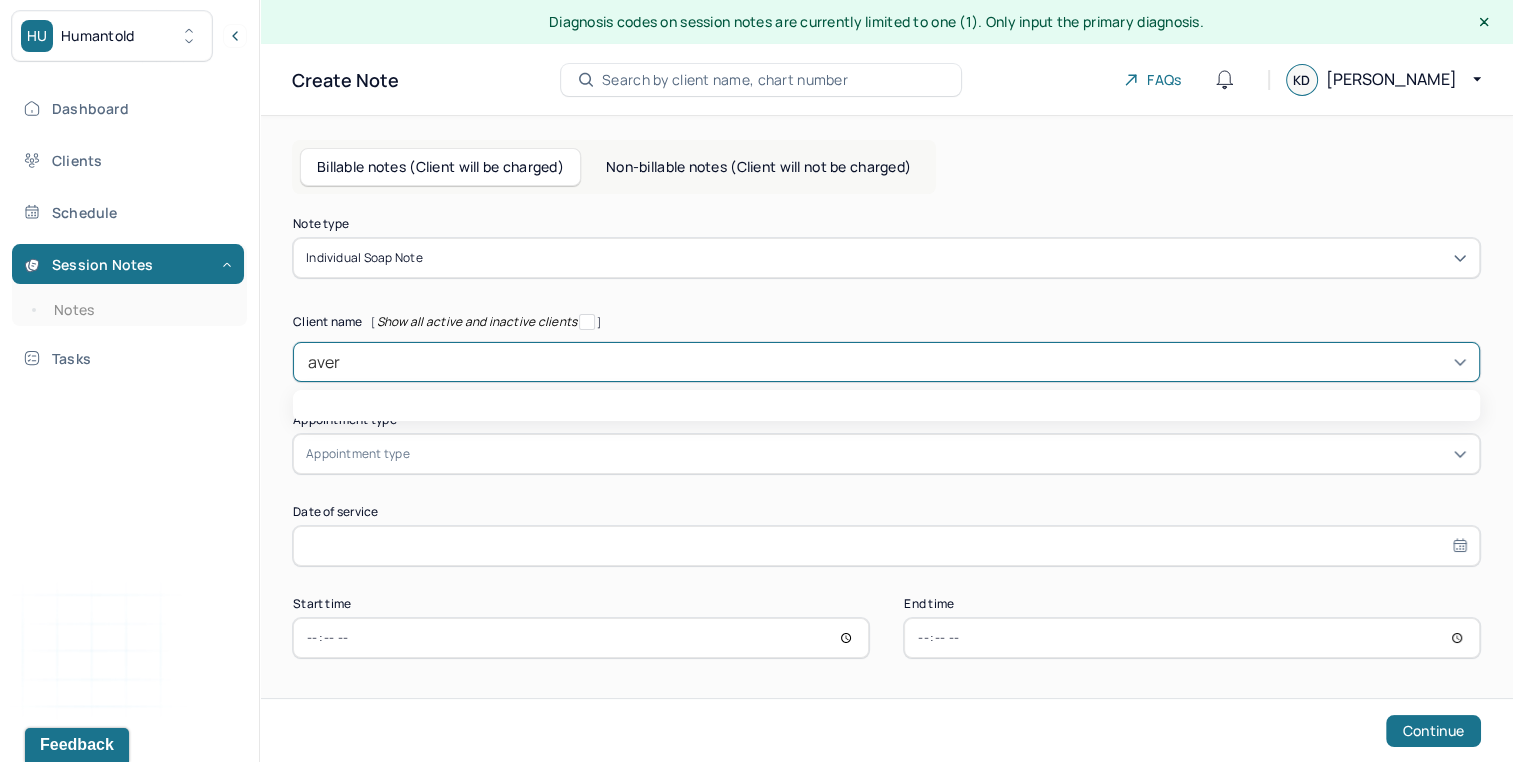 type on "avery" 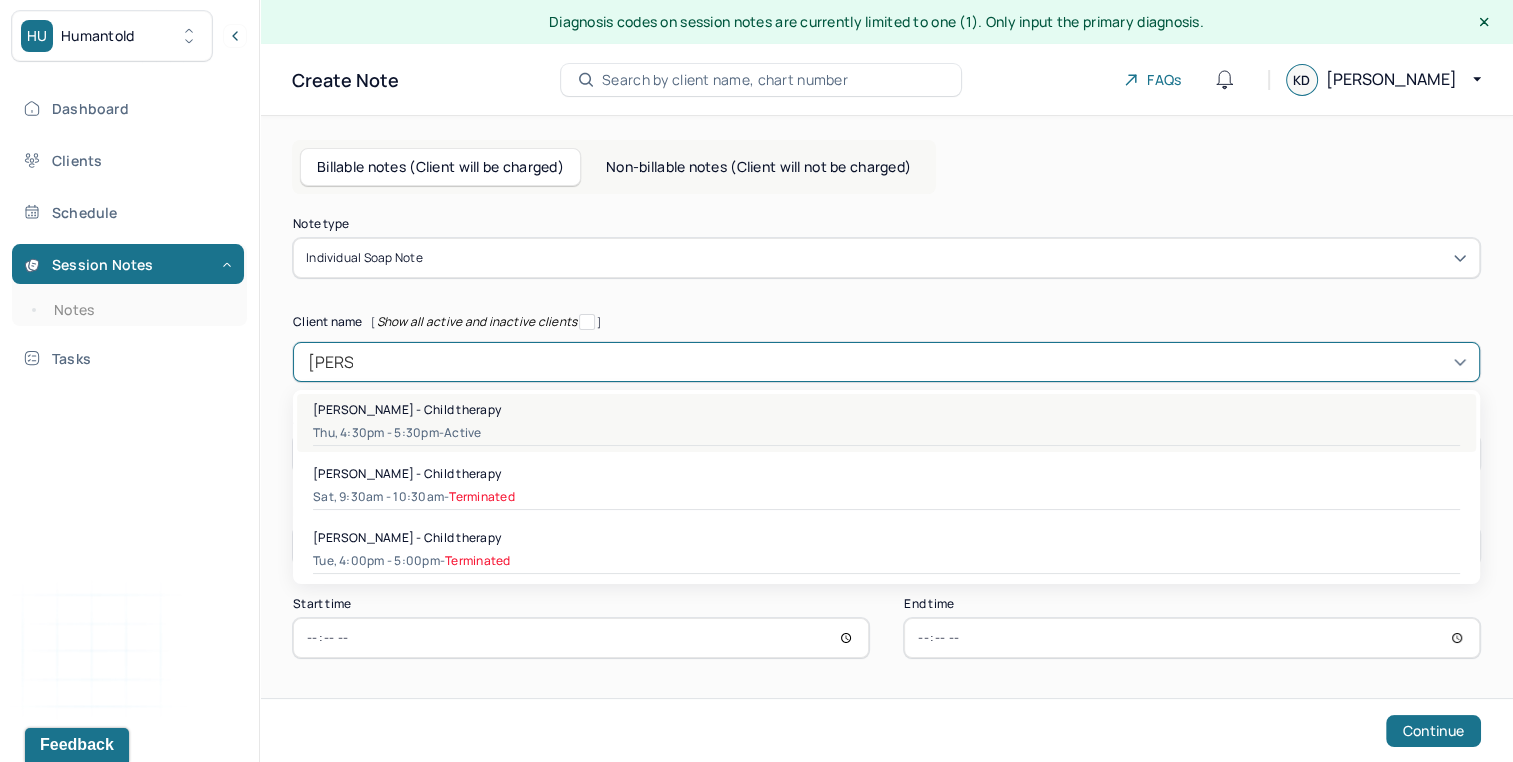 click on "Thu, 4:30pm - 5:30pm  -  active" at bounding box center (886, 433) 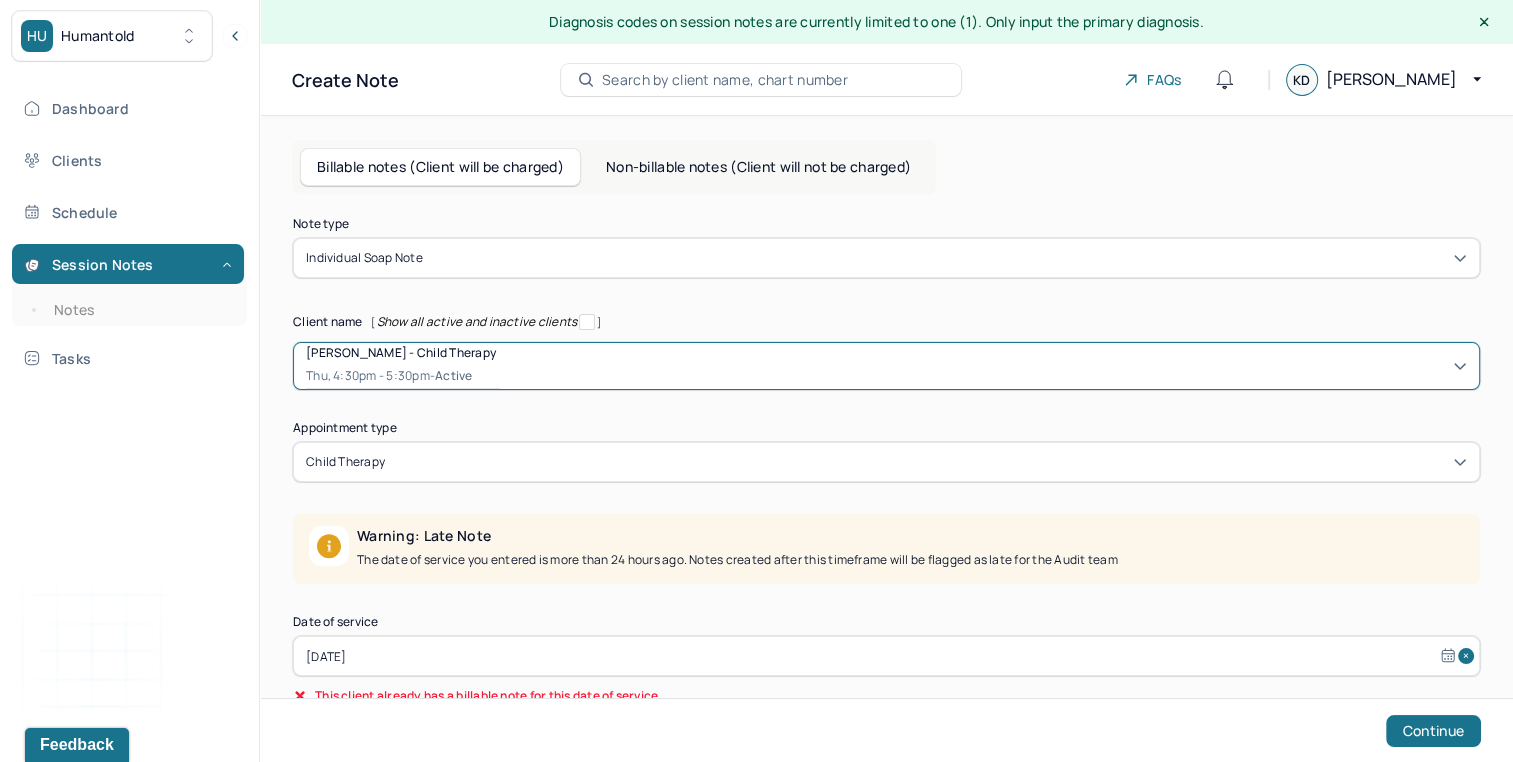 scroll, scrollTop: 142, scrollLeft: 0, axis: vertical 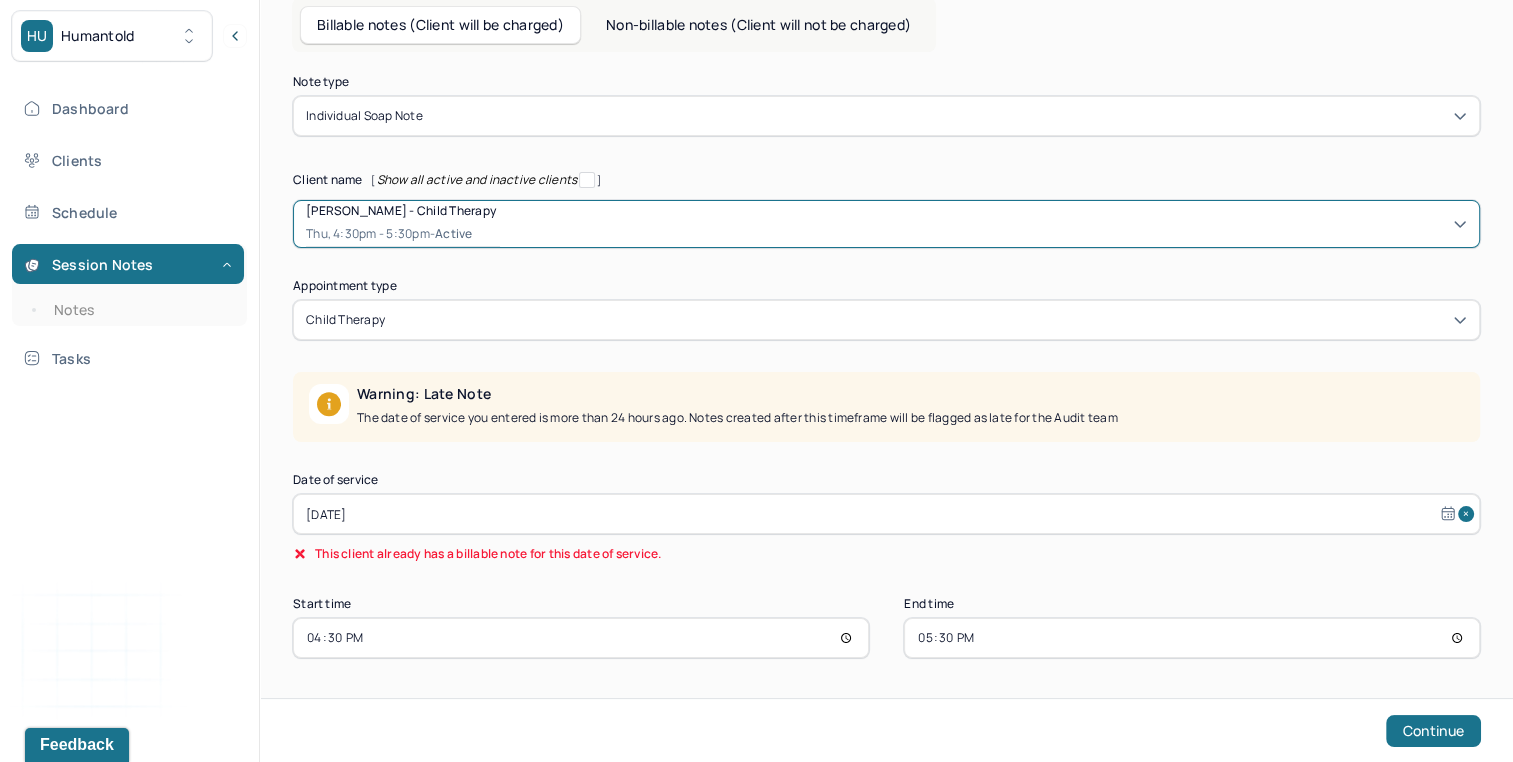 select on "5" 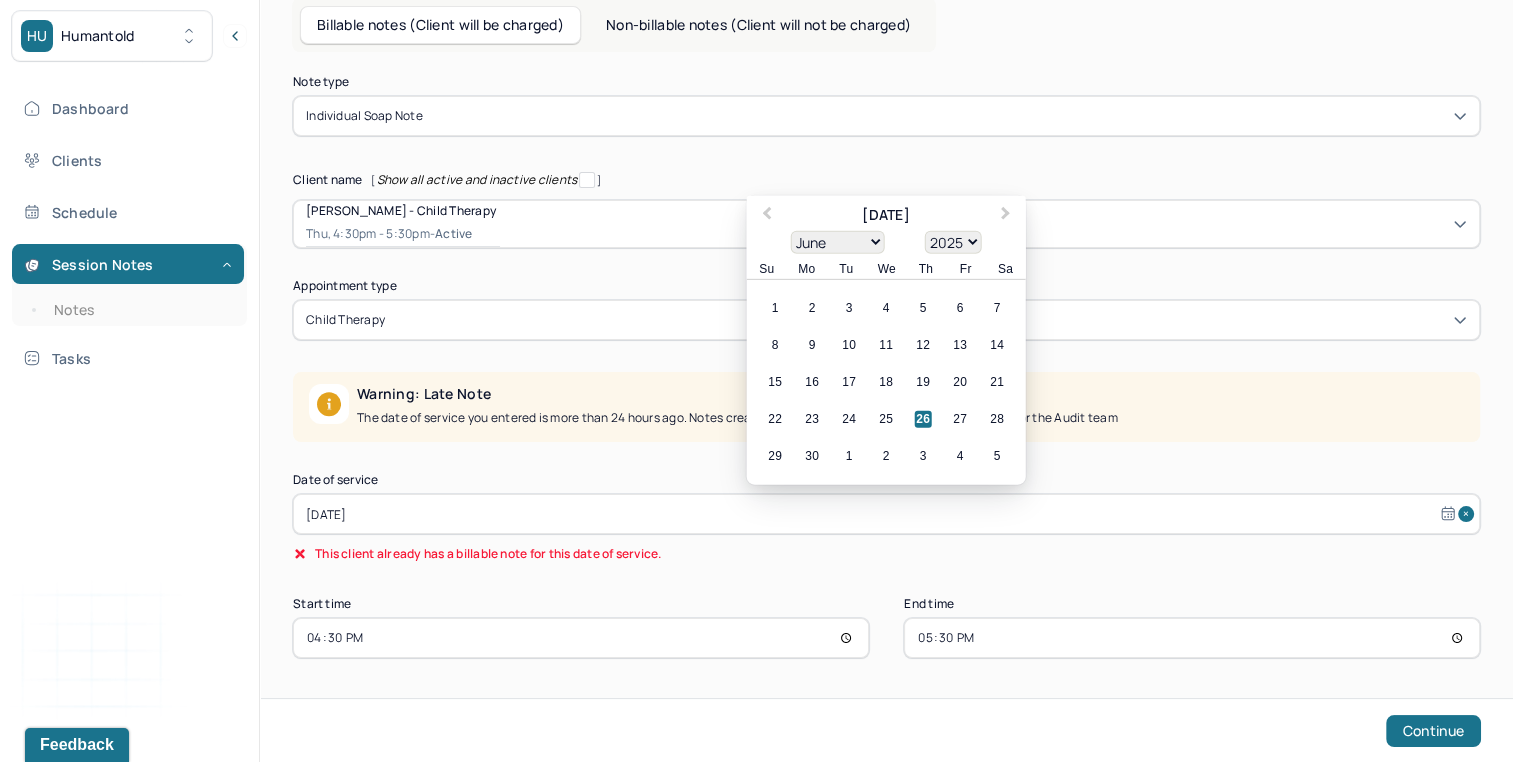 click on "Jun 26, 2025" at bounding box center [886, 514] 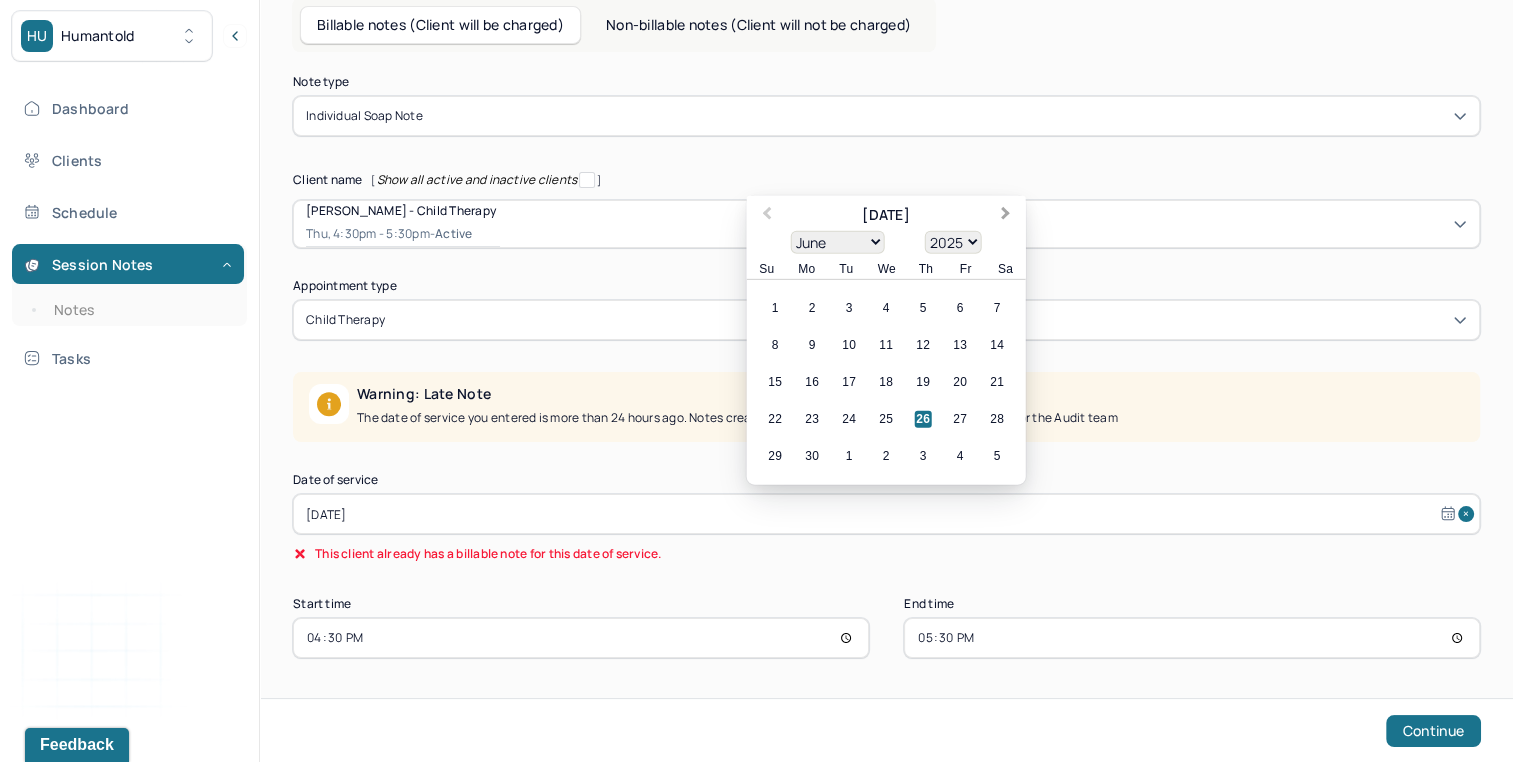 click on "Next Month" at bounding box center [1006, 215] 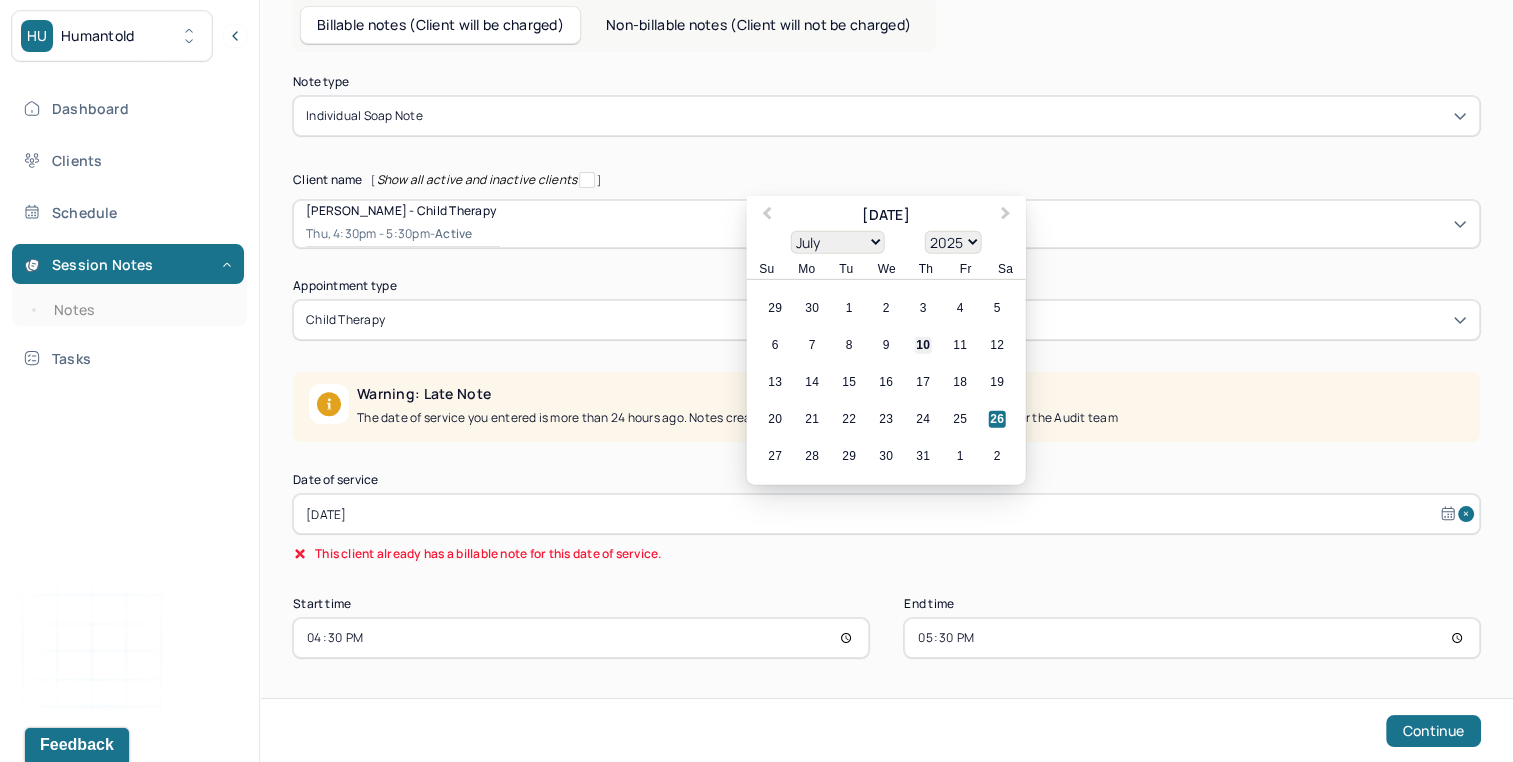 click on "10" at bounding box center (923, 345) 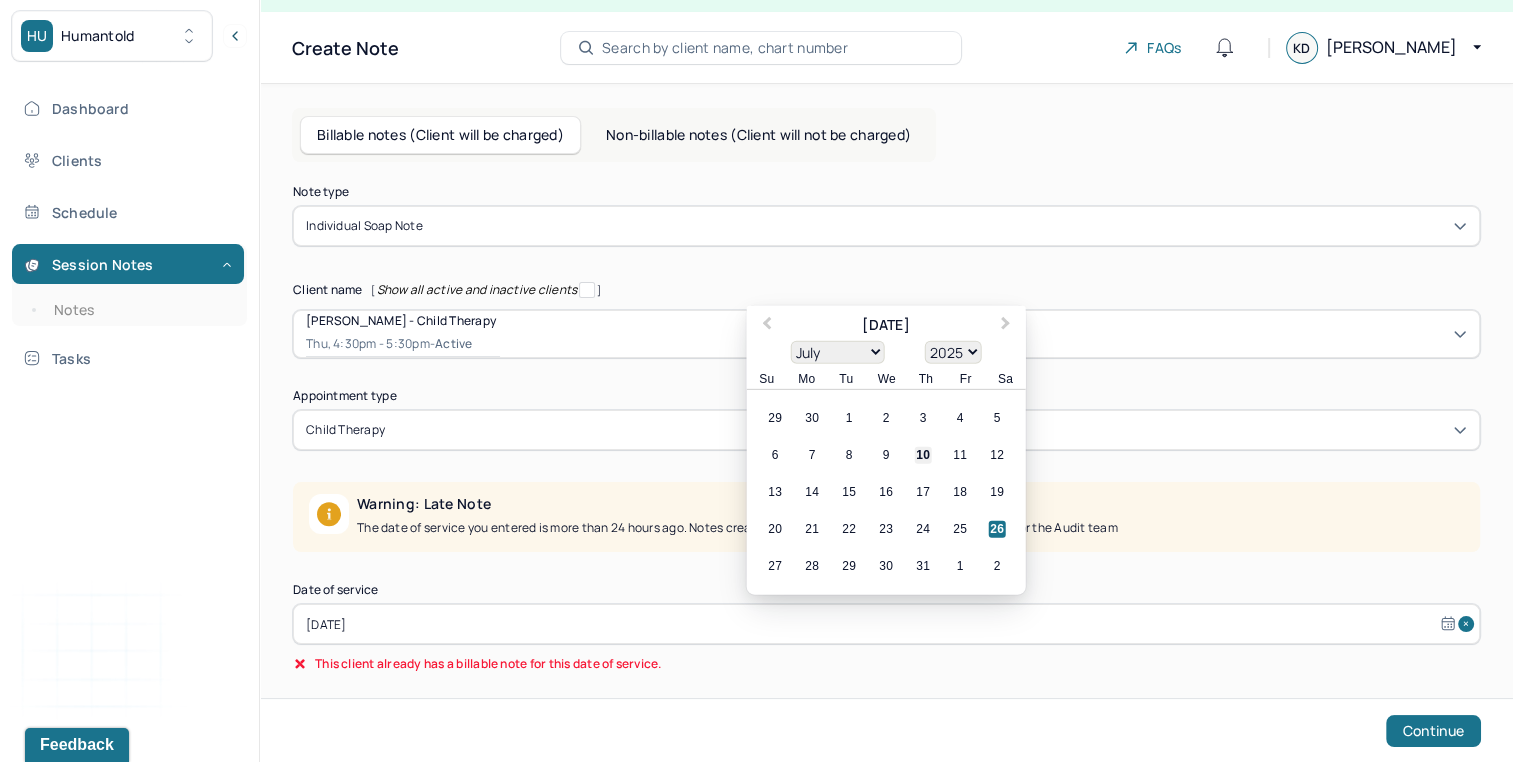 scroll, scrollTop: 8, scrollLeft: 0, axis: vertical 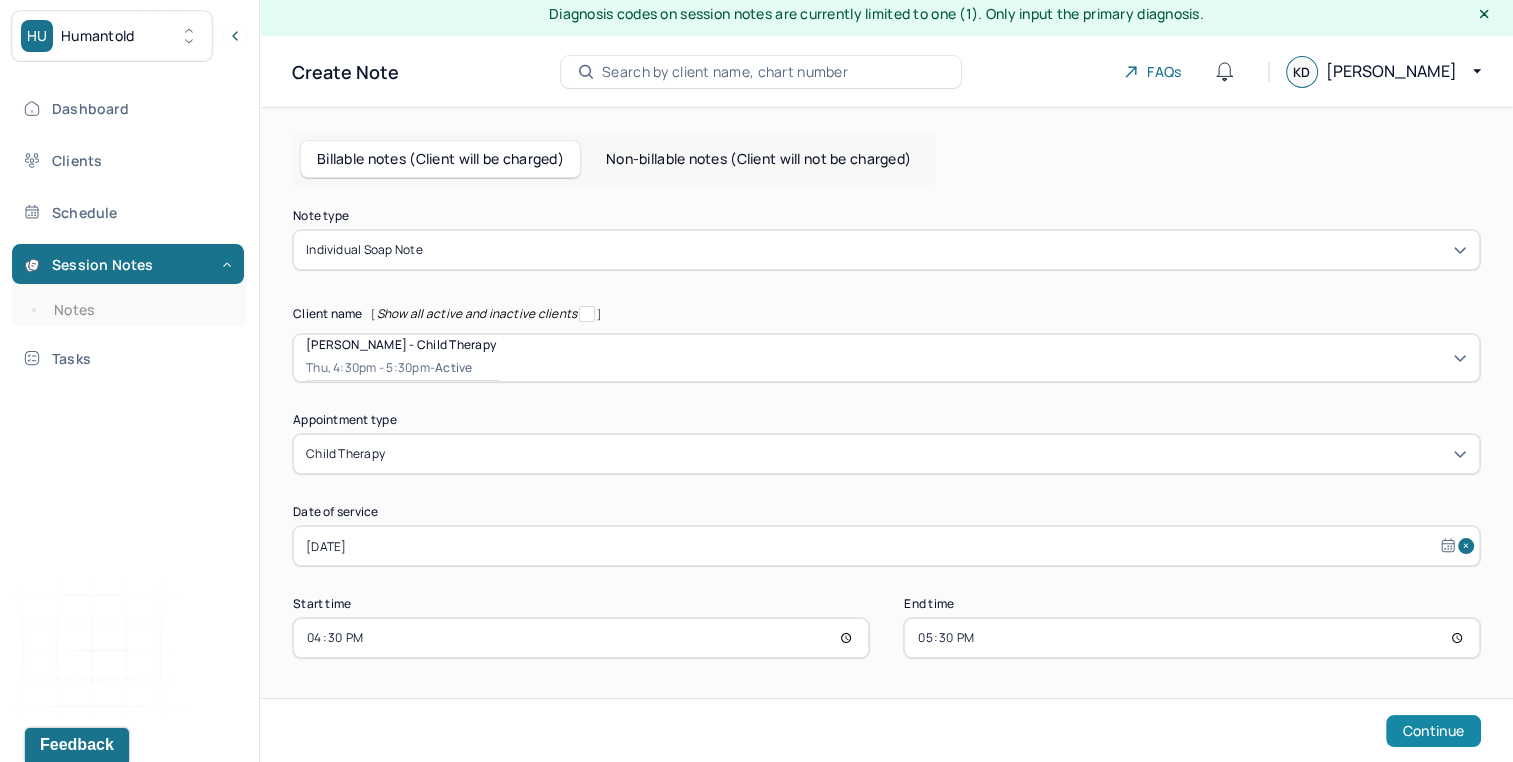 click on "Continue" at bounding box center [1433, 731] 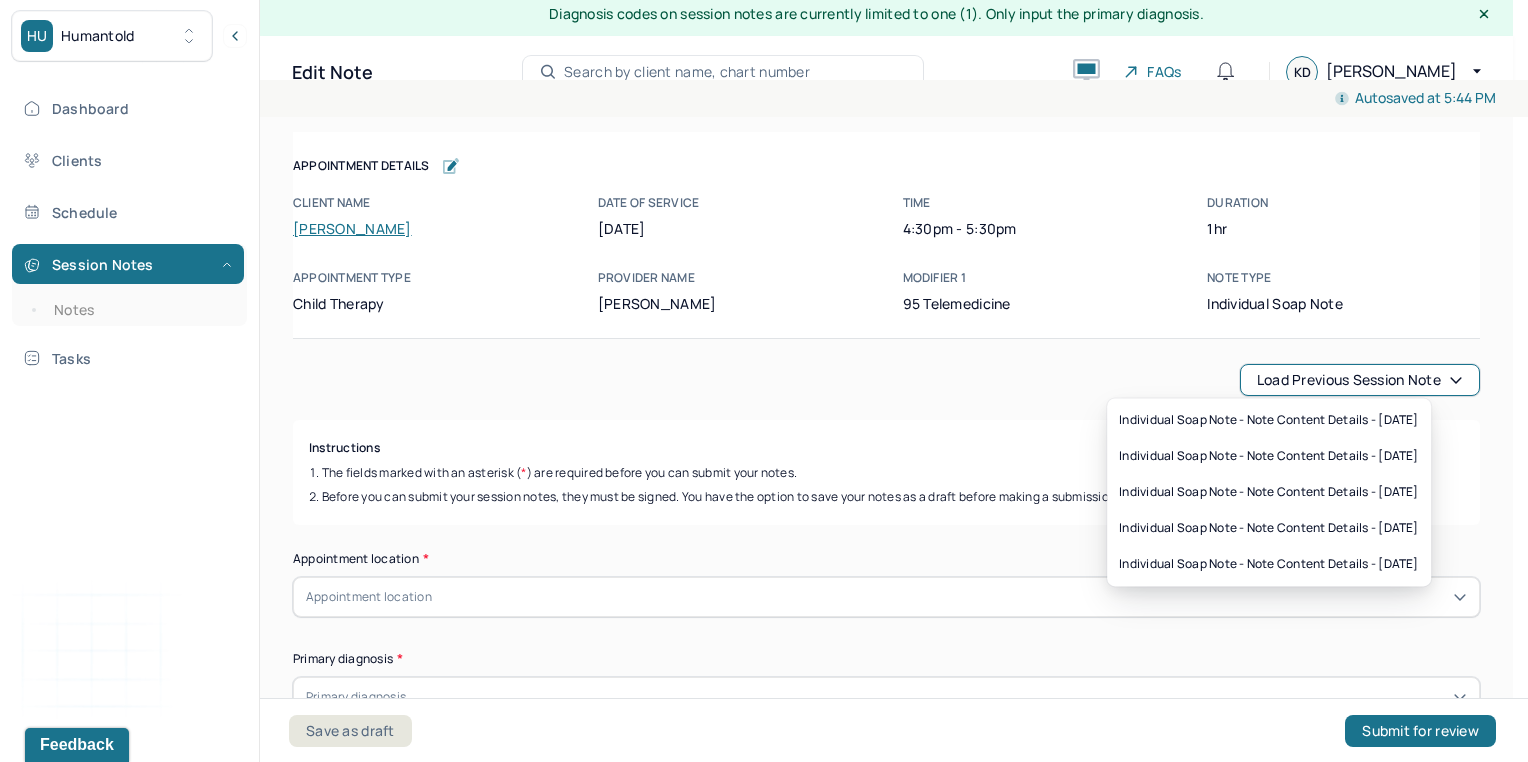 click on "Load previous session note" at bounding box center [1360, 380] 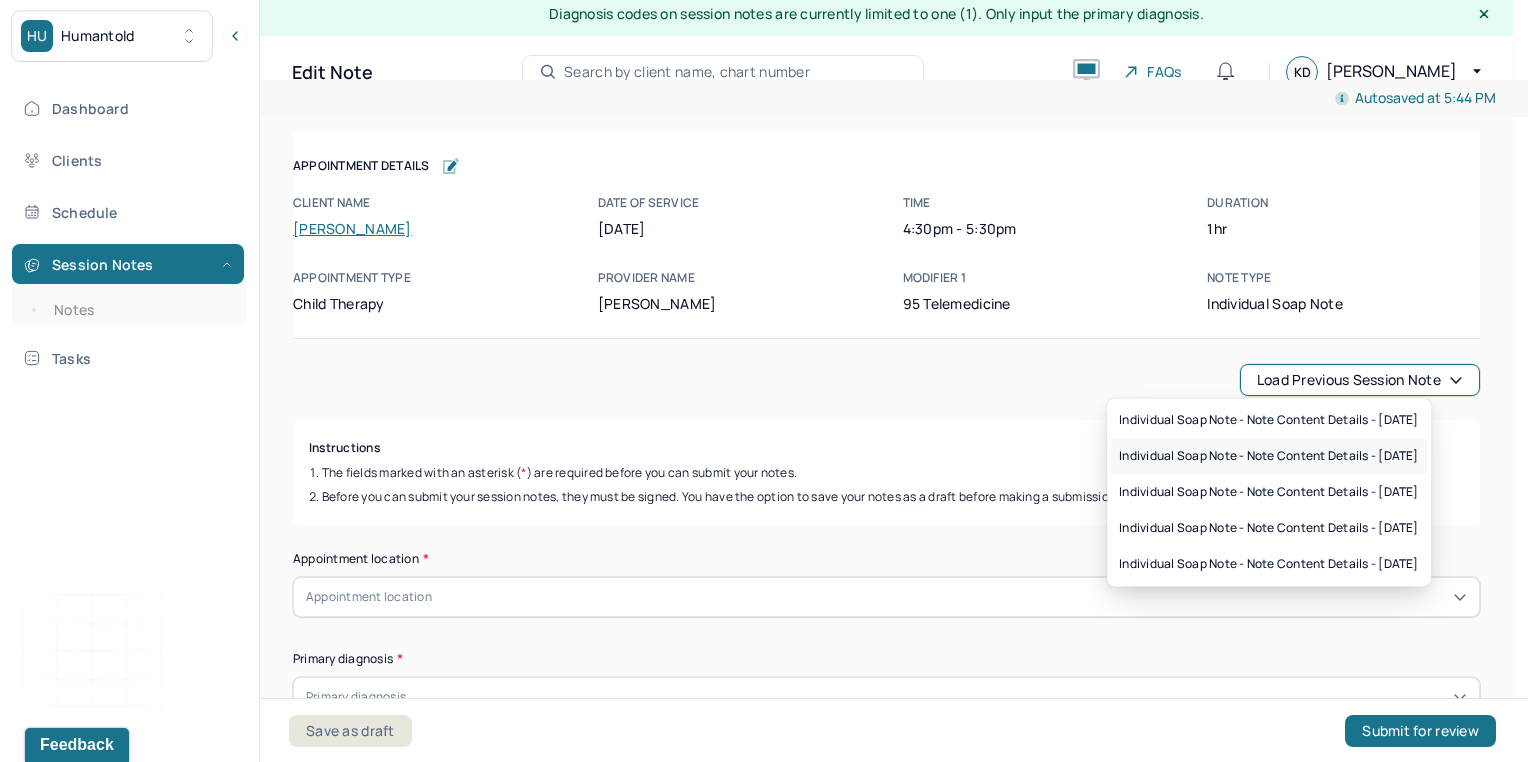 click on "Individual soap note   - Note content Details -   05/21/2025" at bounding box center [1269, 456] 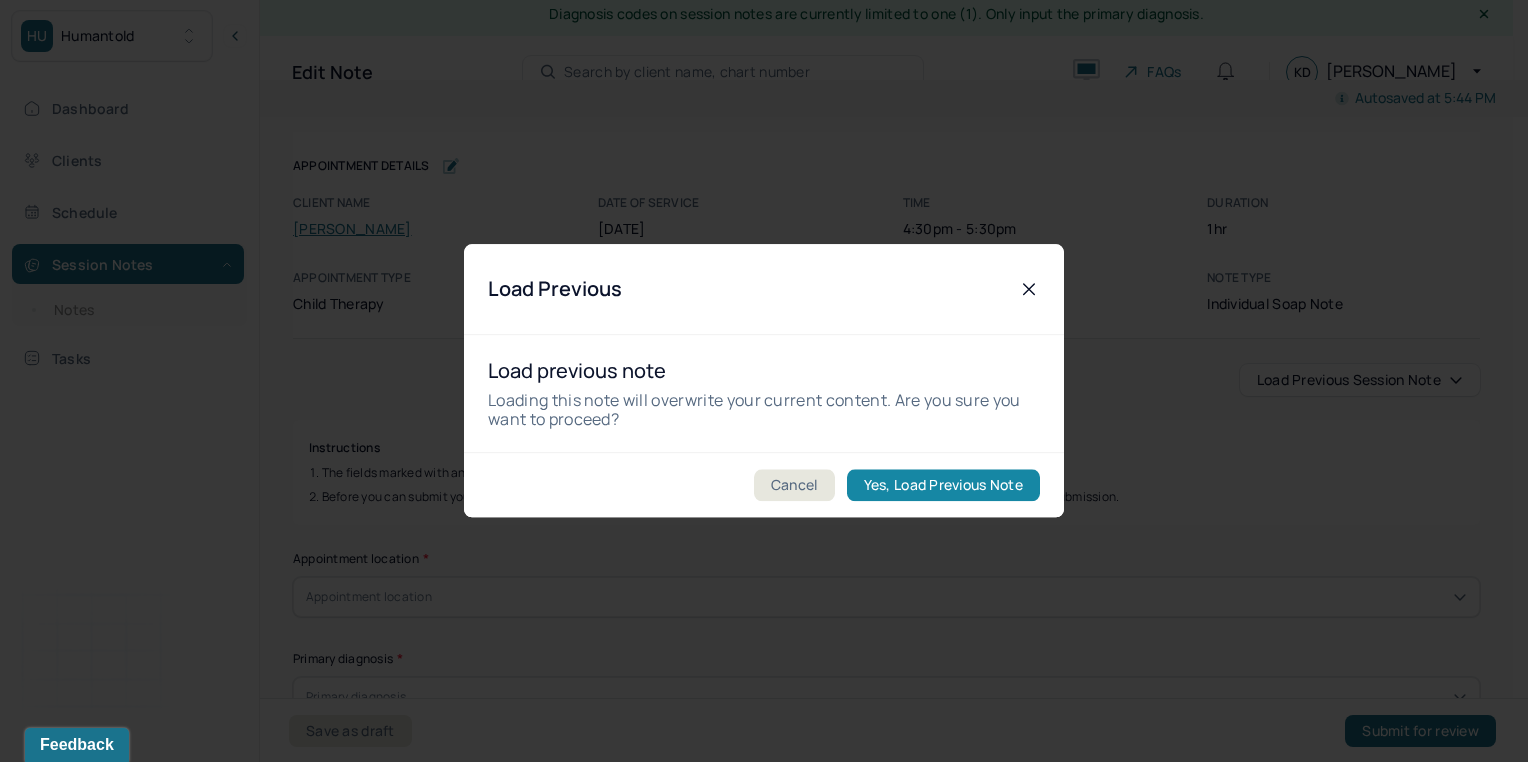 click on "Yes, Load Previous Note" at bounding box center (943, 486) 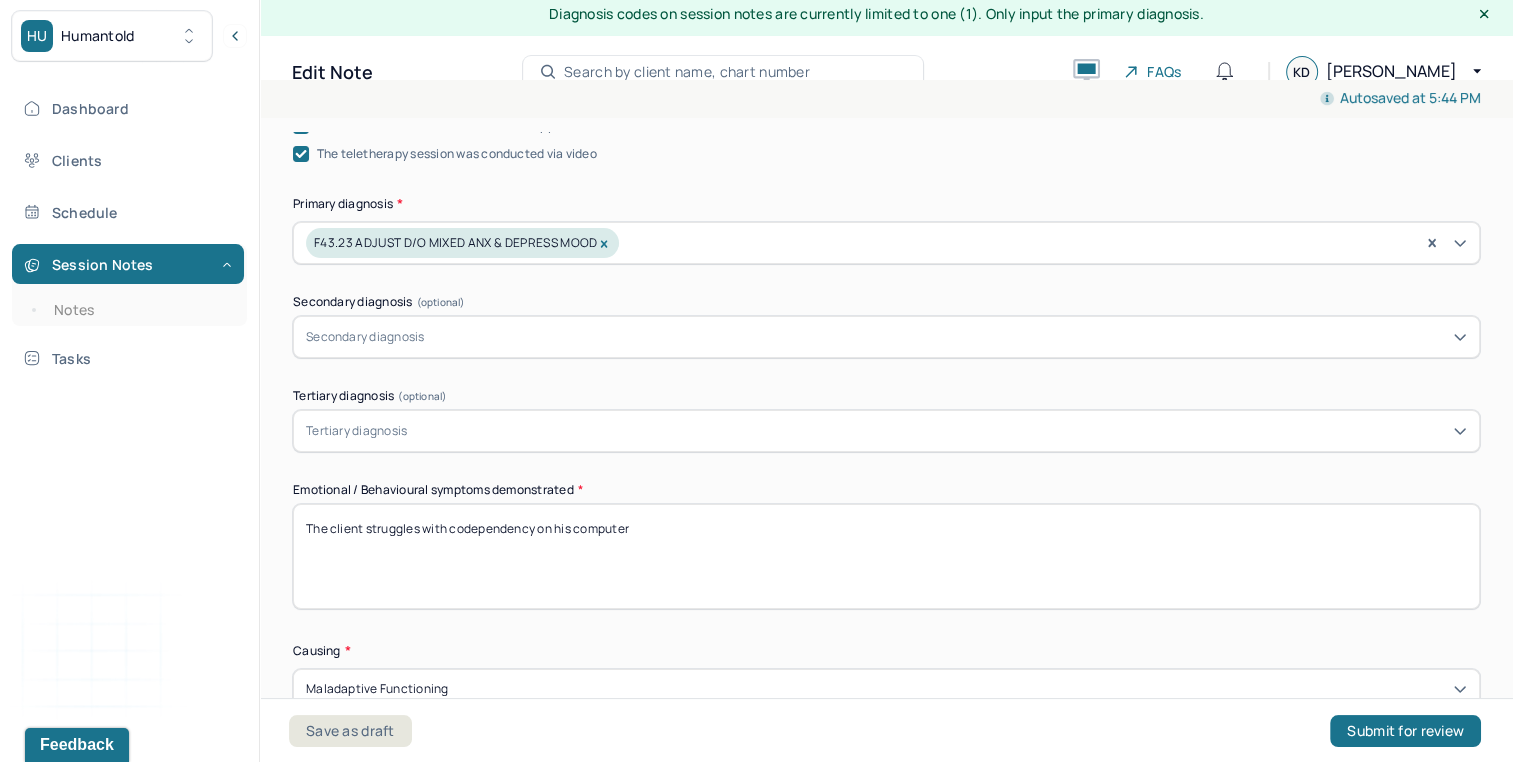 scroll, scrollTop: 735, scrollLeft: 0, axis: vertical 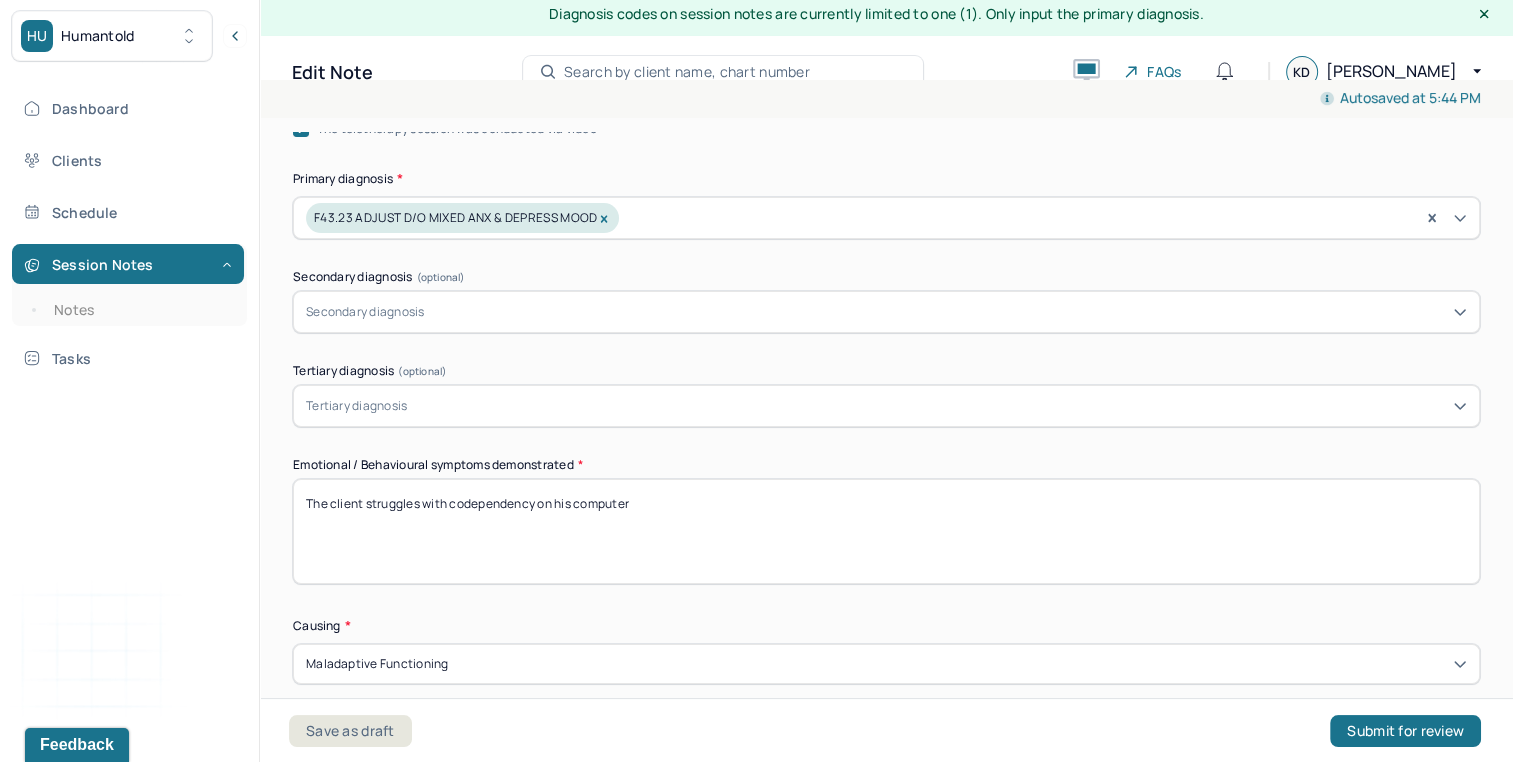 click on "Emotional / Behavioural symptoms demonstrated *" at bounding box center [886, 465] 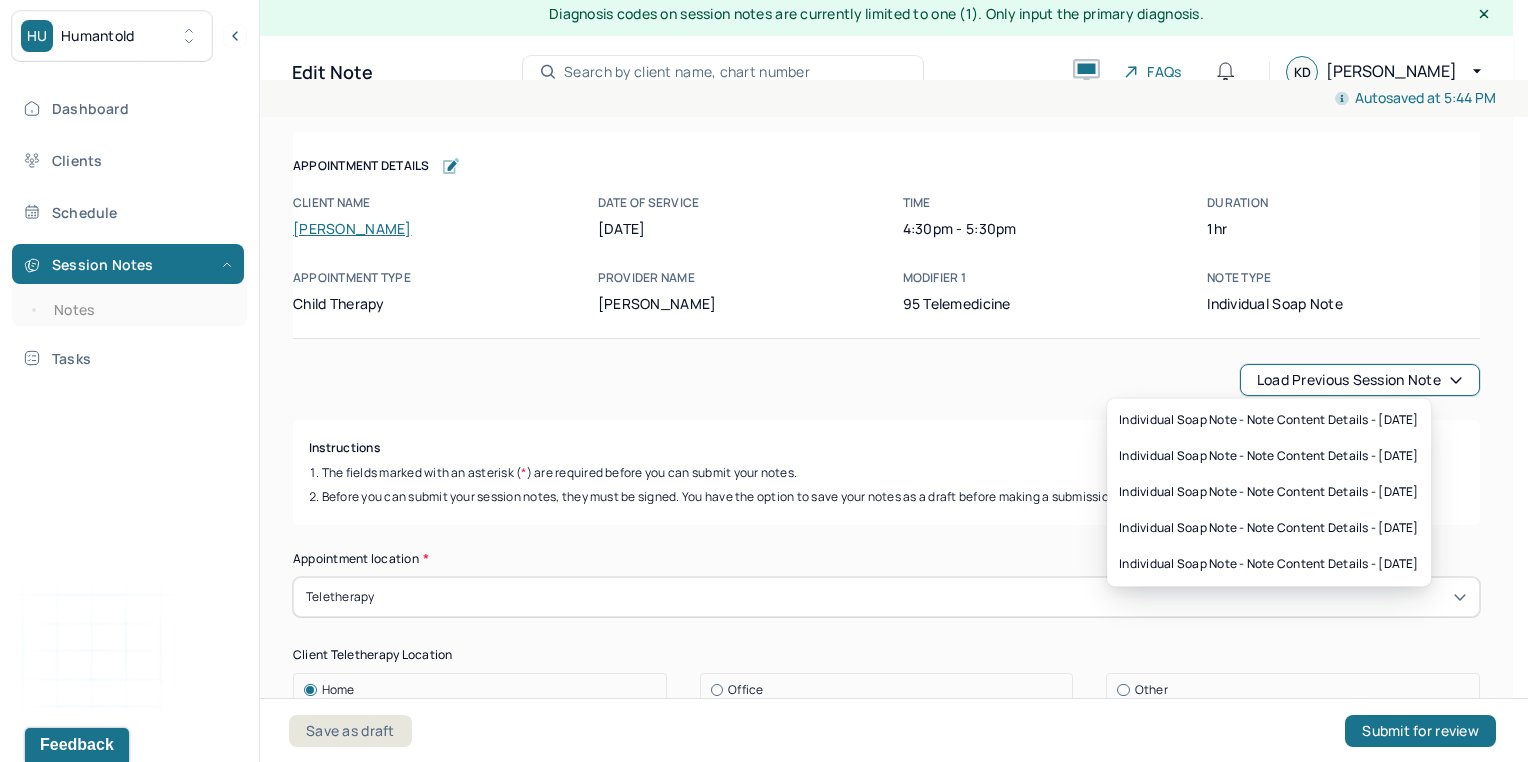 click on "Load previous session note" at bounding box center [1360, 380] 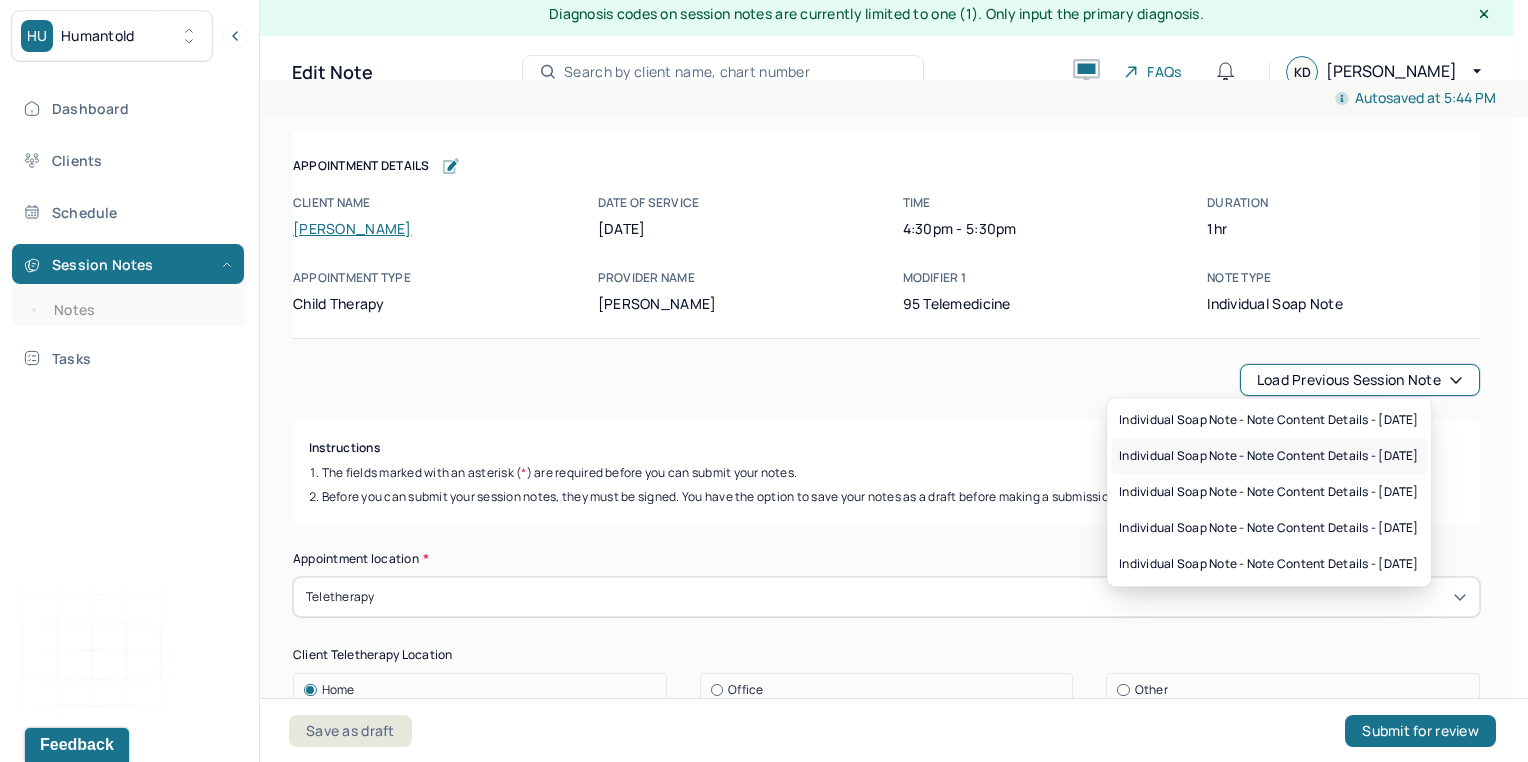 click on "Individual soap note   - Note content Details -   05/21/2025" at bounding box center (1269, 456) 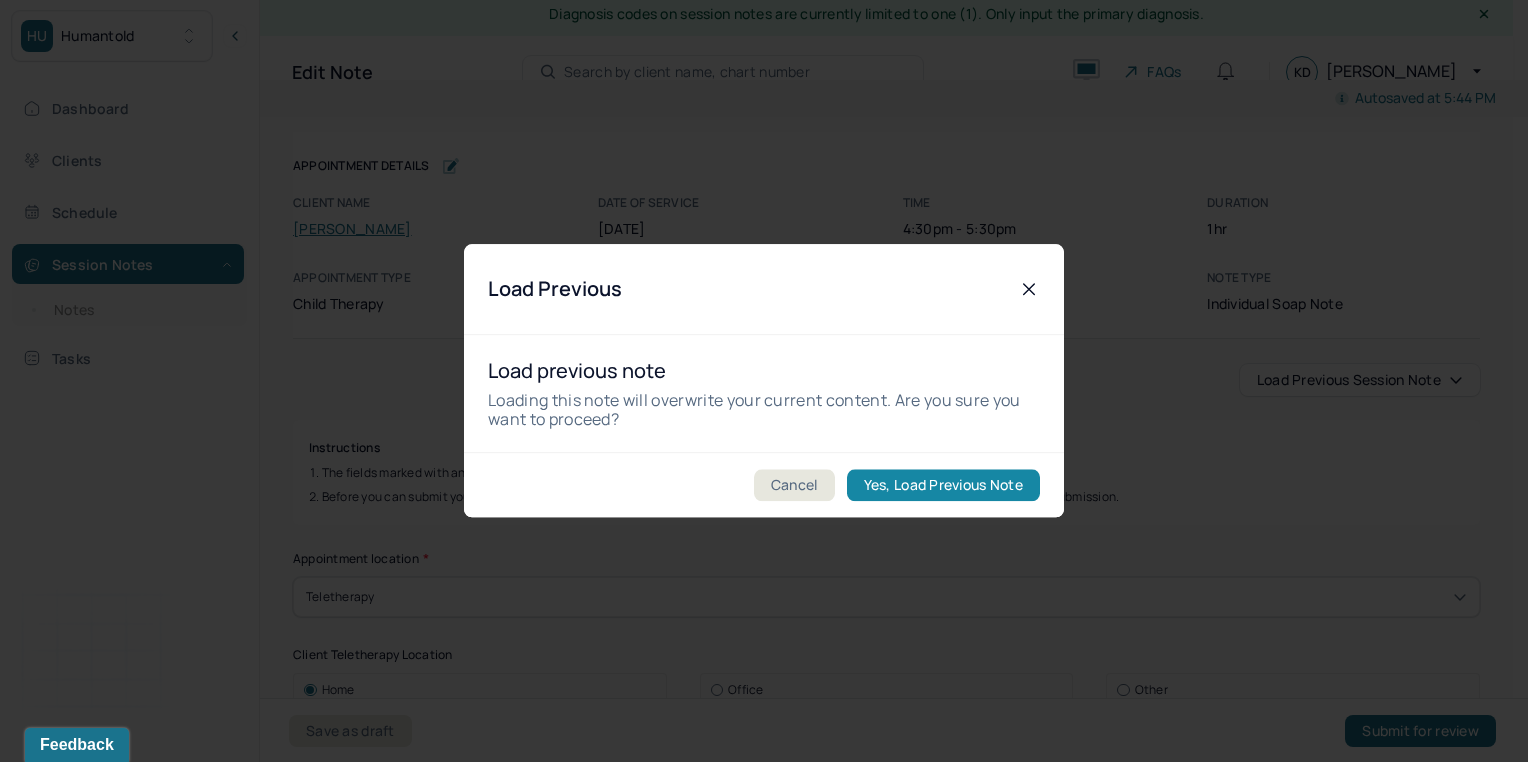 click on "Yes, Load Previous Note" at bounding box center (943, 486) 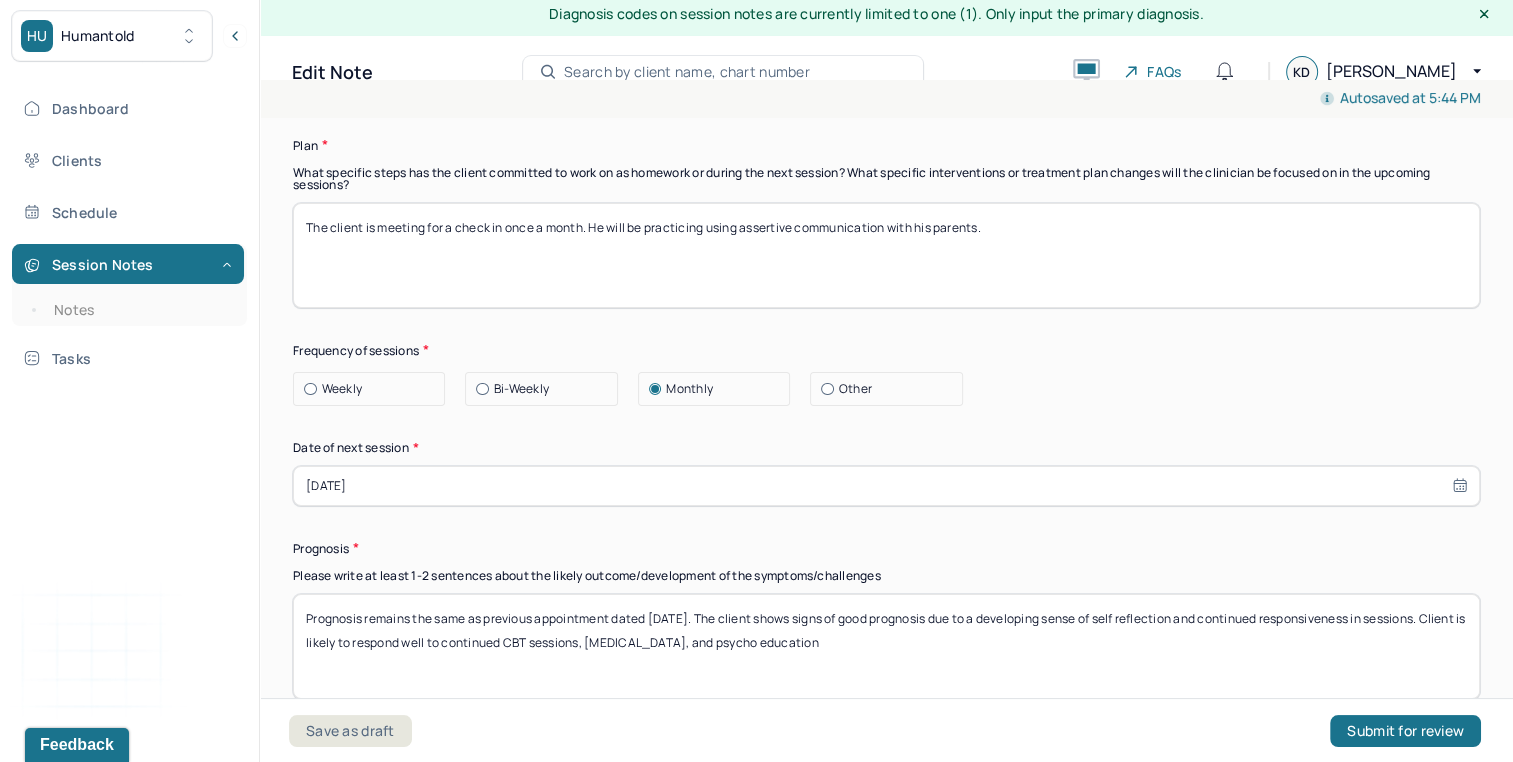 scroll, scrollTop: 2845, scrollLeft: 0, axis: vertical 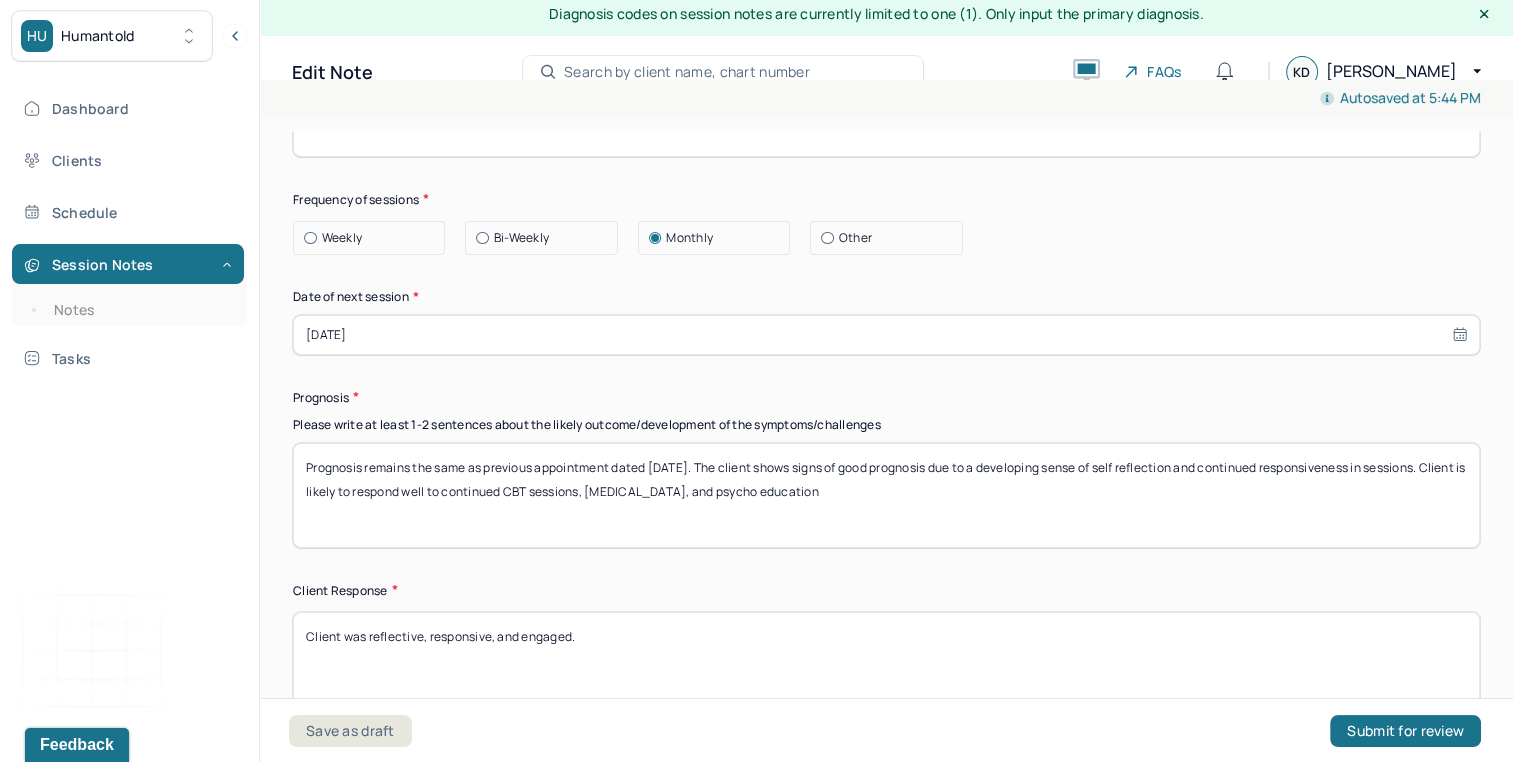 drag, startPoint x: 651, startPoint y: 467, endPoint x: 672, endPoint y: 471, distance: 21.377558 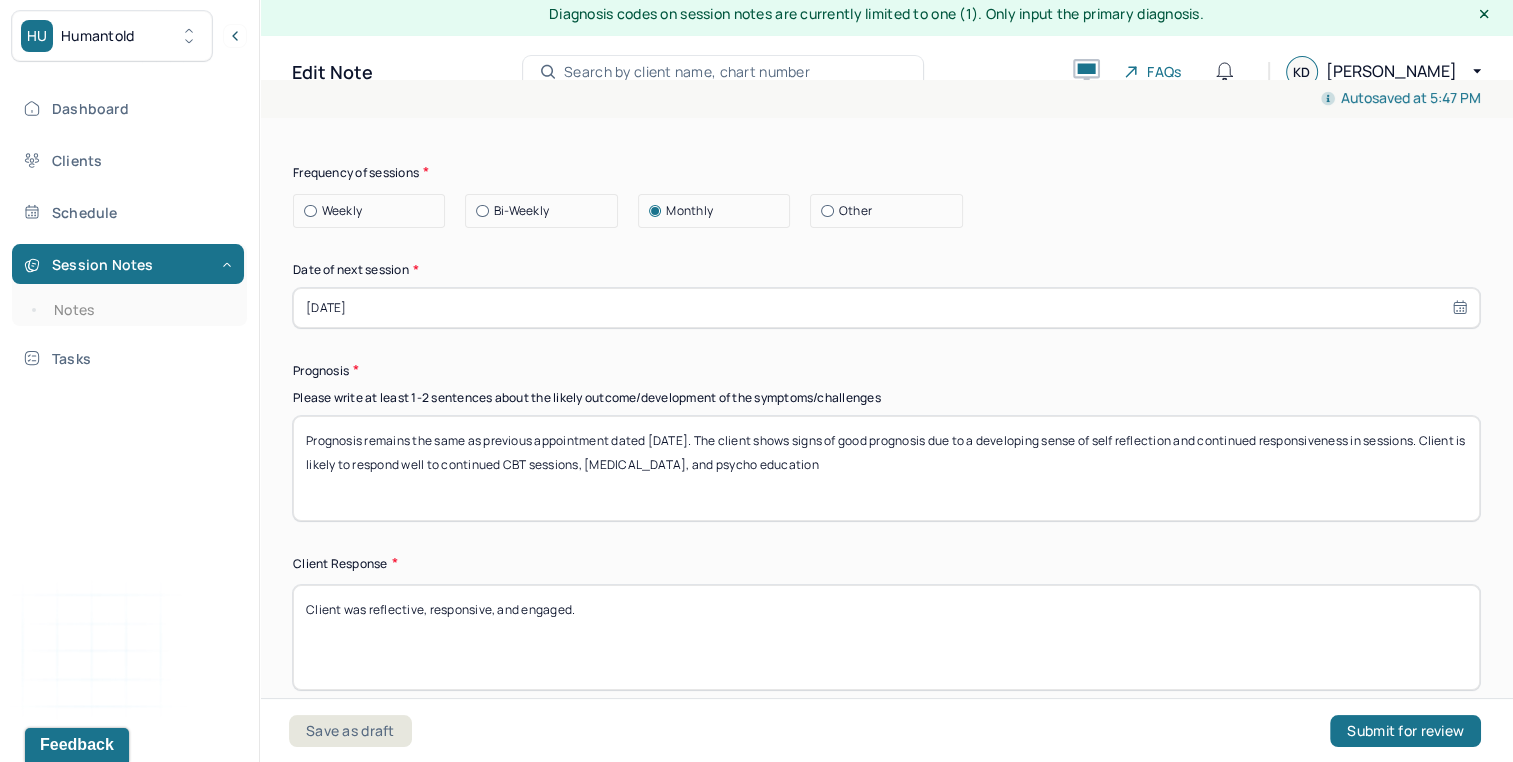 scroll, scrollTop: 2760, scrollLeft: 0, axis: vertical 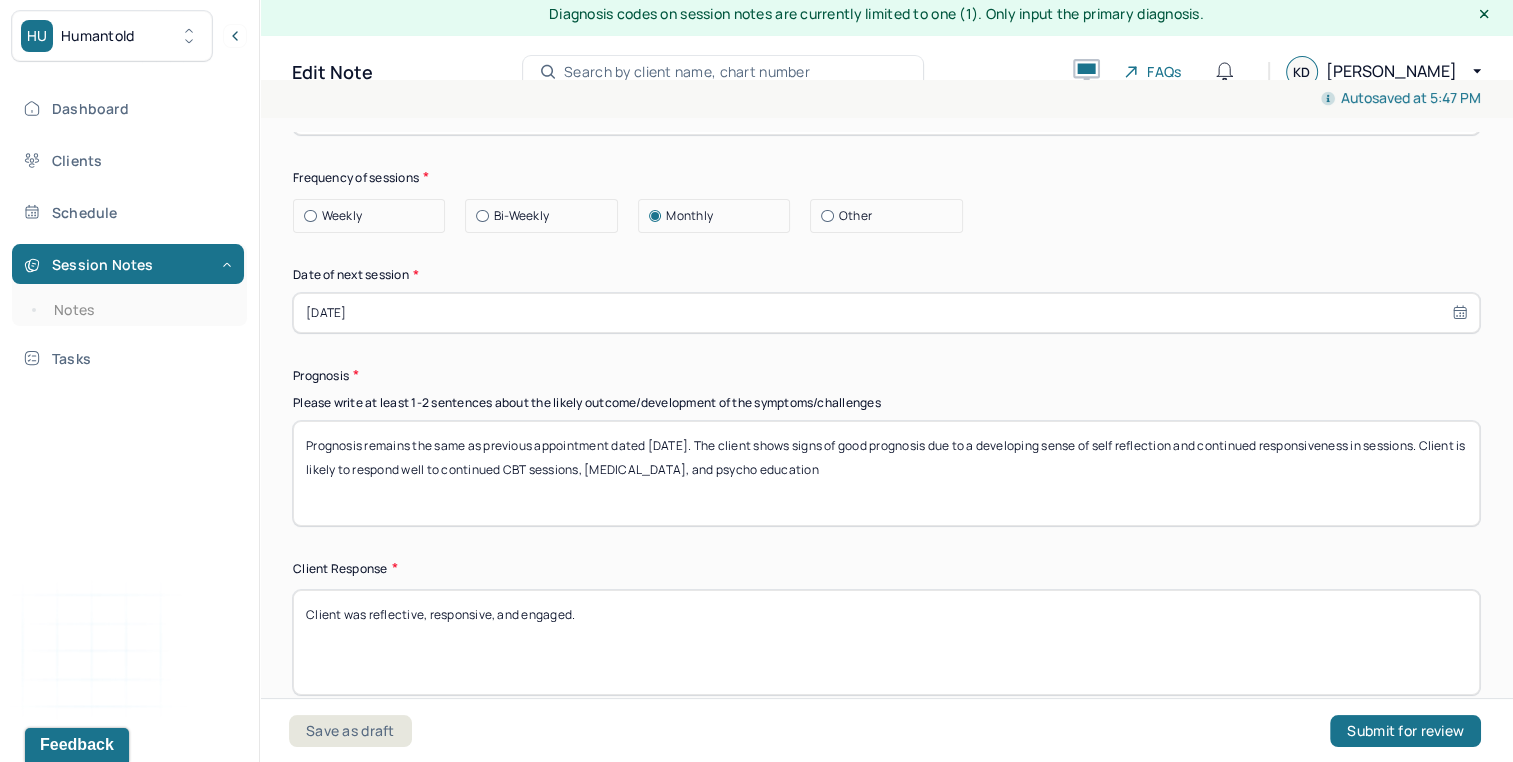 click on "Prognosis remains the same as previous appointment dated 6/26/25. The client shows signs of good prognosis due to a developing sense of self reflection and continued responsiveness in sessions. Client is likely to respond well to continued CBT sessions, play therapy, and psycho education" at bounding box center [886, 473] 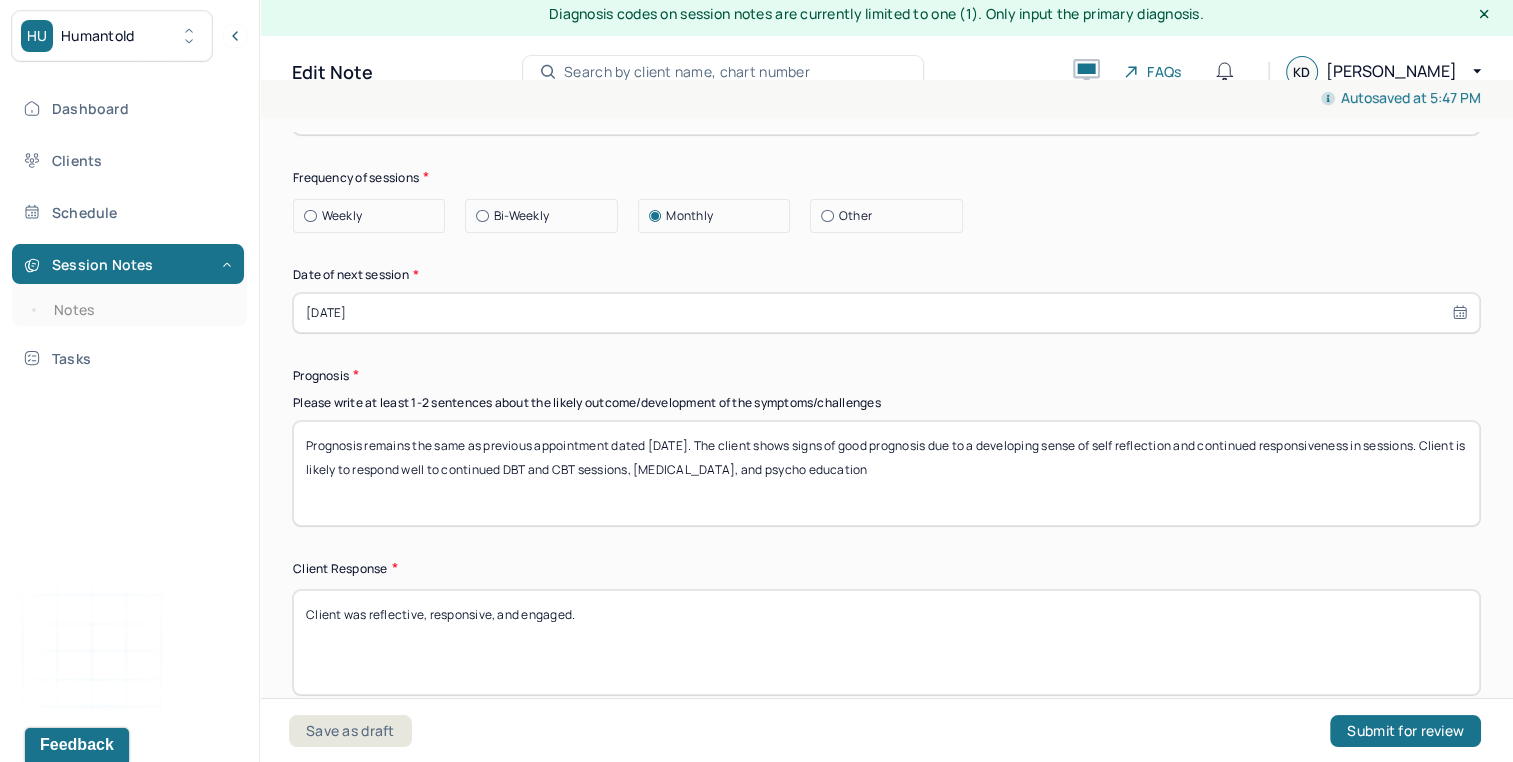 drag, startPoint x: 694, startPoint y: 464, endPoint x: 762, endPoint y: 473, distance: 68.593 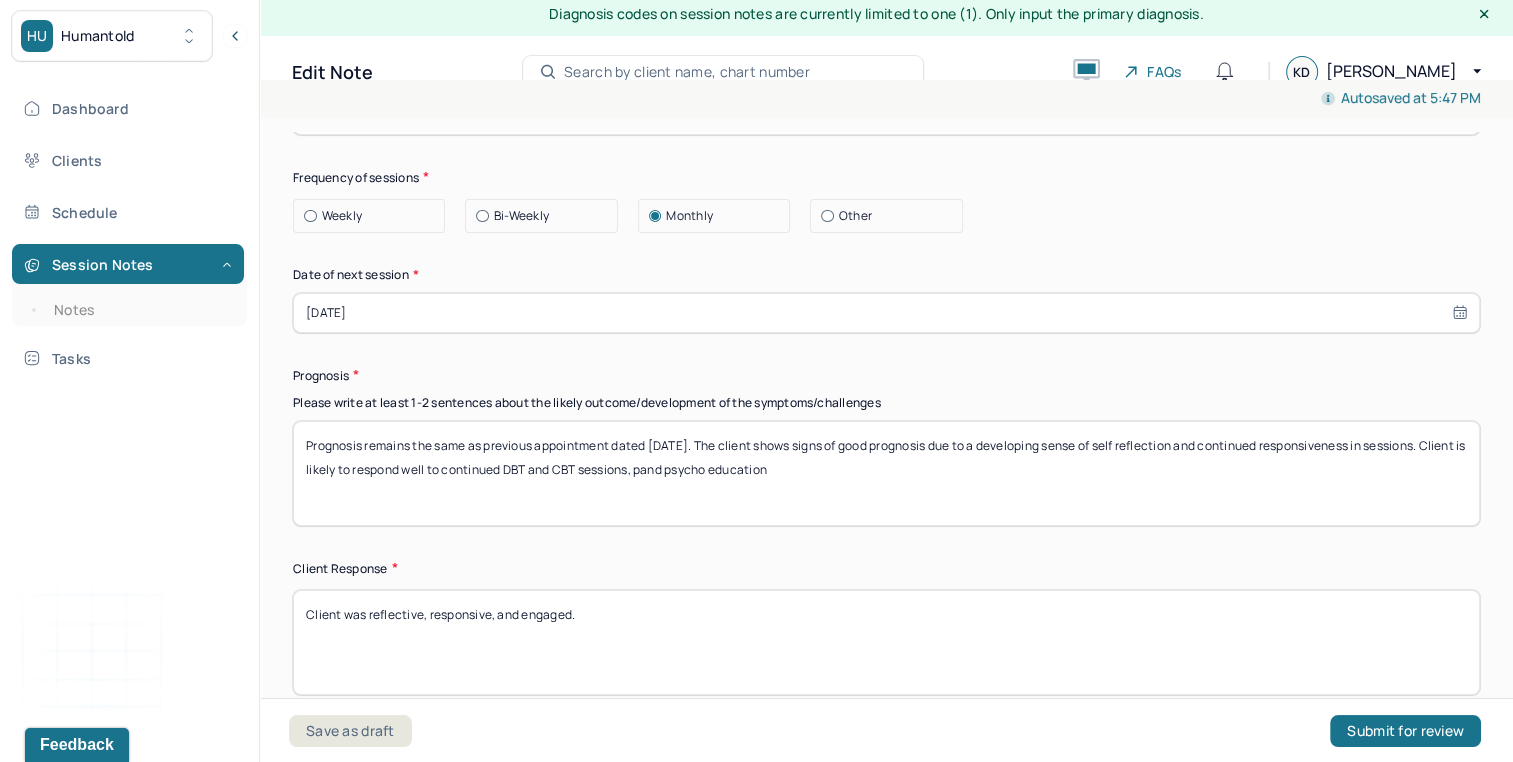 drag, startPoint x: 681, startPoint y: 469, endPoint x: 988, endPoint y: 429, distance: 309.5949 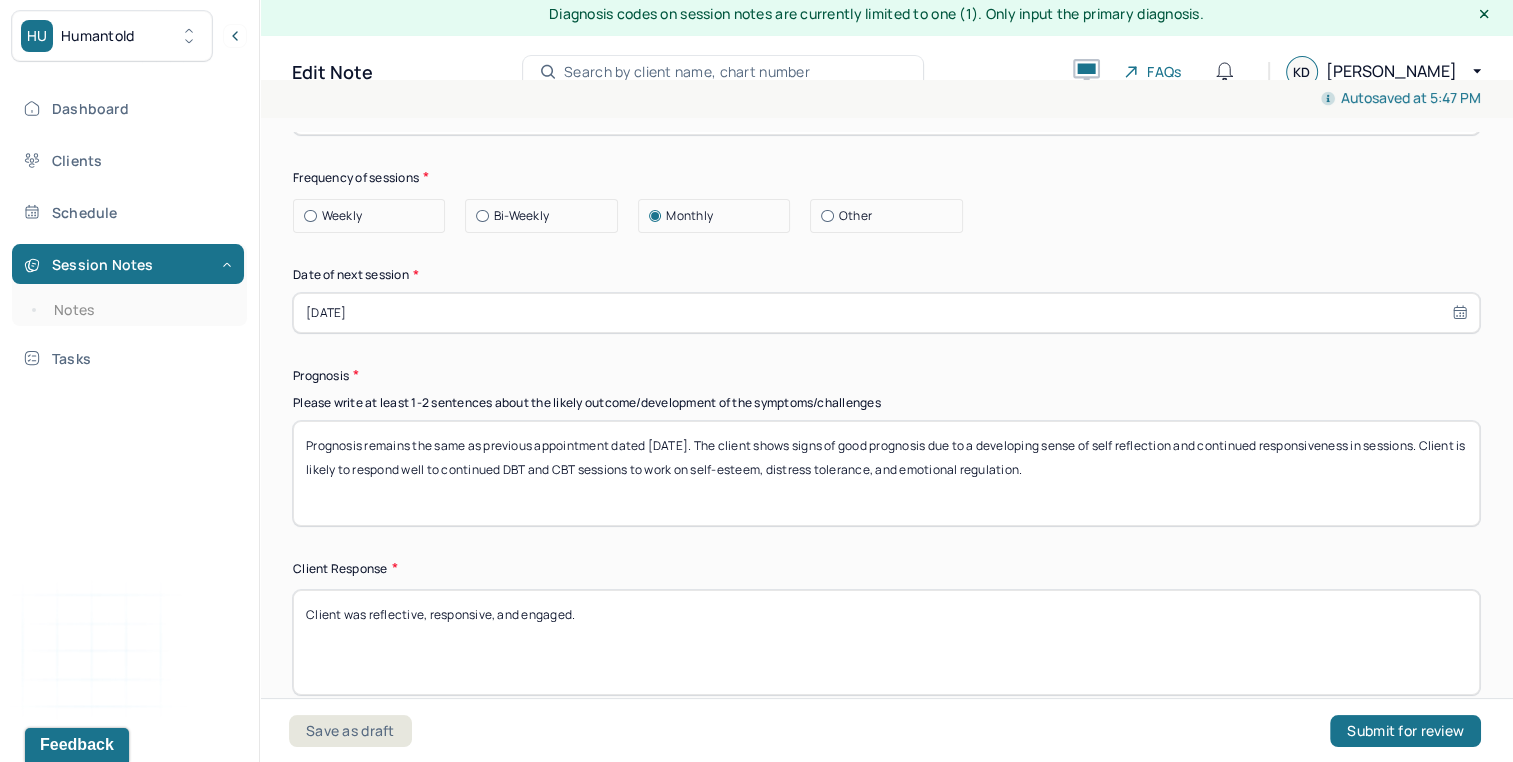 type on "Prognosis remains the same as previous appointment dated 6/26/25. The client shows signs of good prognosis due to a developing sense of self reflection and continued responsiveness in sessions. Client is likely to respond well to continued DBT and CBT sessions to work on self-esteem, distress tolerance, and emotional regulation." 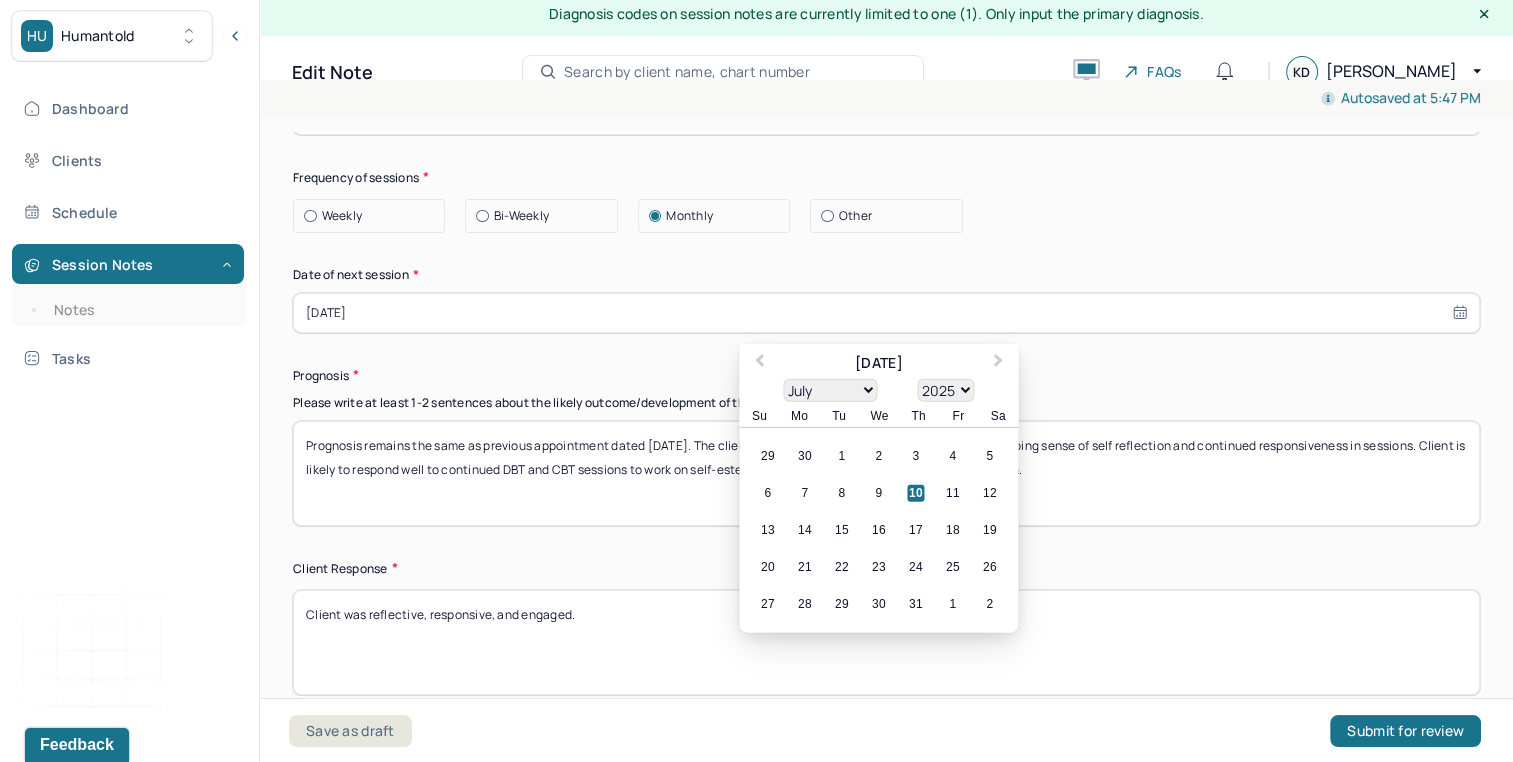 click on "06/18/2025" at bounding box center (886, 313) 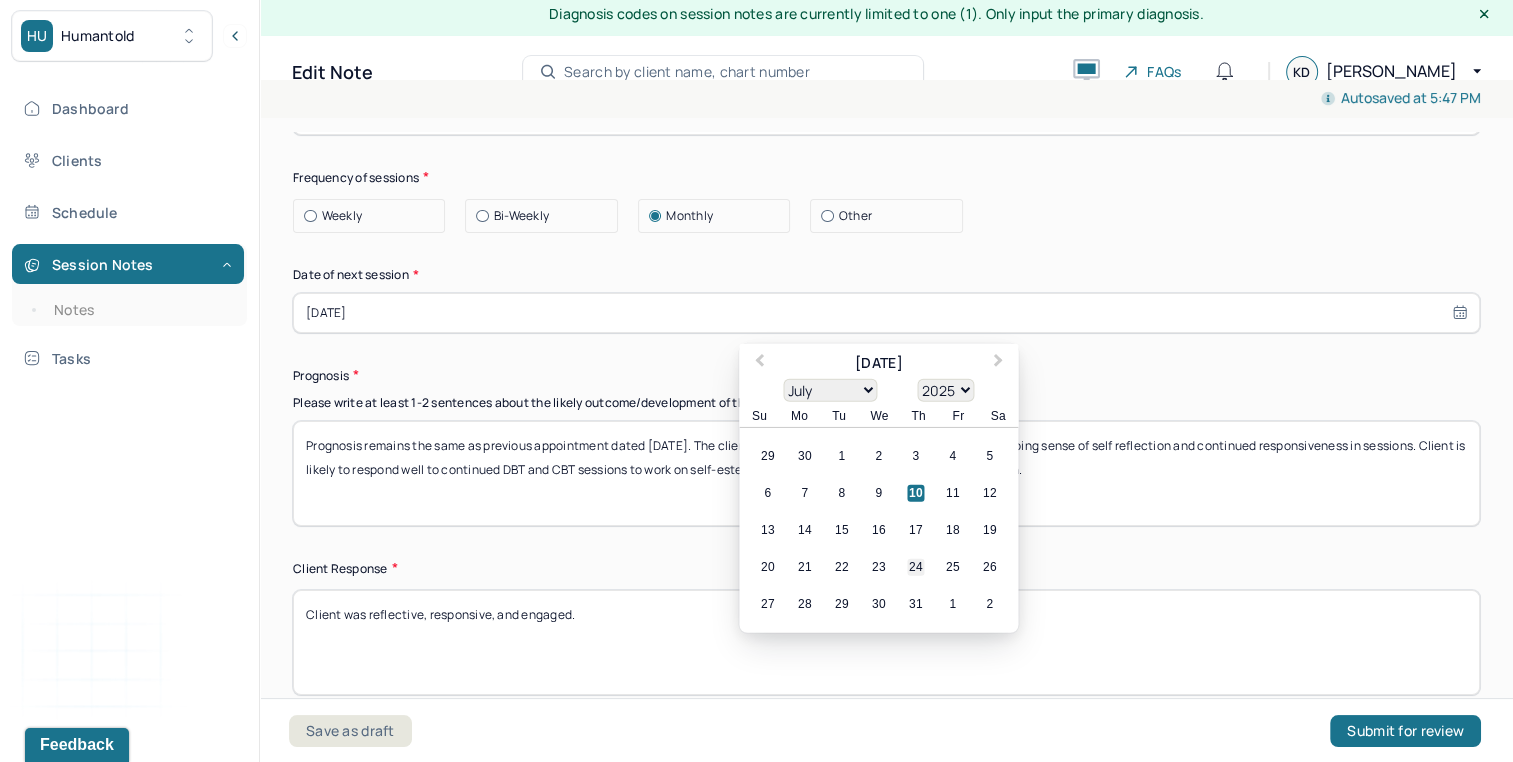 click on "24" at bounding box center [915, 566] 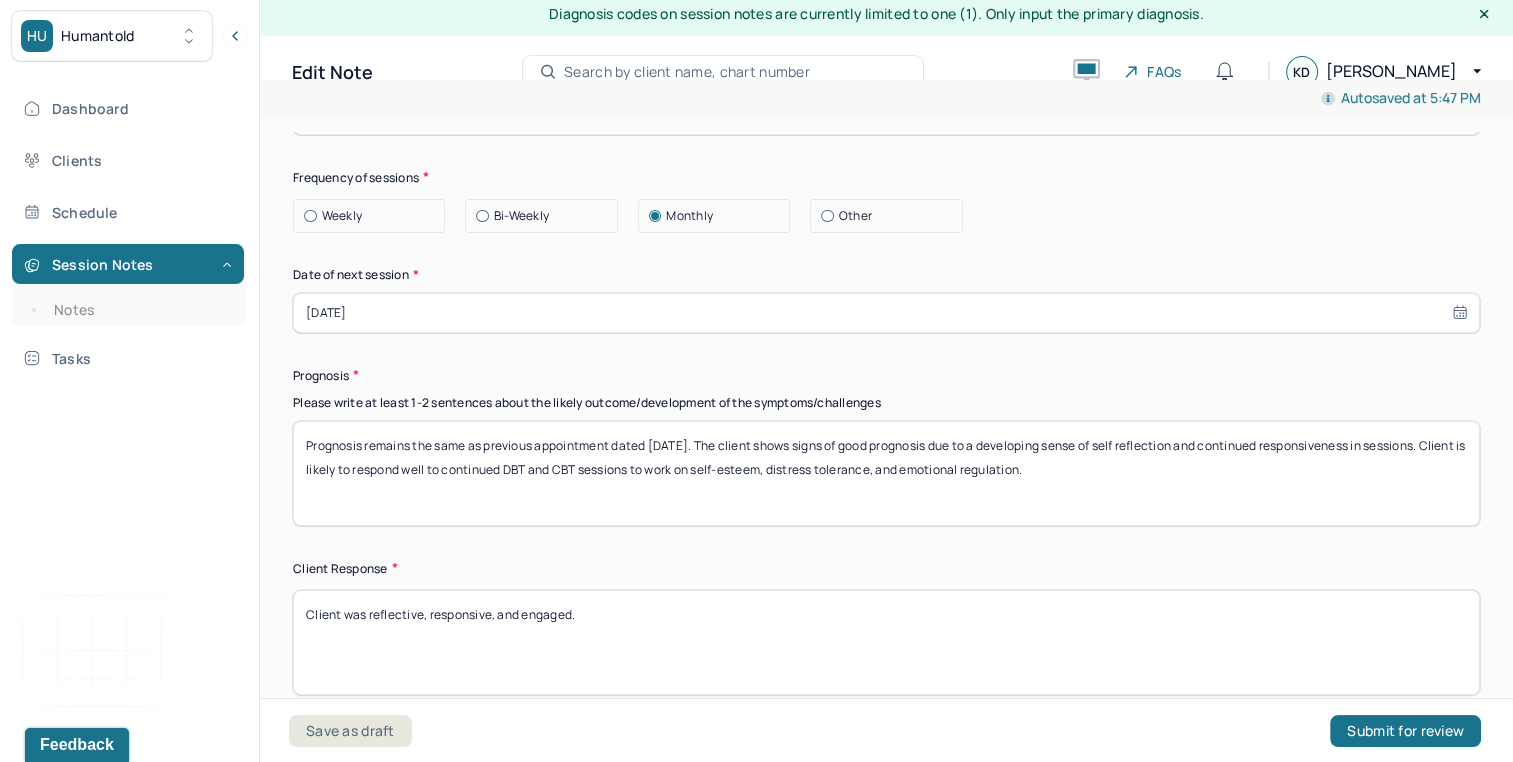 click at bounding box center (482, 216) 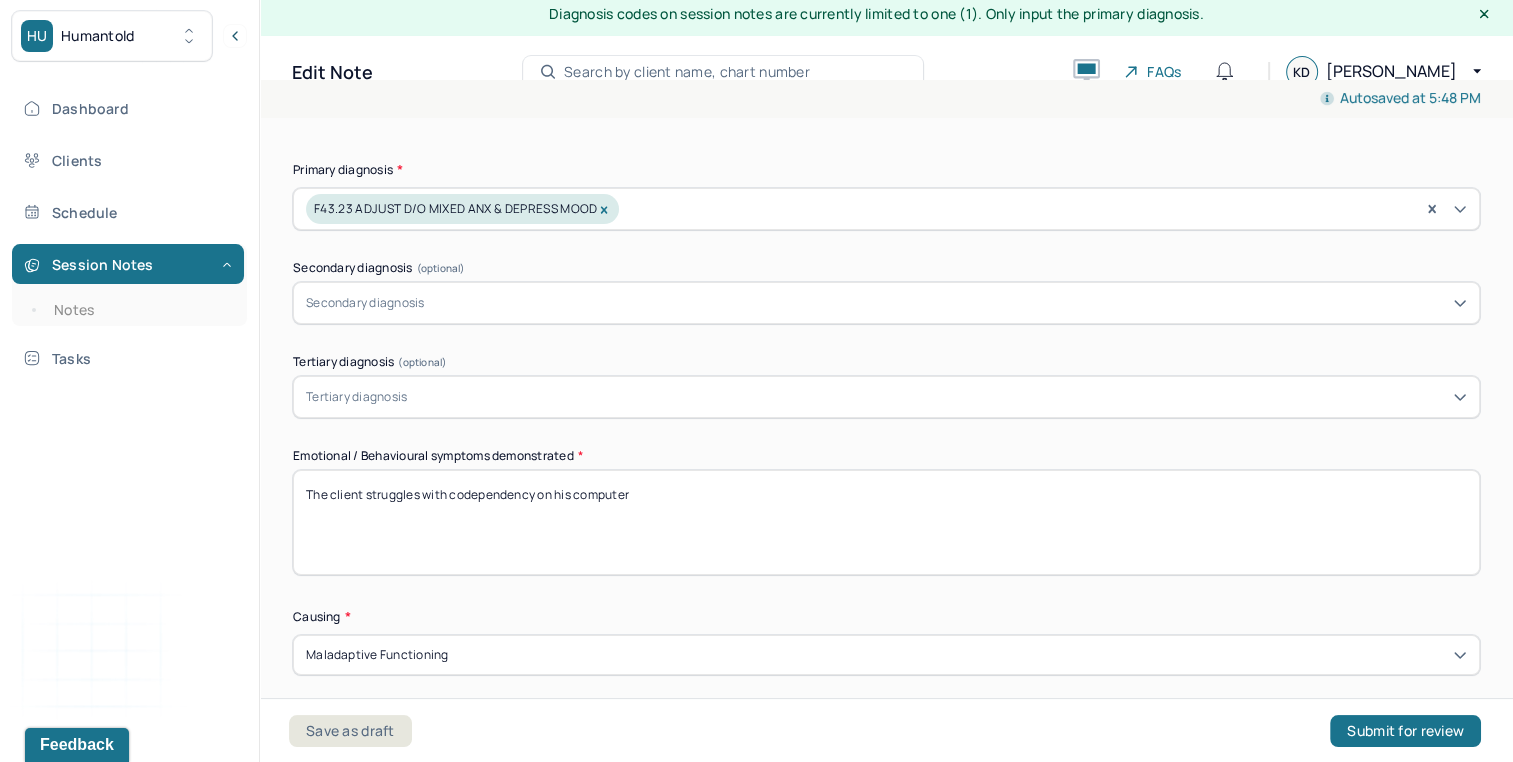 scroll, scrollTop: 750, scrollLeft: 0, axis: vertical 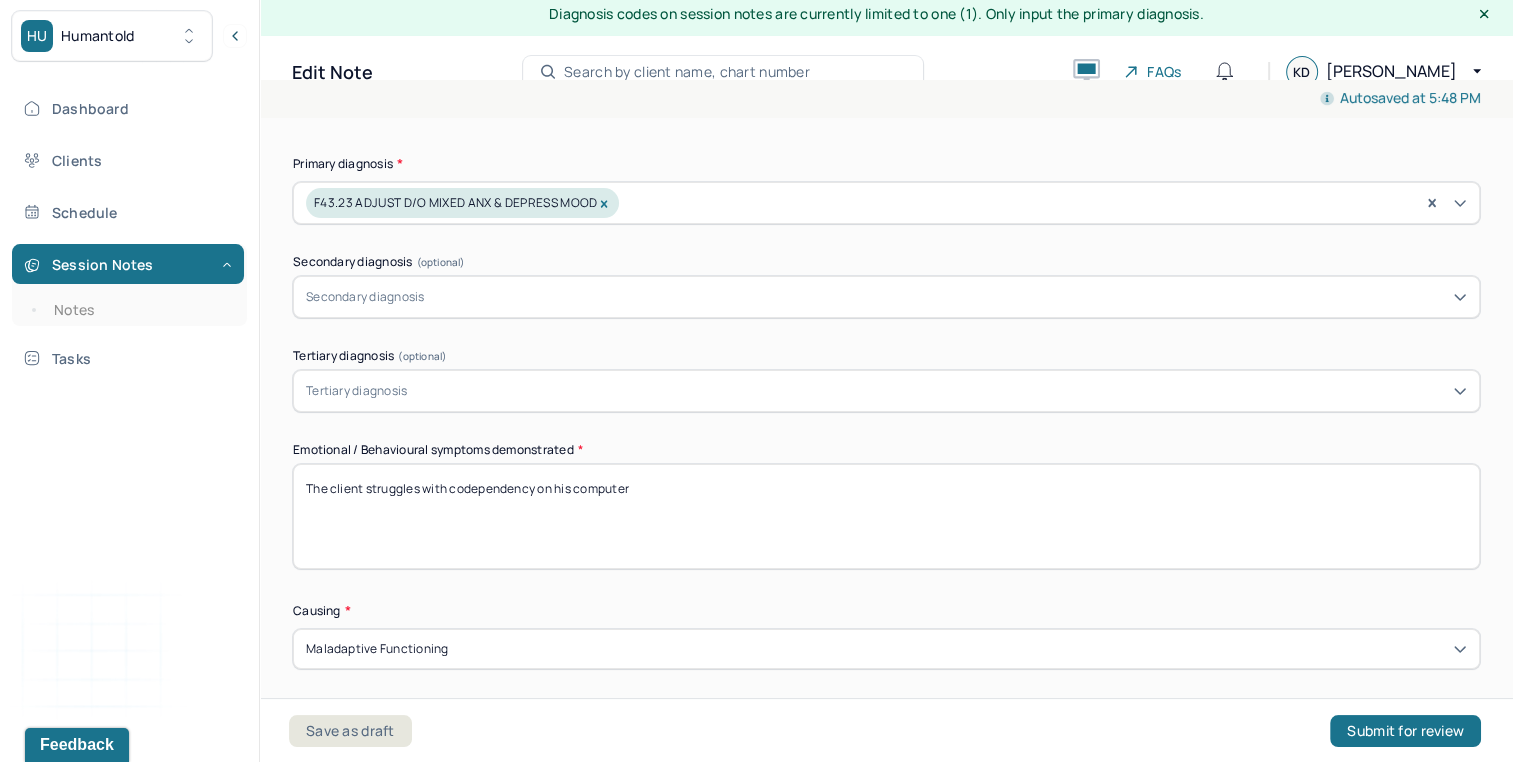 drag, startPoint x: 448, startPoint y: 492, endPoint x: 812, endPoint y: 510, distance: 364.4448 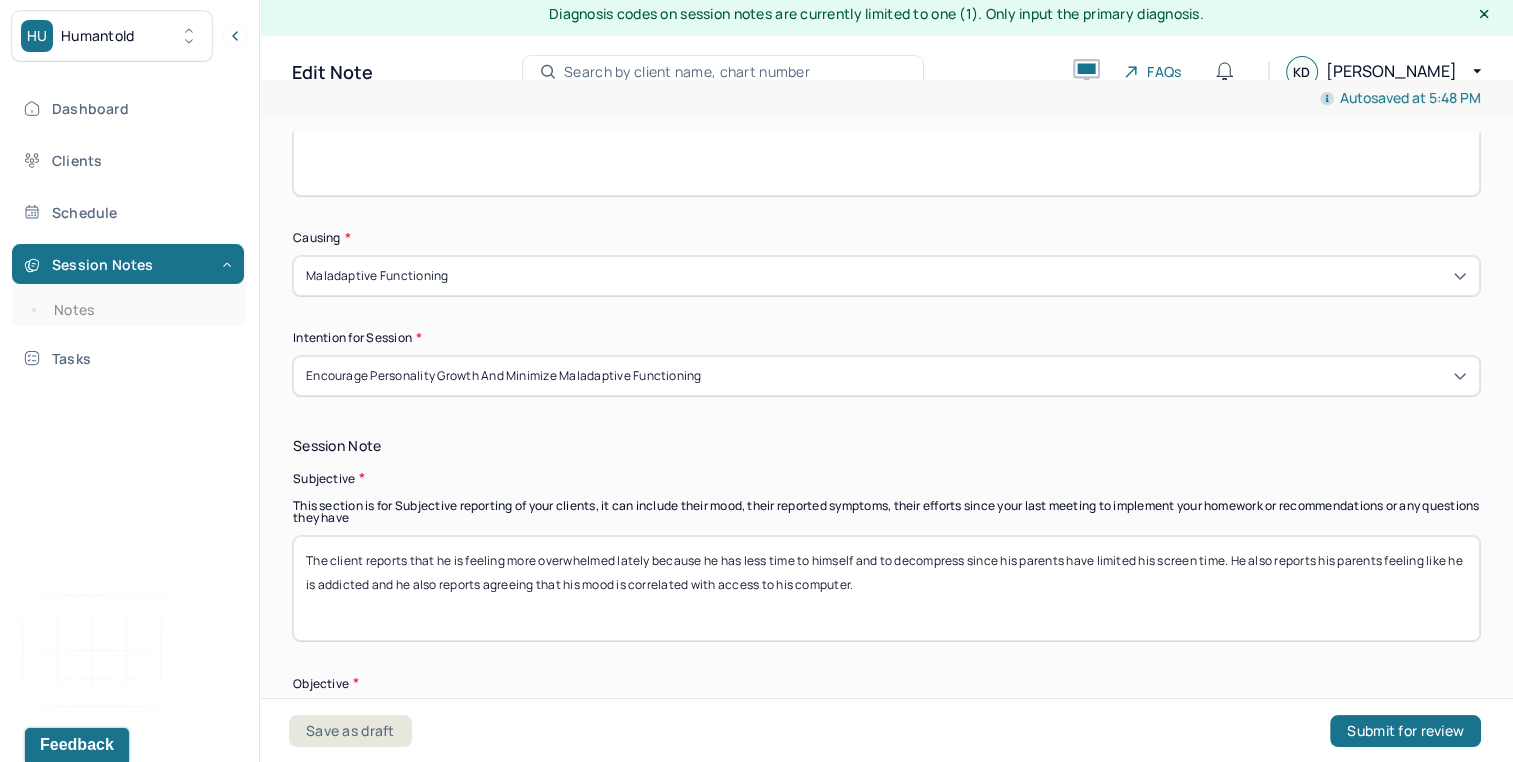 scroll, scrollTop: 1133, scrollLeft: 0, axis: vertical 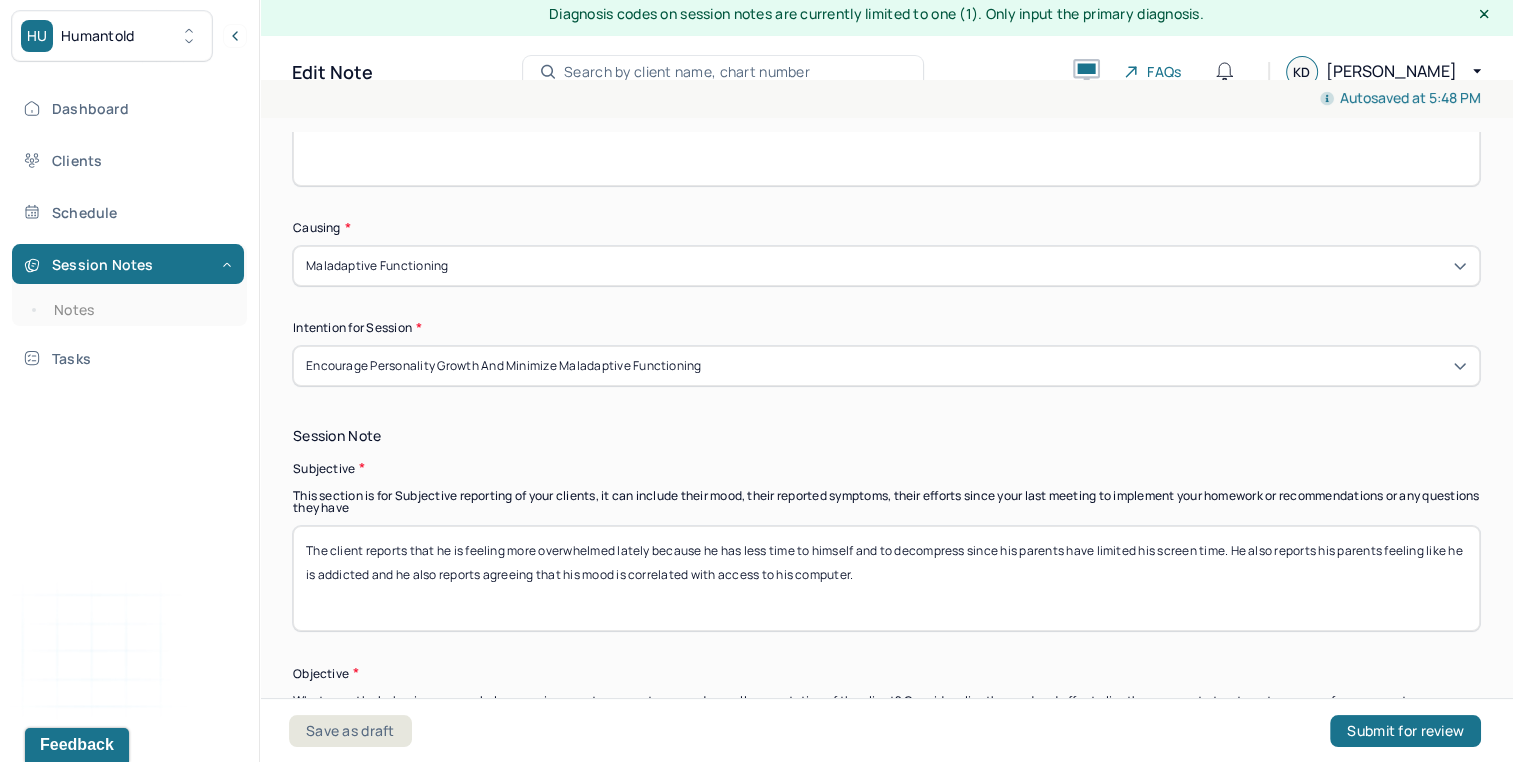 type on "The client struggles with sensory issues and emotional processing" 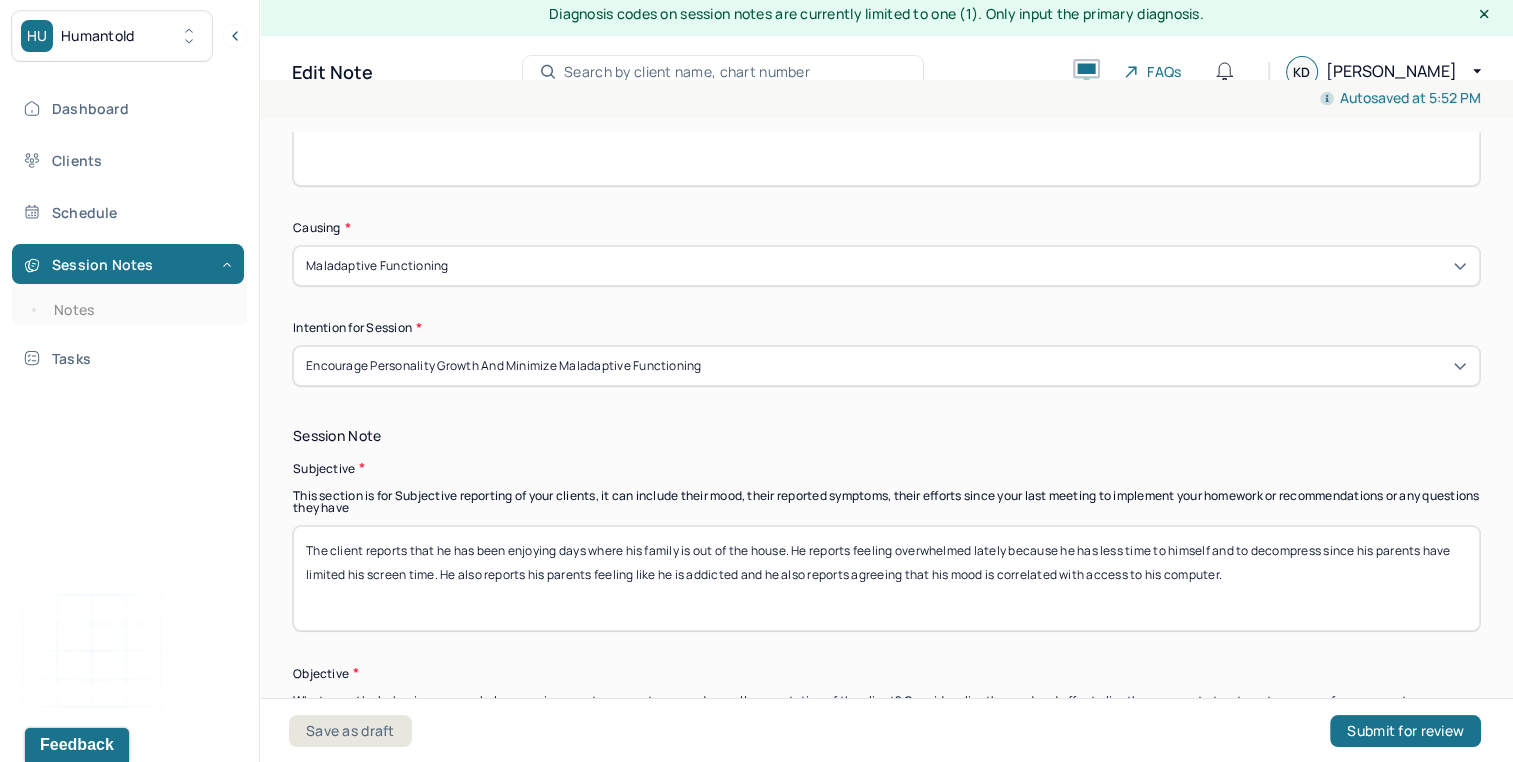 click on "The client reports that he has been enjoying days where his family is out of the house. He reports feeling overwhelmed lately because he has less time to himself and to decompress since his parents have limited his screen time. He also reports his parents feeling like he is addicted and he also reports agreeing that his mood is correlated with access to his computer." at bounding box center [886, 578] 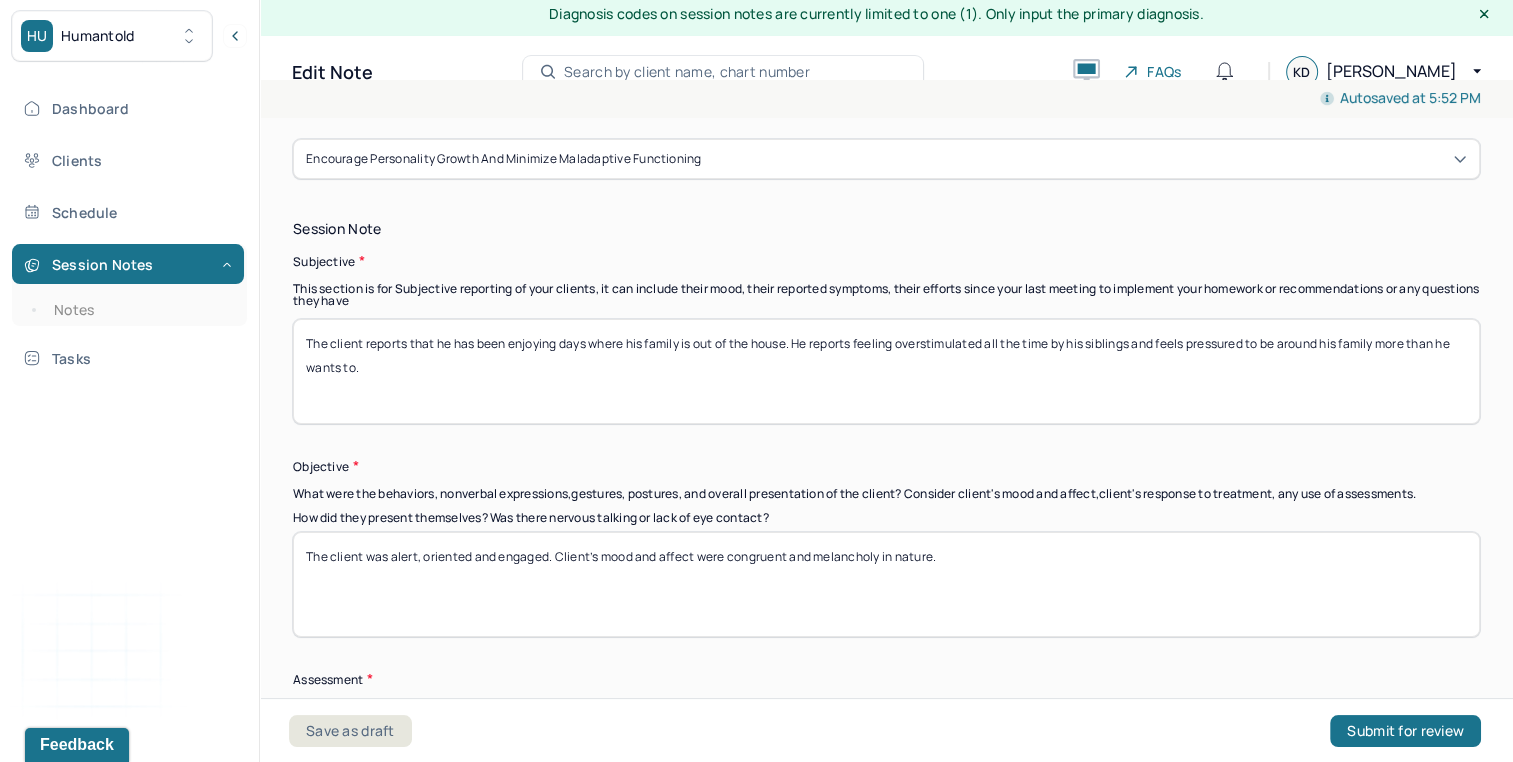 scroll, scrollTop: 1488, scrollLeft: 0, axis: vertical 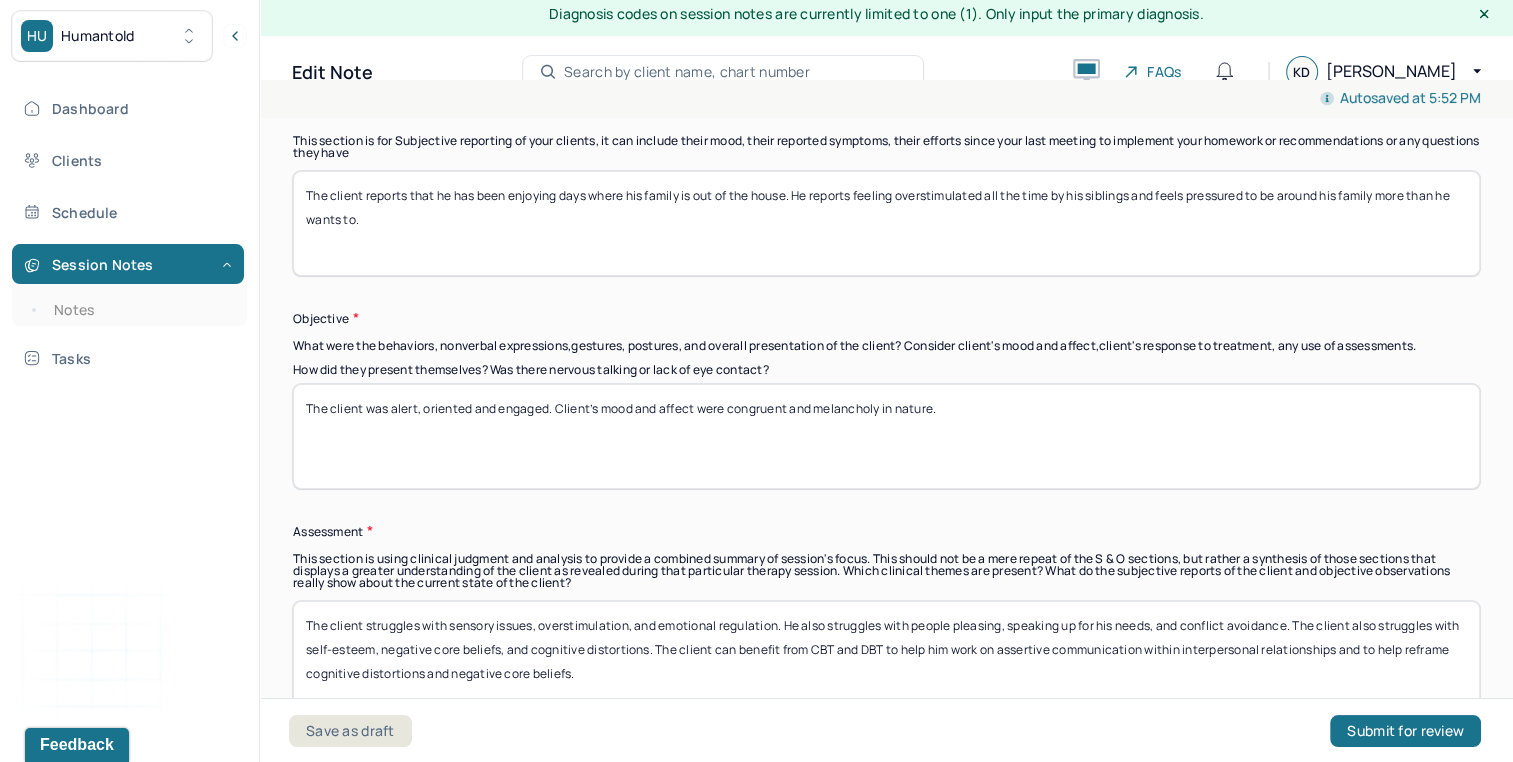 type on "The client reports that he has been enjoying days where his family is out of the house. He reports feeling overstimulated all the time by his siblings and feels pressured to be around his family more than he wants to." 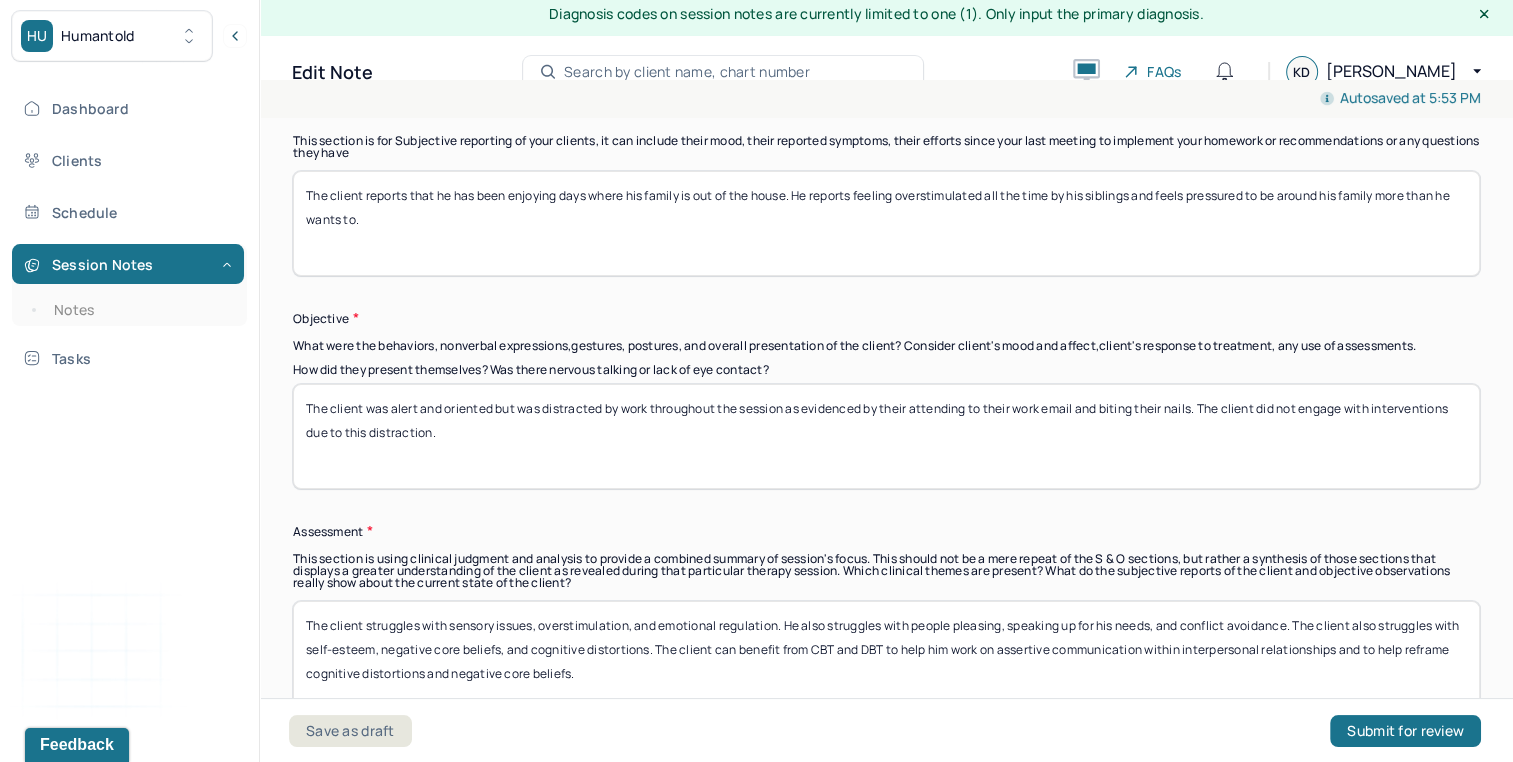 drag, startPoint x: 599, startPoint y: 402, endPoint x: 654, endPoint y: 399, distance: 55.081757 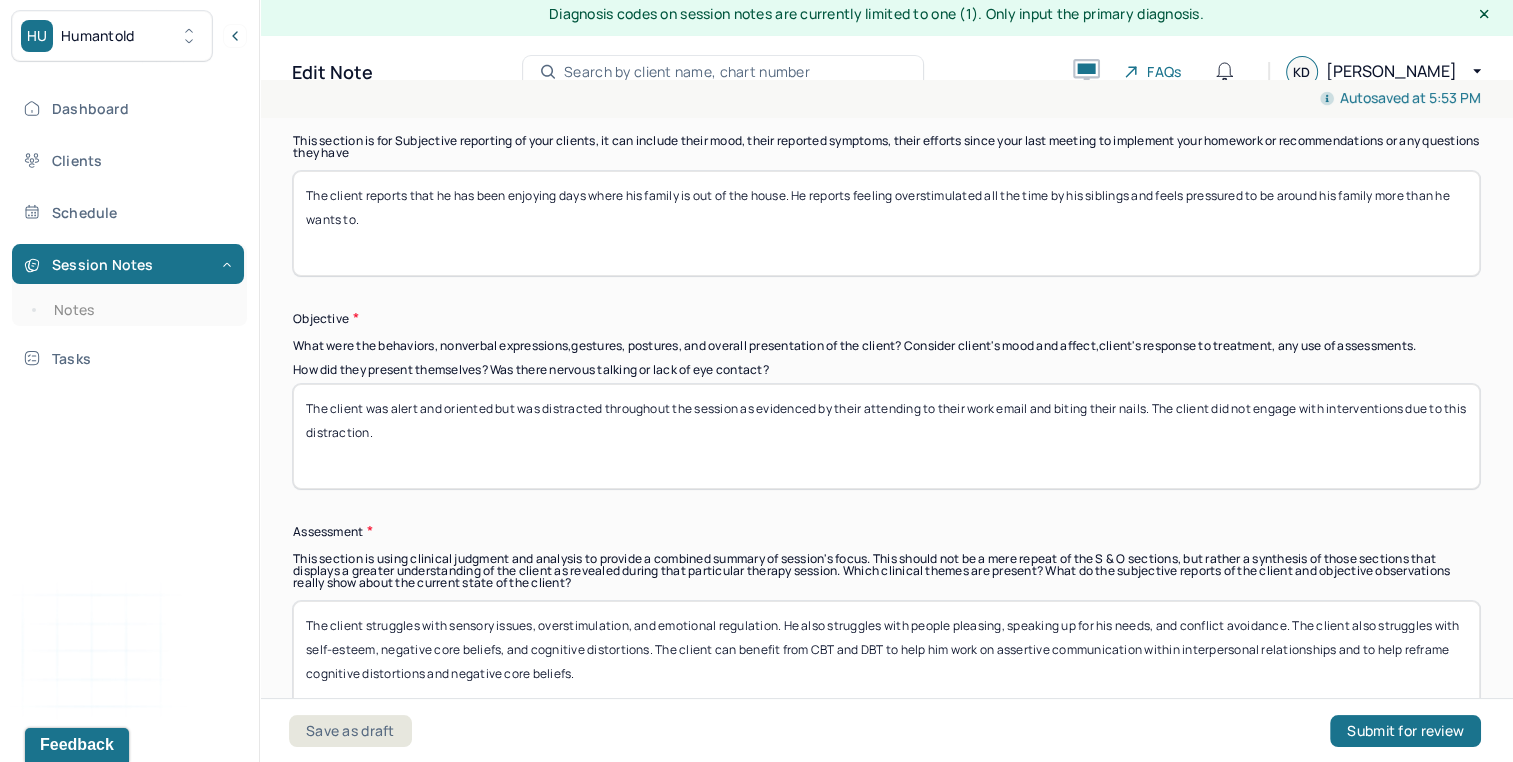 drag, startPoint x: 944, startPoint y: 406, endPoint x: 1145, endPoint y: 412, distance: 201.08954 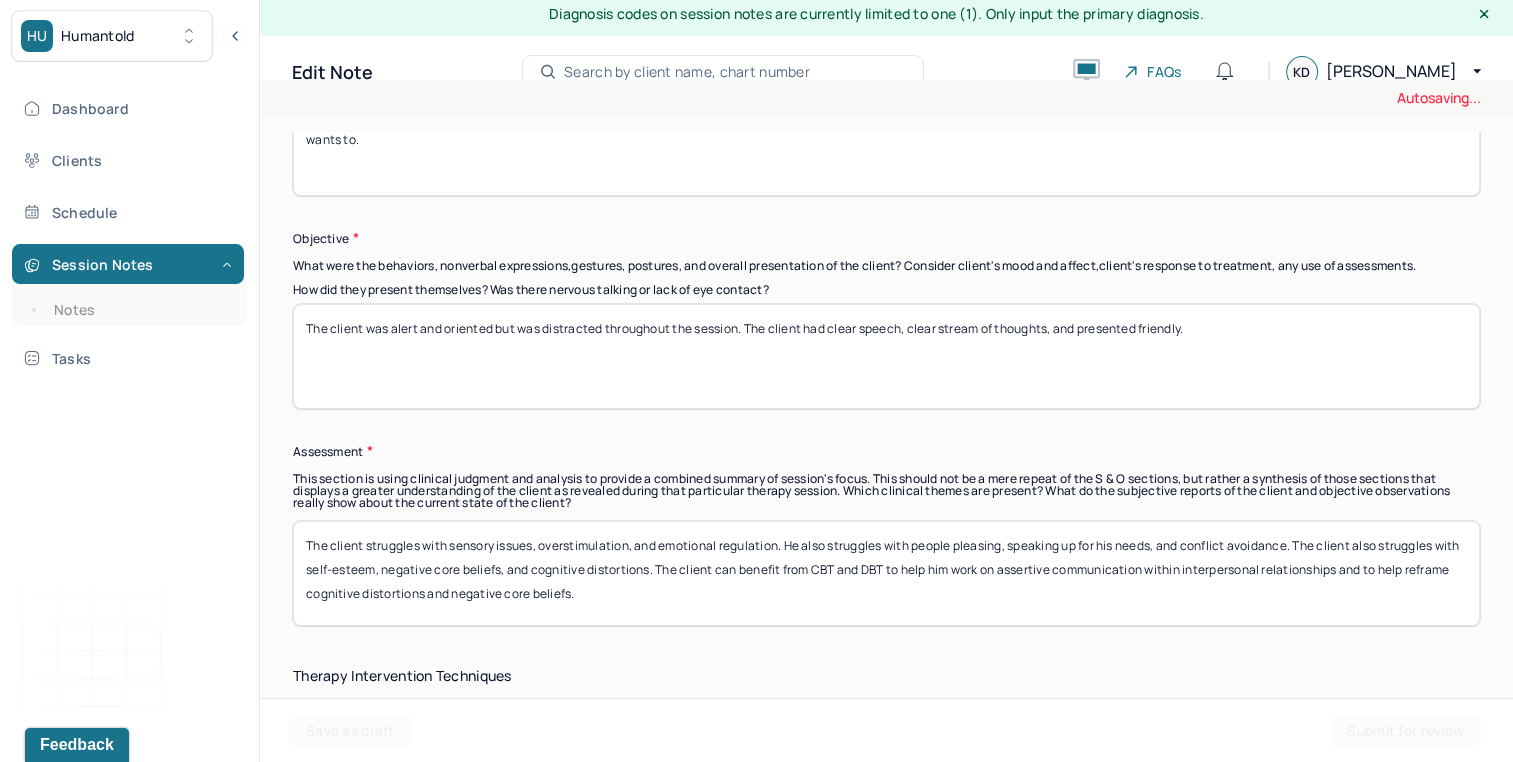 scroll, scrollTop: 1584, scrollLeft: 0, axis: vertical 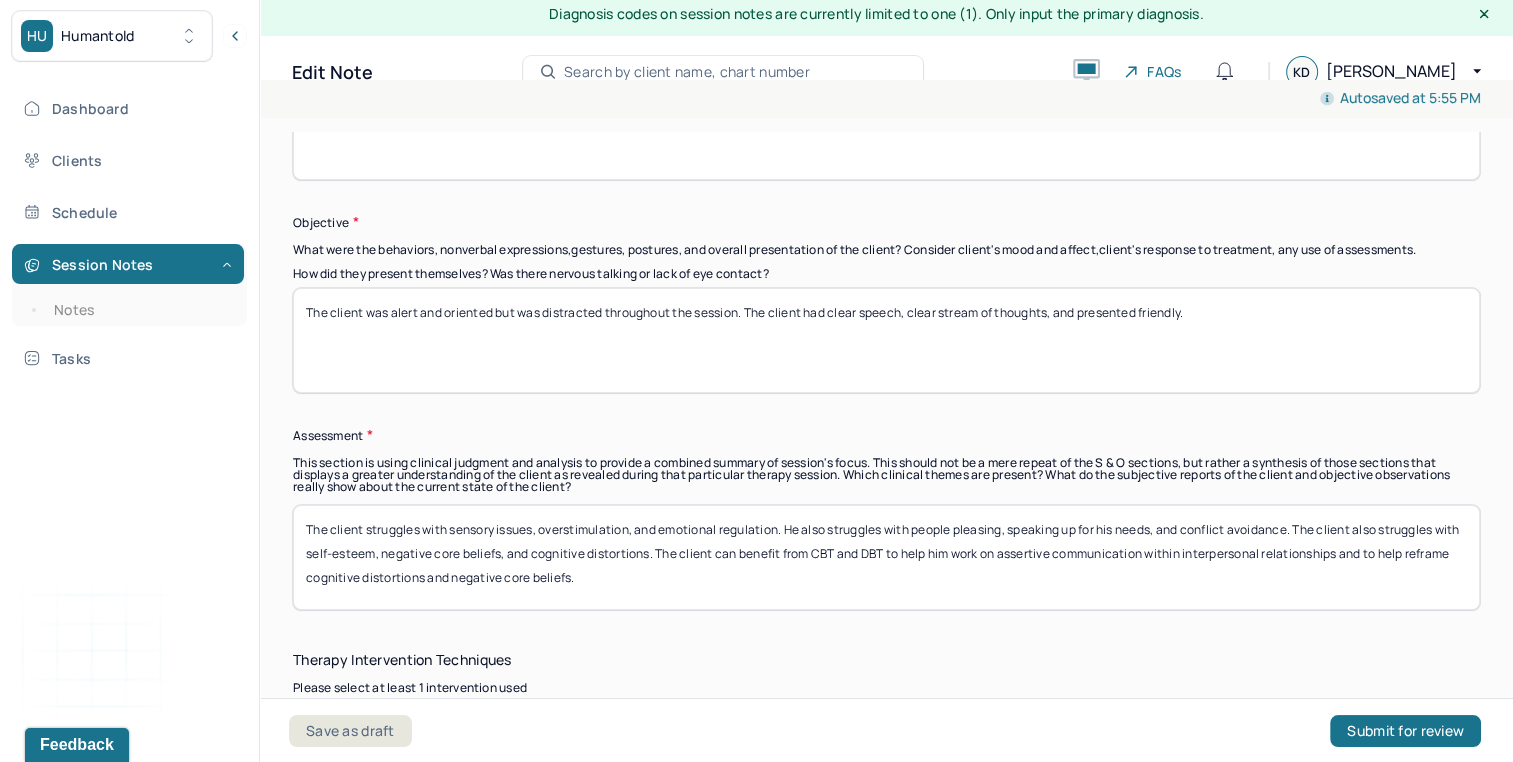 type on "The client was alert and oriented but was distracted throughout the session. The client had clear speech, clear stream of thoughts, and presented friendly." 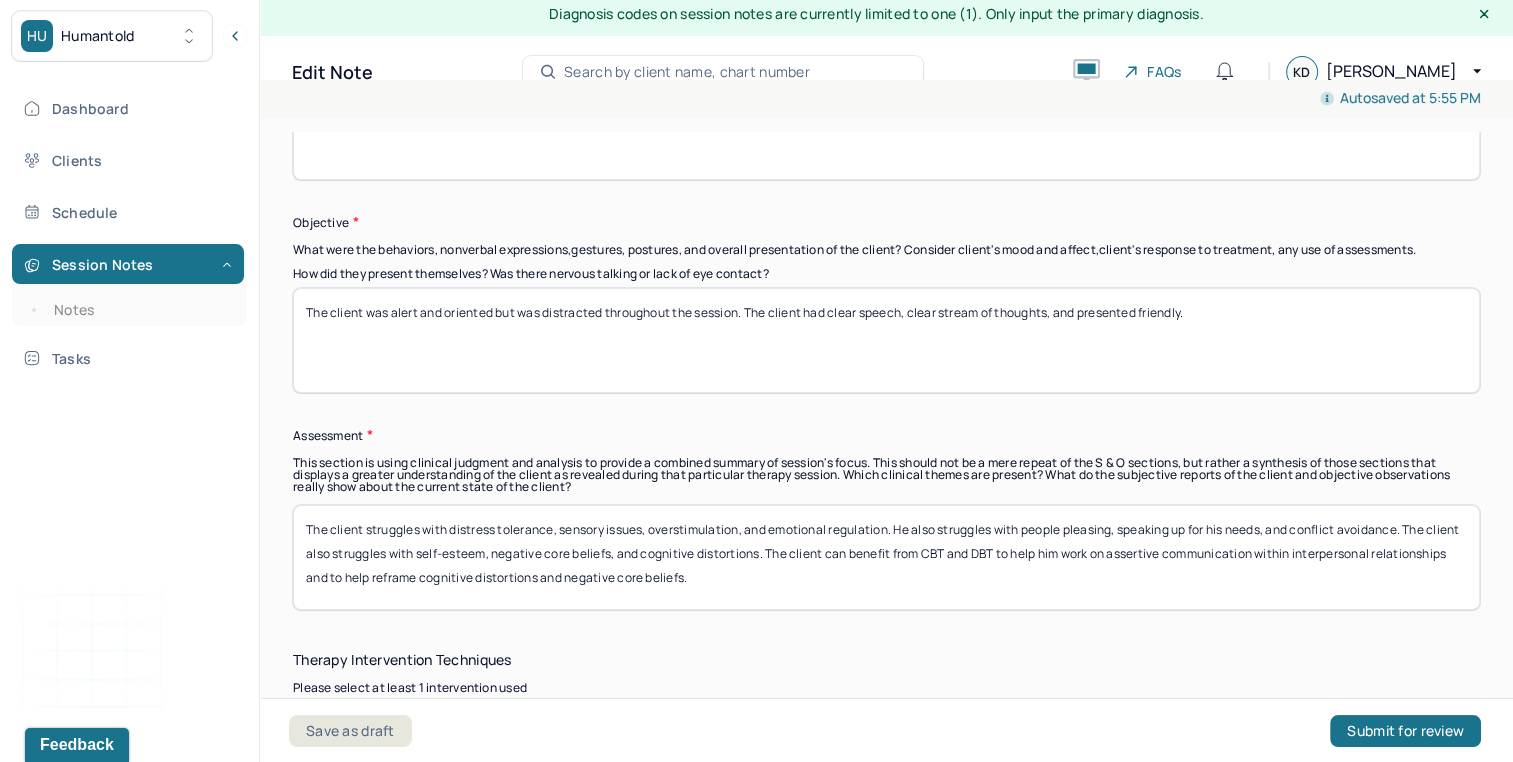 click on "The client struggles with distress tolerance, sensory issues, overstimulation, and emotional regulation. He also struggles with people pleasing, speaking up for his needs, and conflict avoidance. The client also struggles with self-esteem, negative core beliefs, and cognitive distortions. The client can benefit from CBT and DBT to help him work on assertive communication within interpersonal relationships and to help reframe cognitive distortions and negative core beliefs." at bounding box center [886, 557] 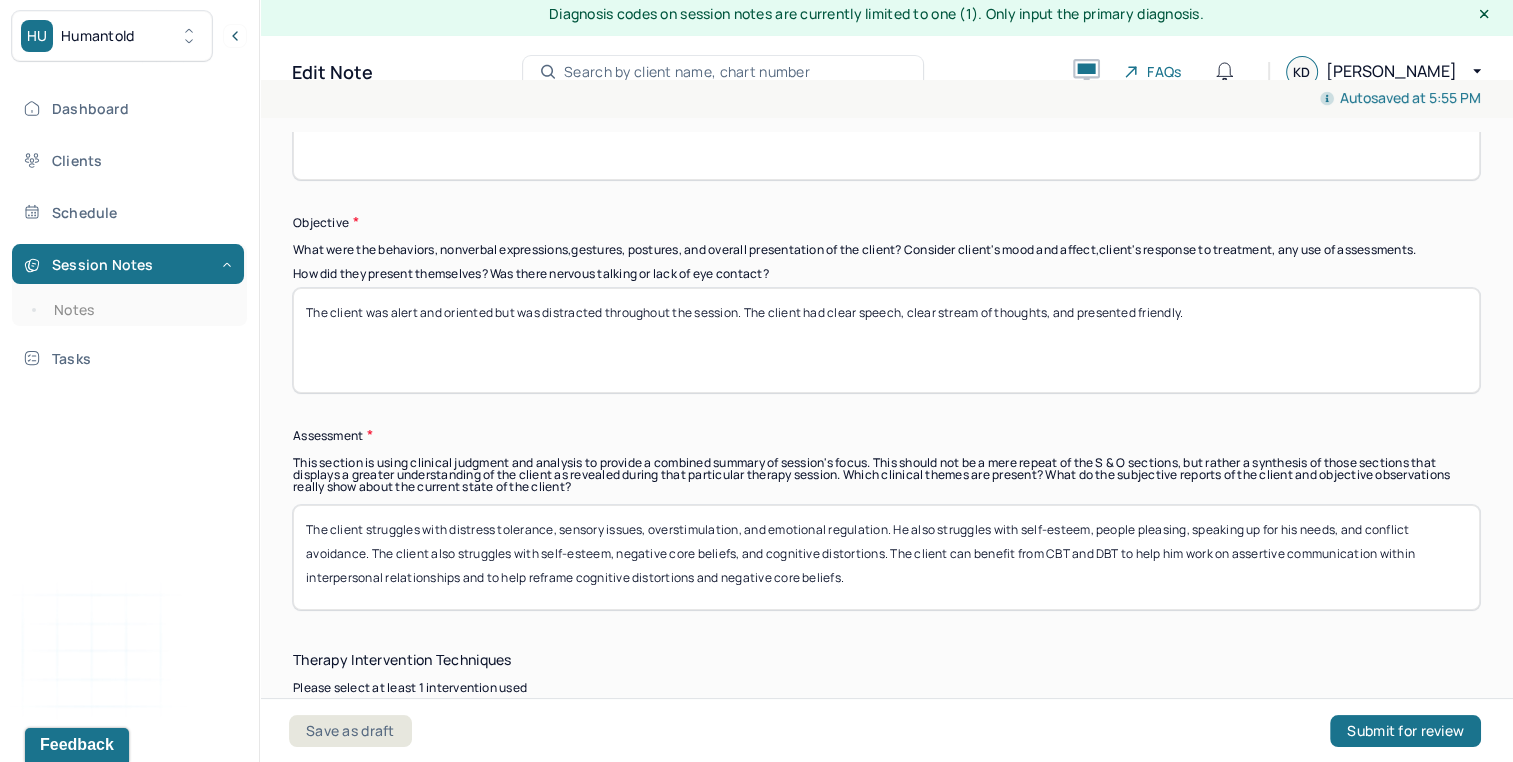 drag, startPoint x: 540, startPoint y: 546, endPoint x: 890, endPoint y: 542, distance: 350.02286 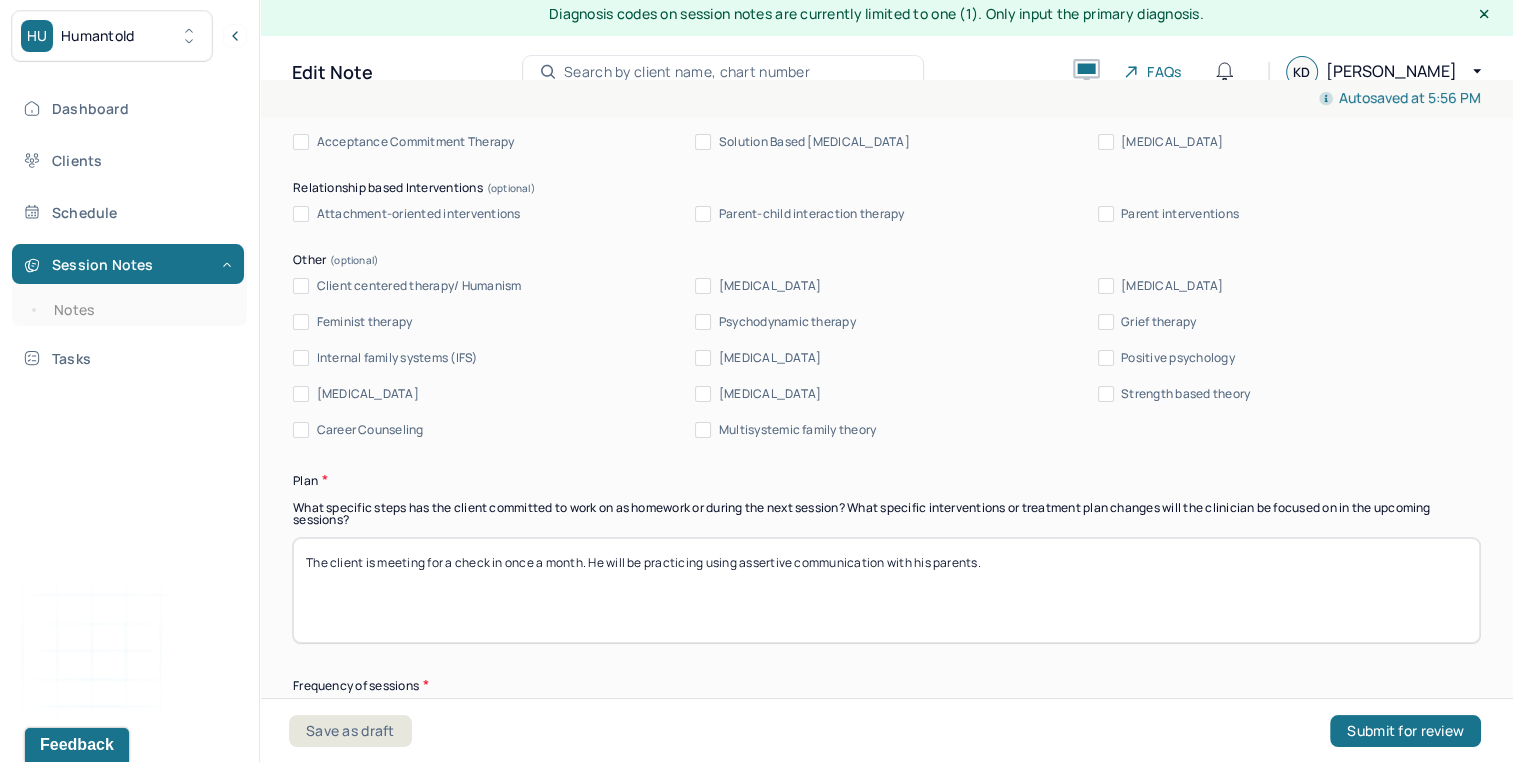 scroll, scrollTop: 2308, scrollLeft: 0, axis: vertical 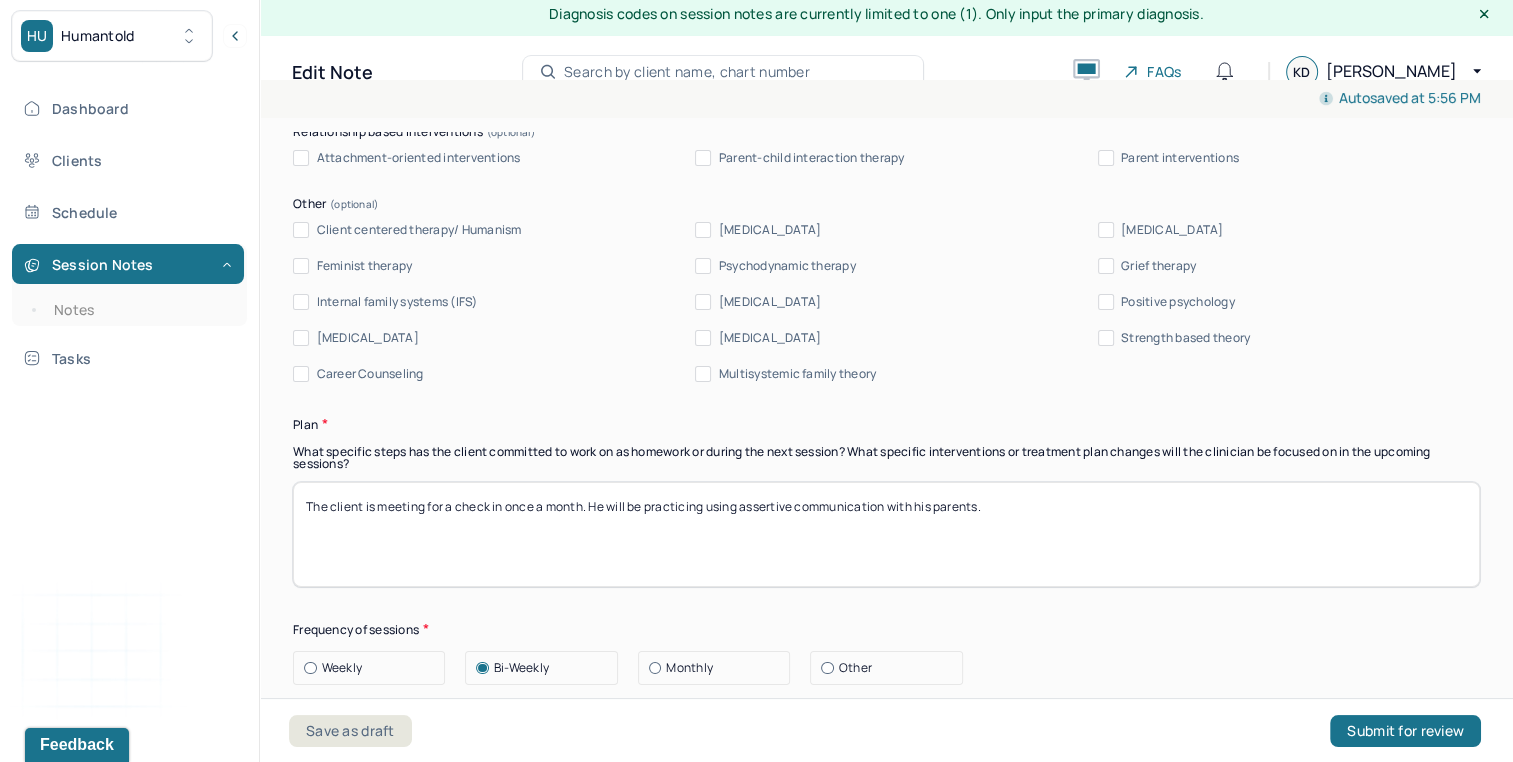 type on "The client struggles with distress tolerance, sensory issues, overstimulation, and emotional regulation. He also struggles with self-esteem, people pleasing, speaking up for his needs, and conflict avoidance. The client also struggles with navigating his family dynamic. The client can benefit from CBT and DBT to help him work on assertive communication within interpersonal relationships and to help reframe cognitive distortions and negative core beliefs." 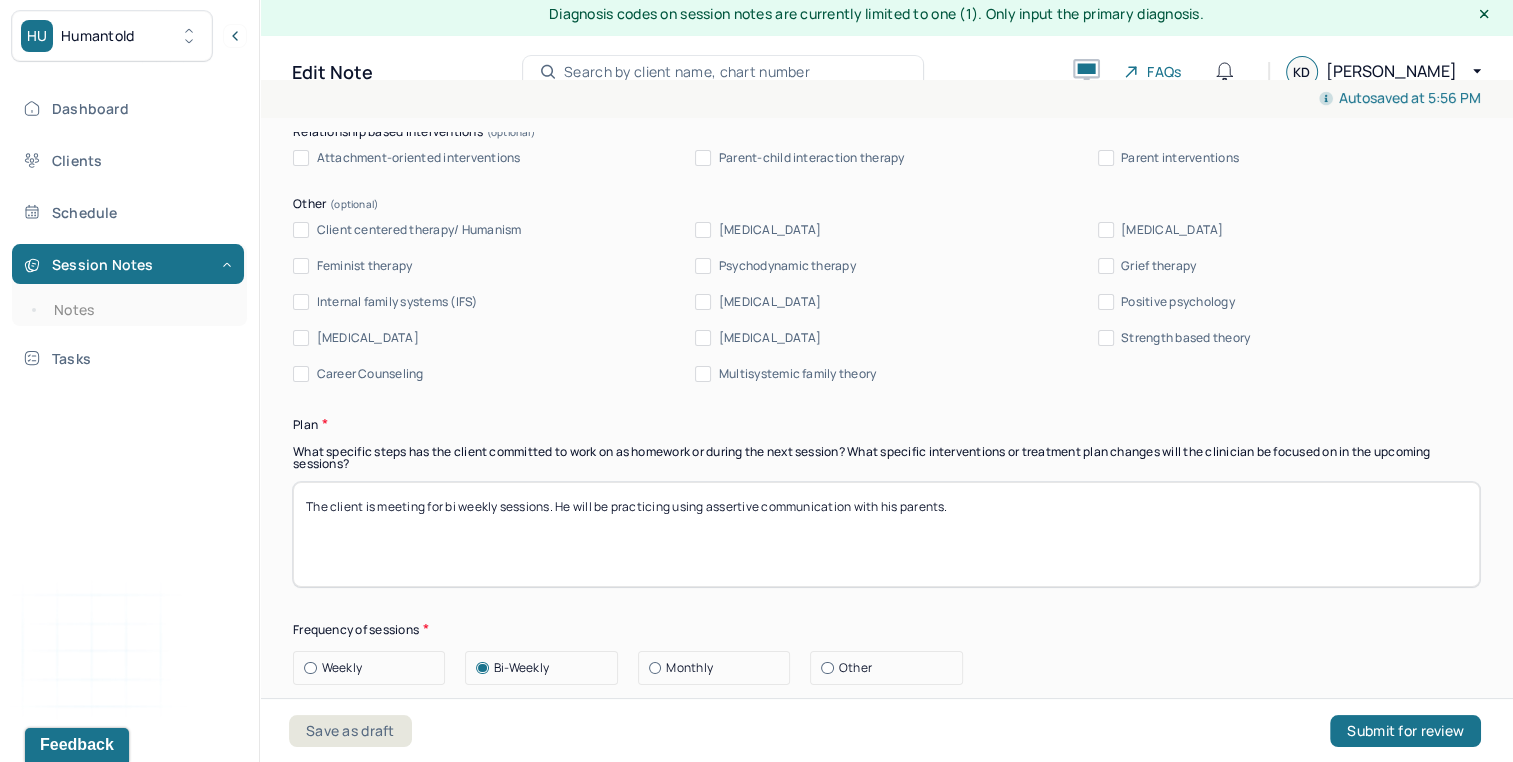 drag, startPoint x: 616, startPoint y: 505, endPoint x: 1197, endPoint y: 563, distance: 583.8878 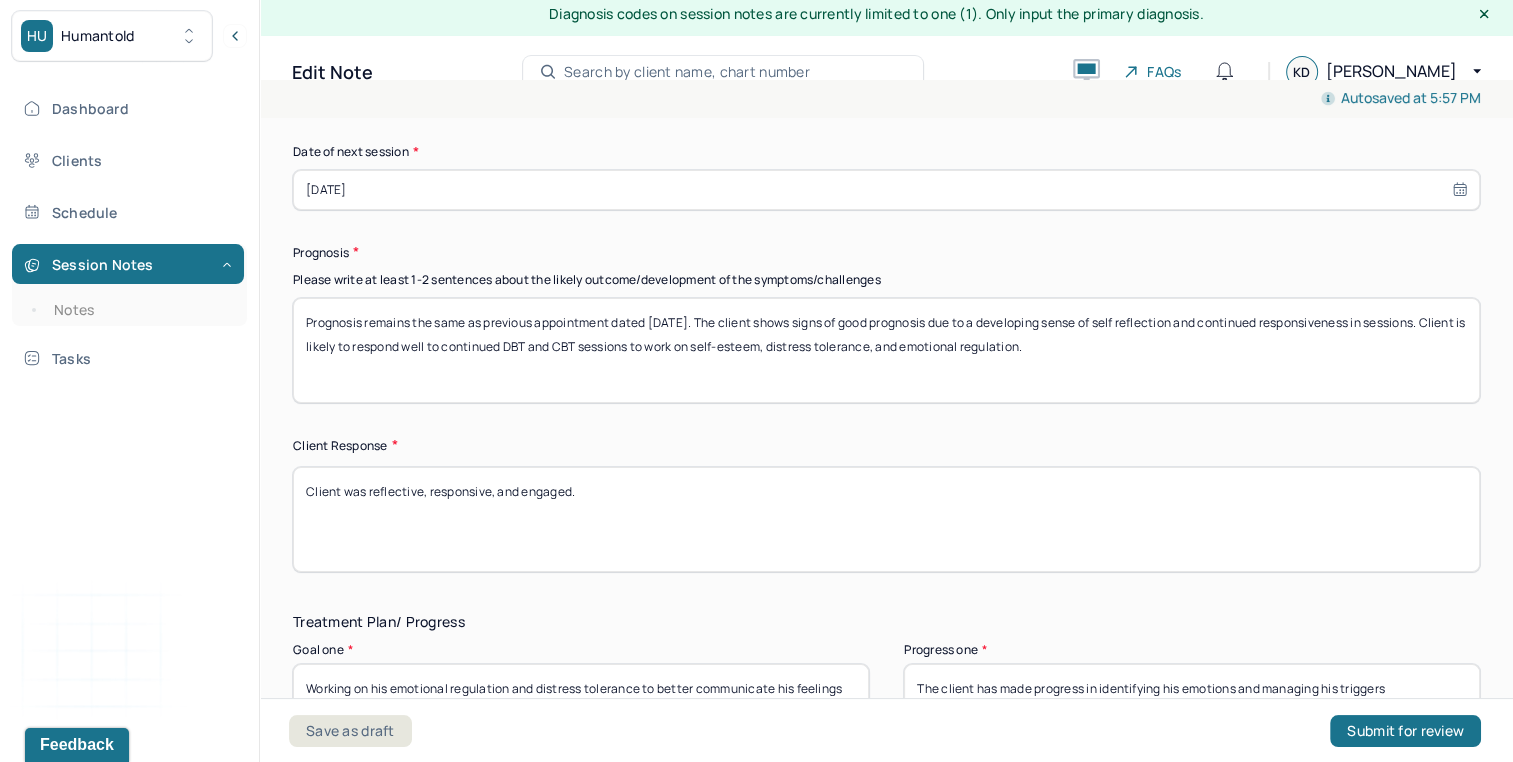 scroll, scrollTop: 2888, scrollLeft: 0, axis: vertical 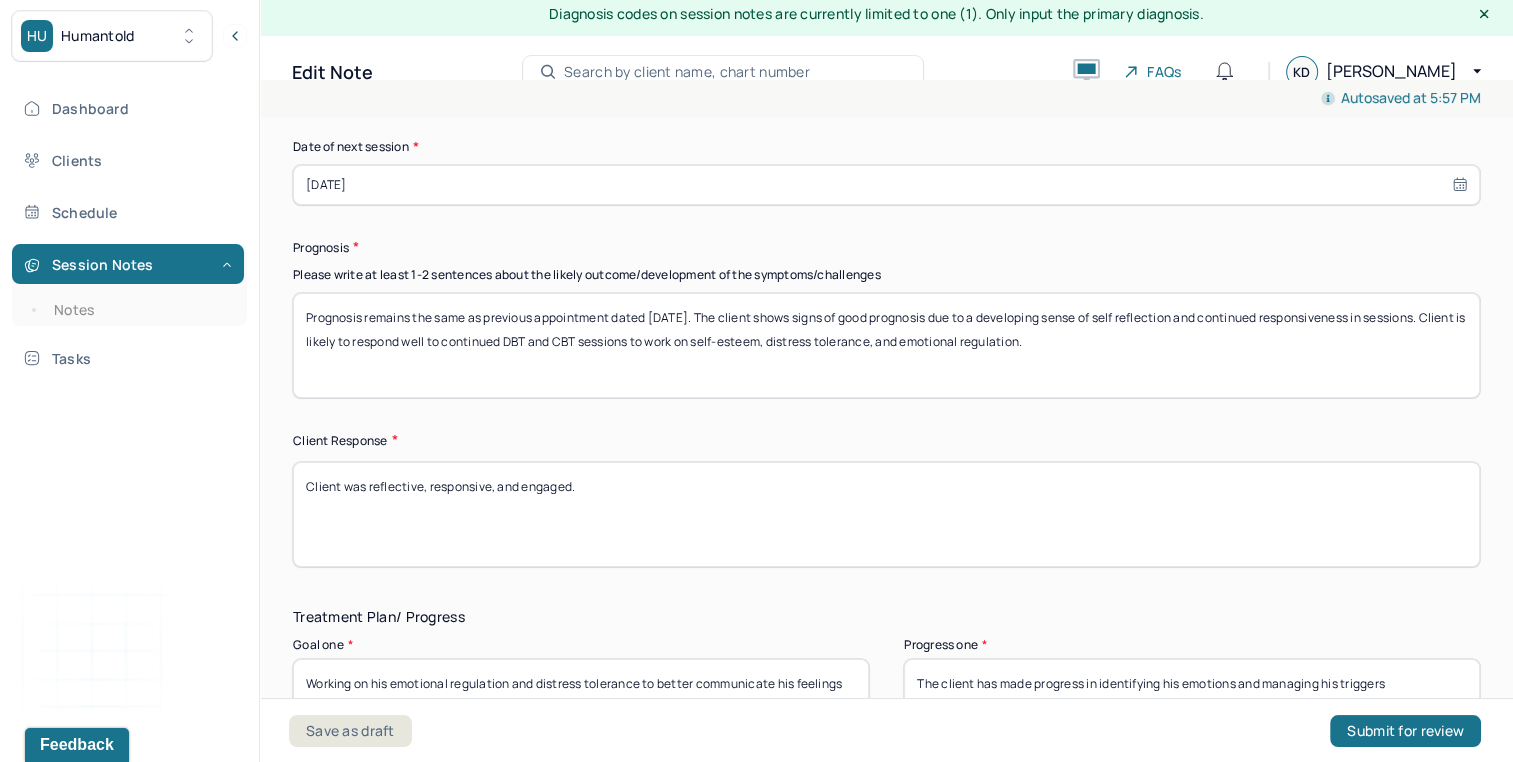 type on "The client is meeting for bi-weekly sessions. He will be continuing to practice implementing DBT skills." 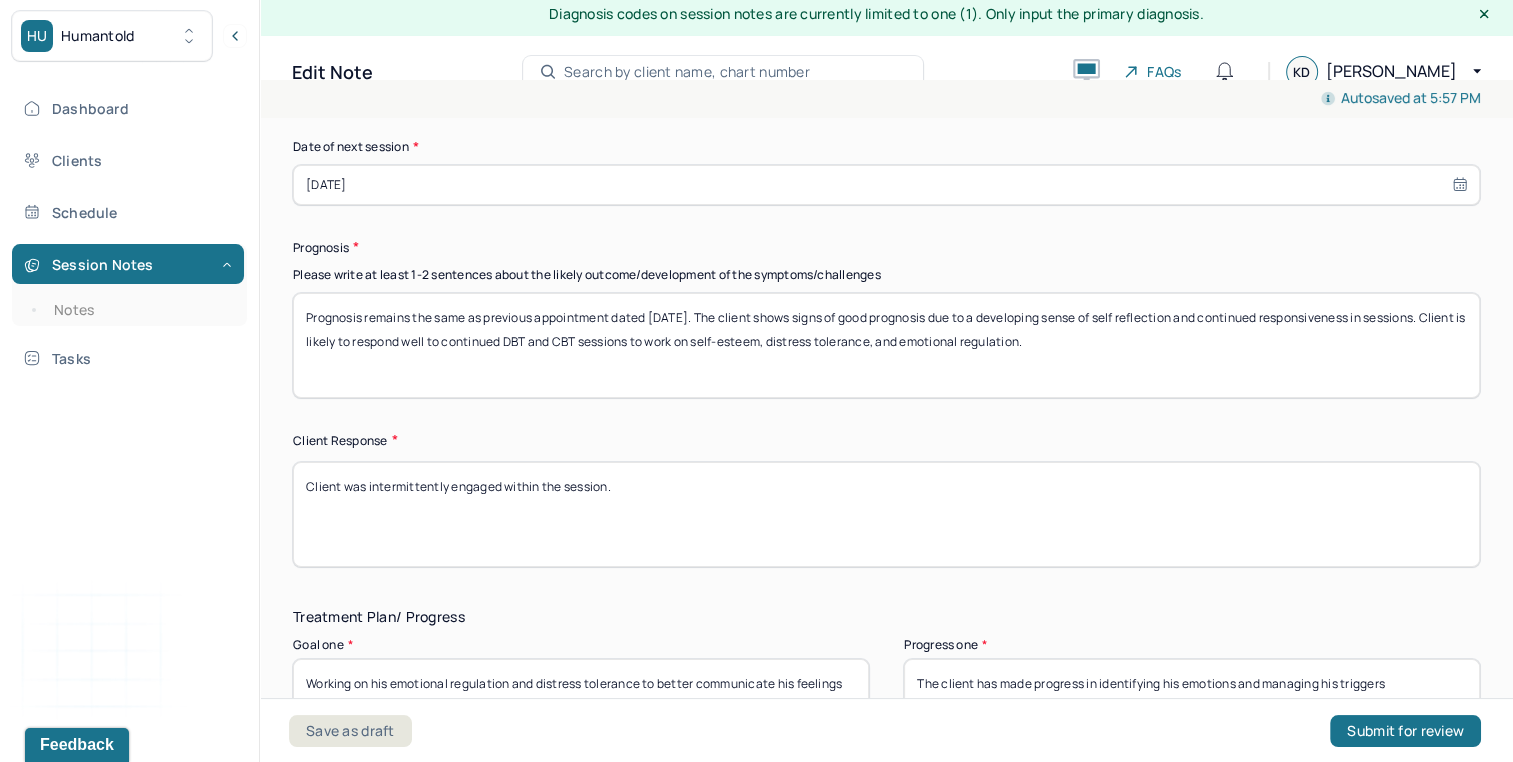scroll, scrollTop: 3095, scrollLeft: 0, axis: vertical 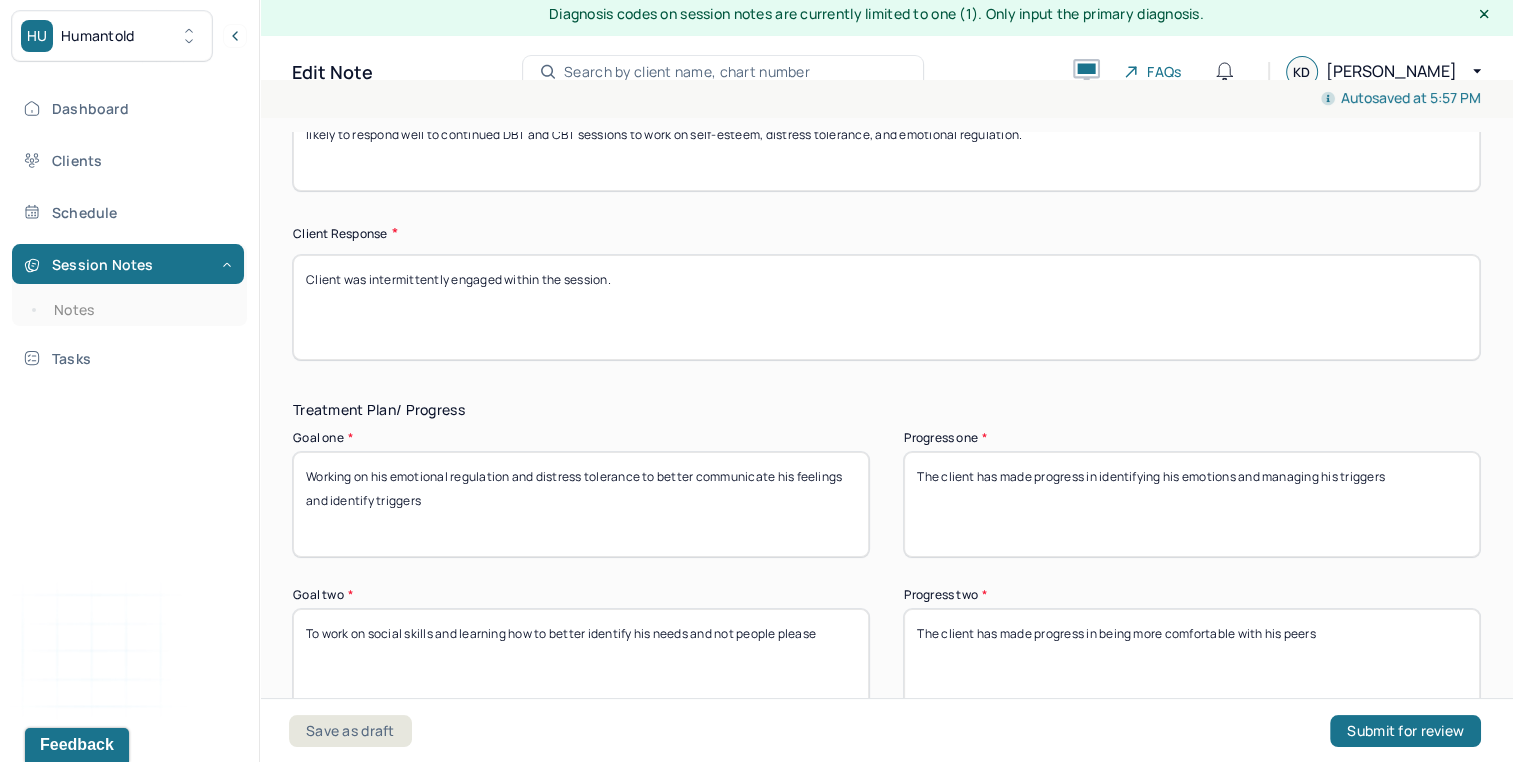 type on "Client was intermittently engaged within the session." 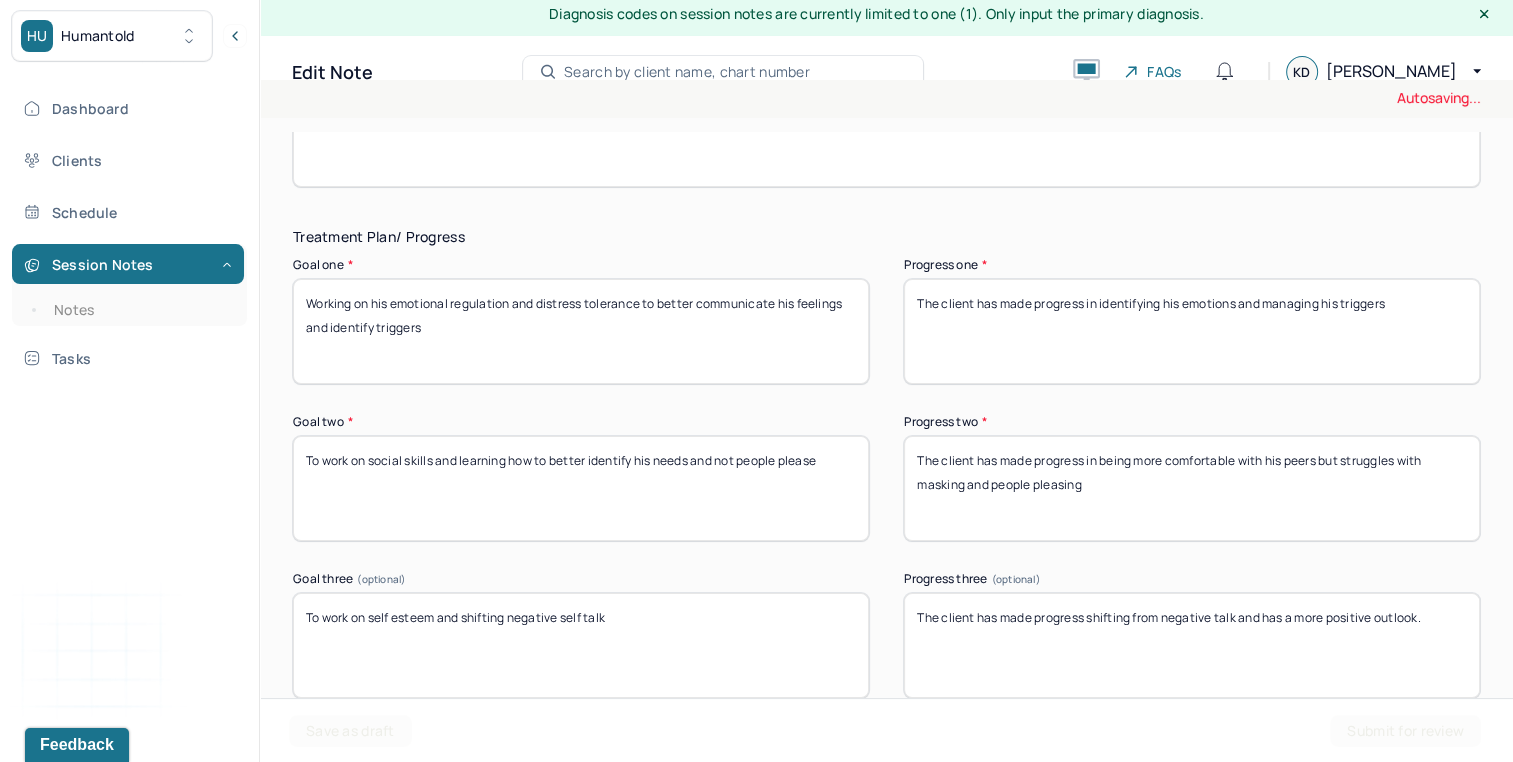 scroll, scrollTop: 3287, scrollLeft: 0, axis: vertical 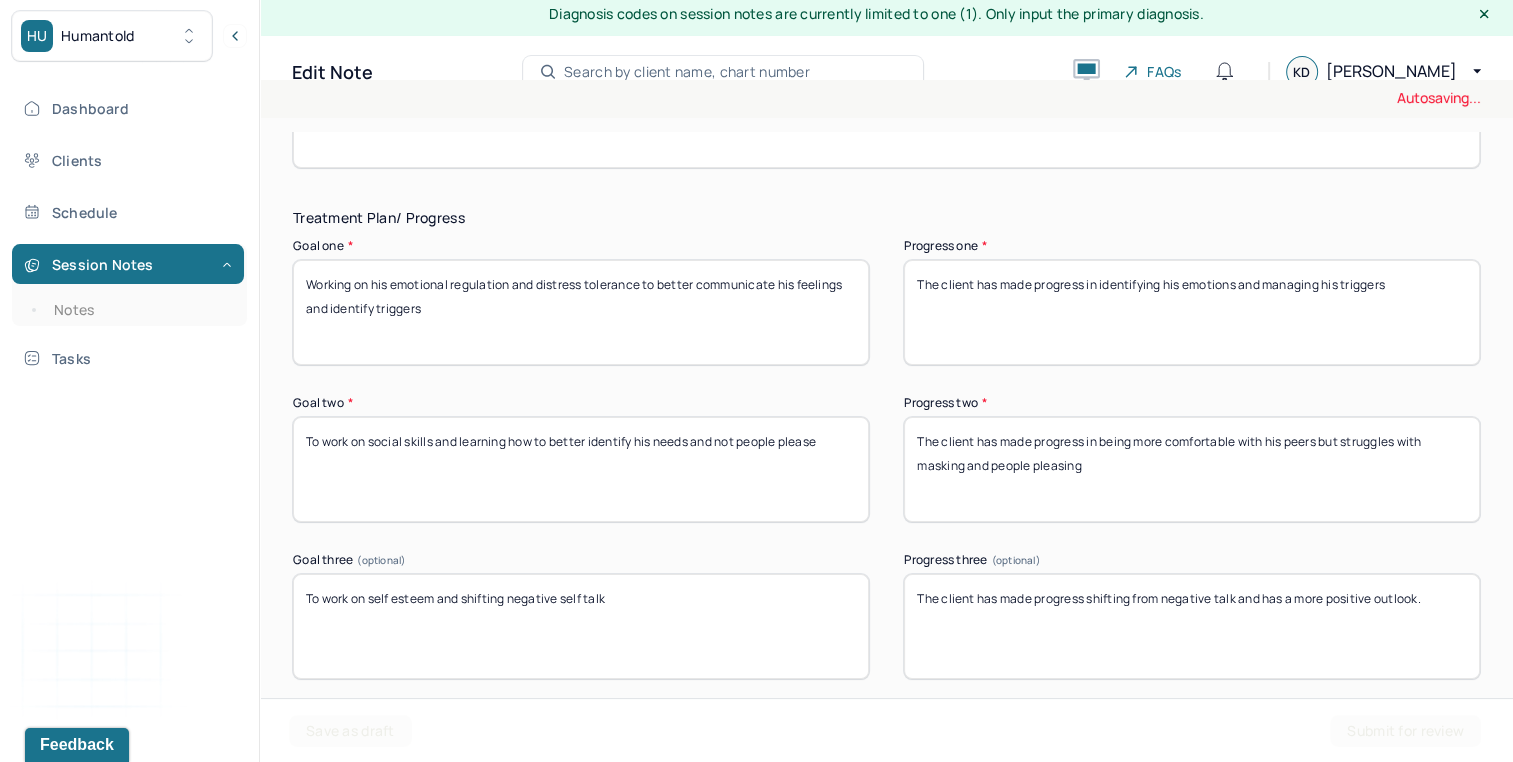 type on "The client has made progress in being more comfortable with his peers but struggles with masking and people pleasing" 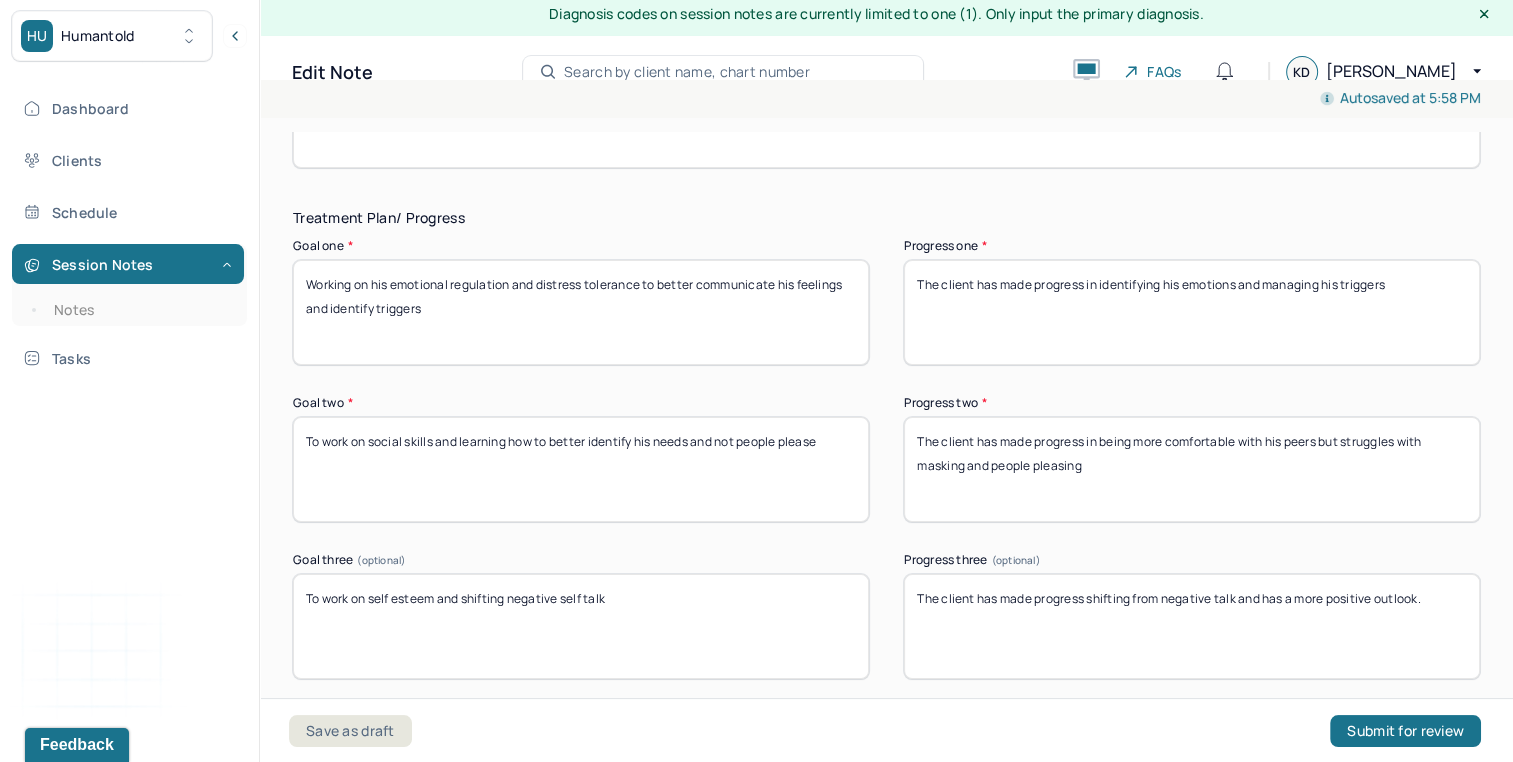 click on "The client has made progress shifting from negative talk and has a more positive outlook." at bounding box center [1192, 626] 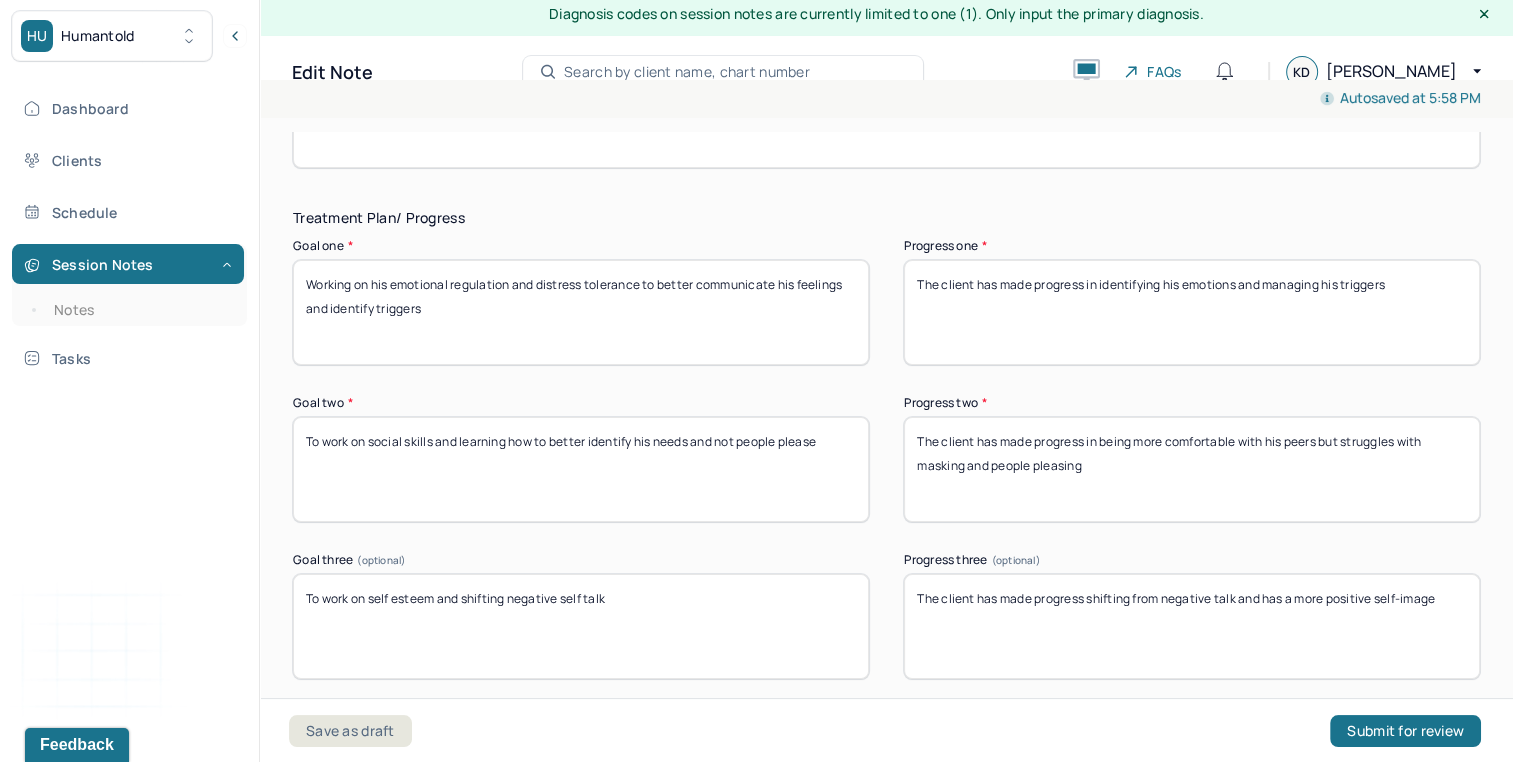scroll, scrollTop: 0, scrollLeft: 0, axis: both 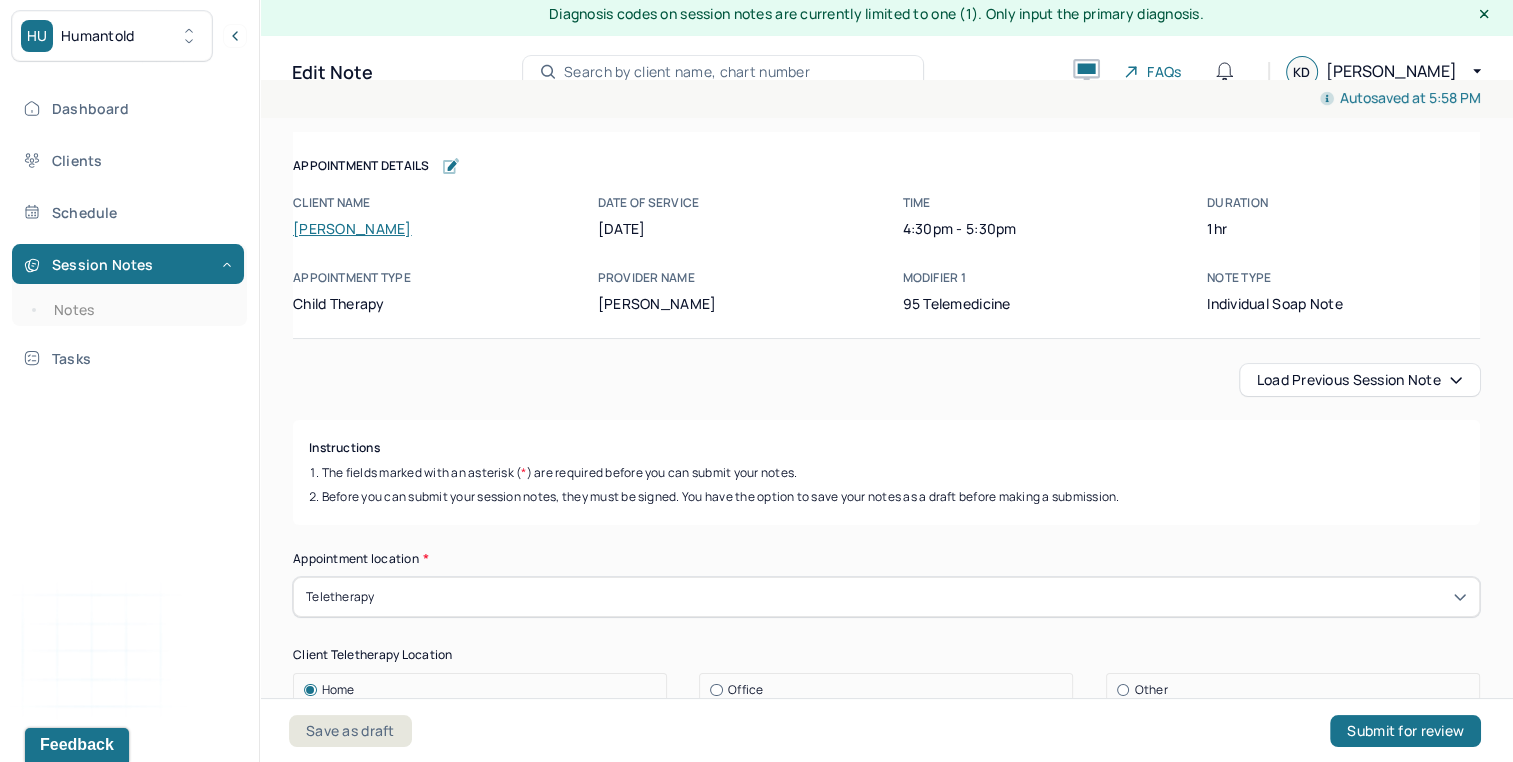 type on "The client has made progress shifting from negative talk and has a more positive self-image" 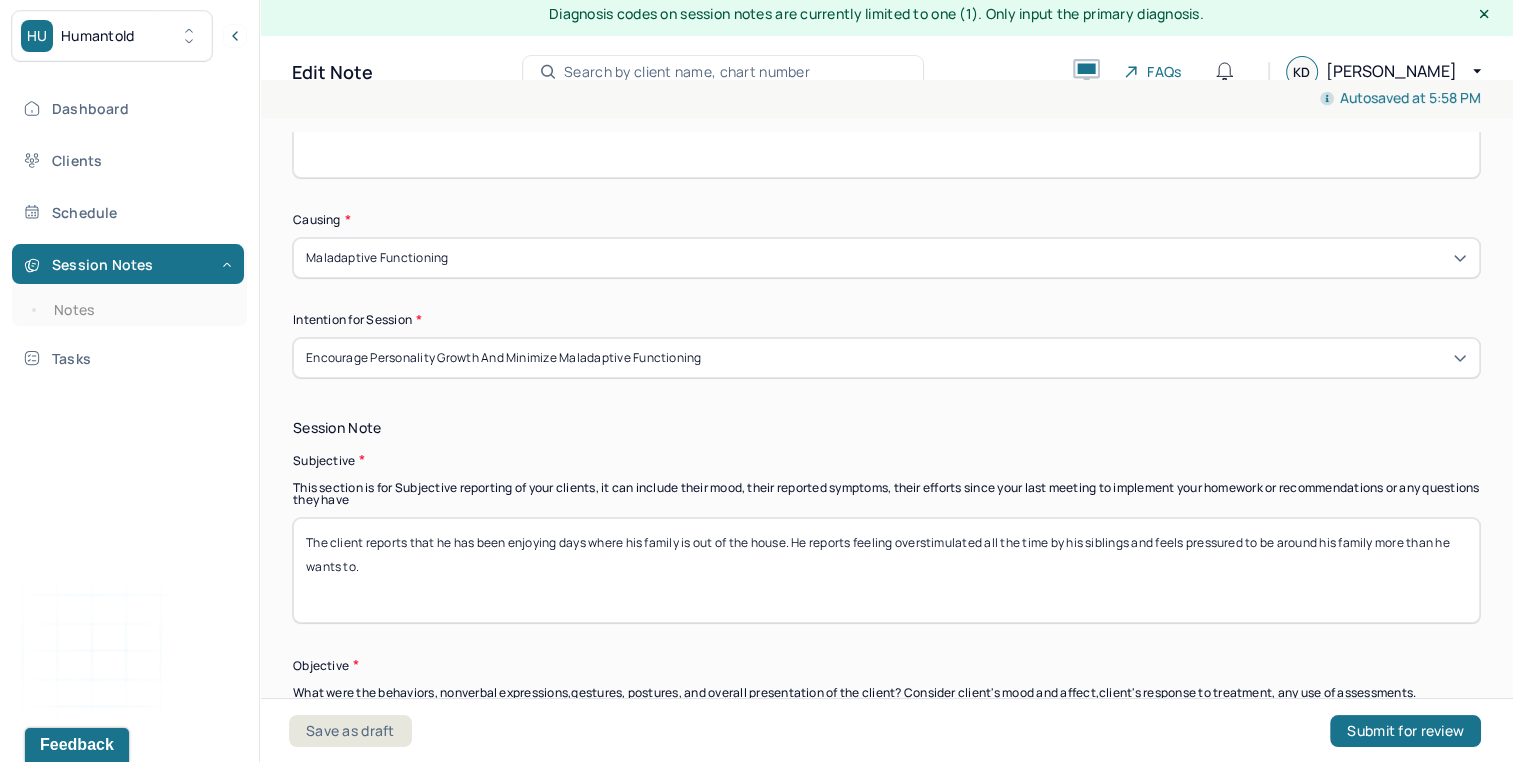 scroll, scrollTop: 1135, scrollLeft: 0, axis: vertical 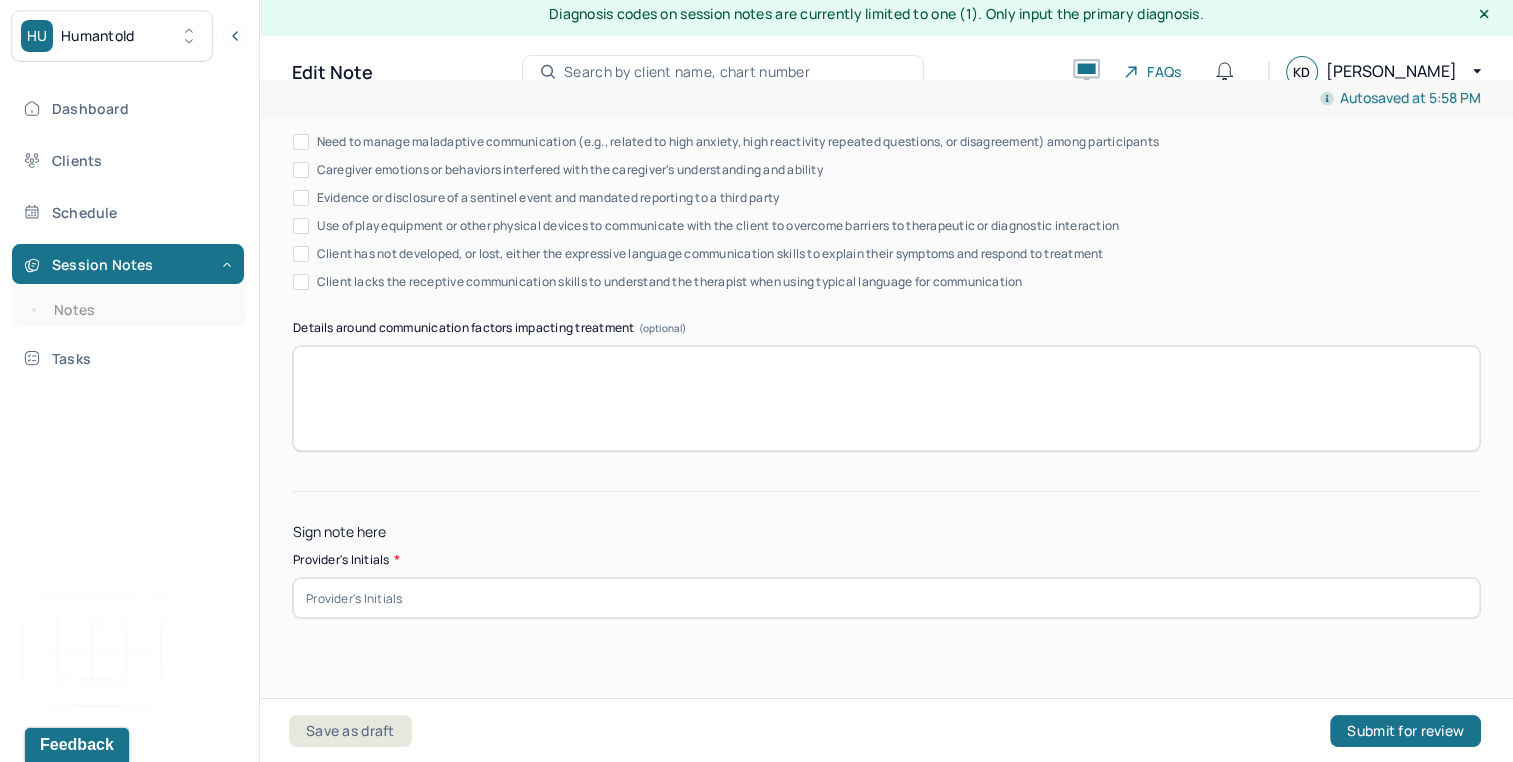 click at bounding box center (886, 598) 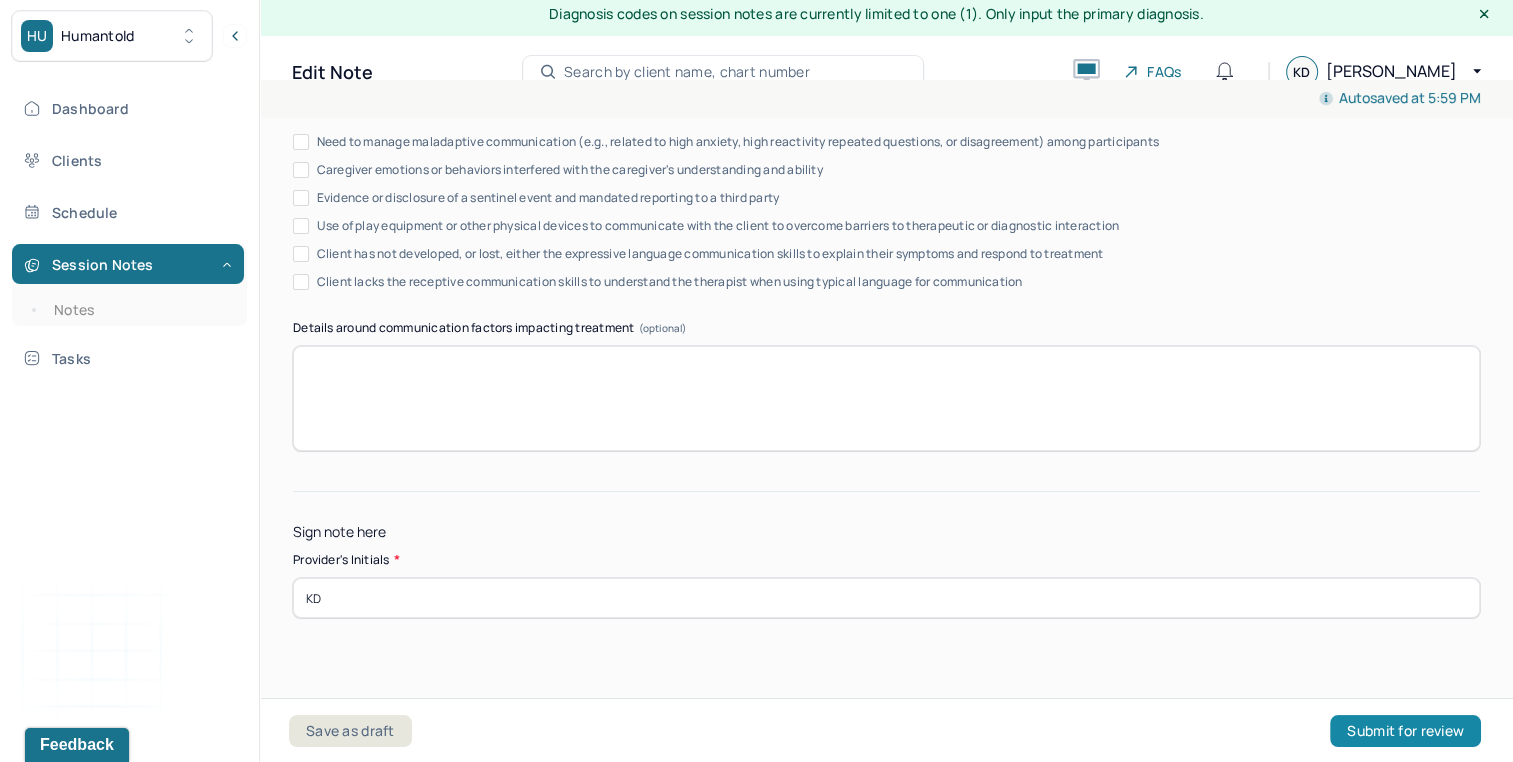 type on "KD" 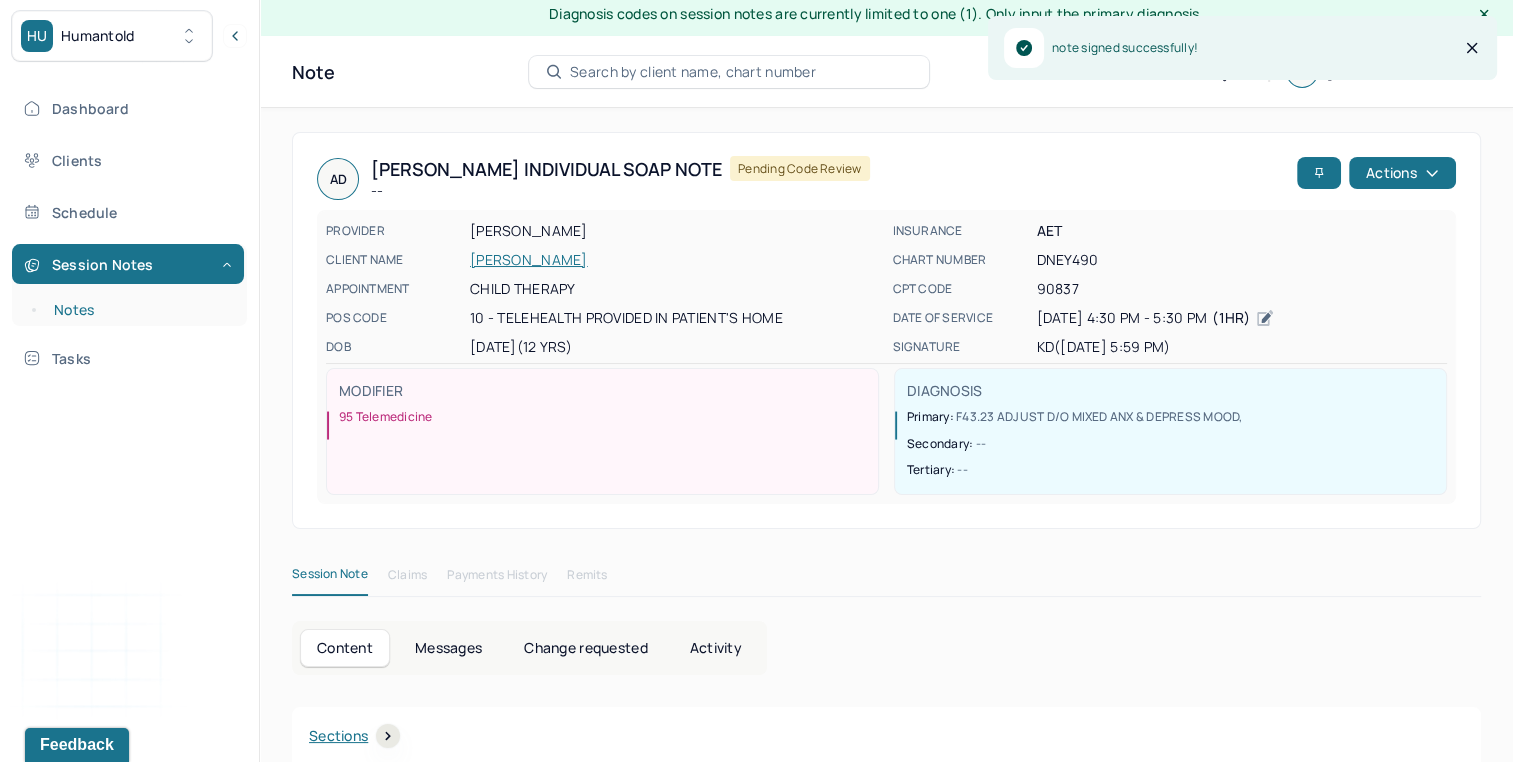 click on "Notes" at bounding box center [139, 310] 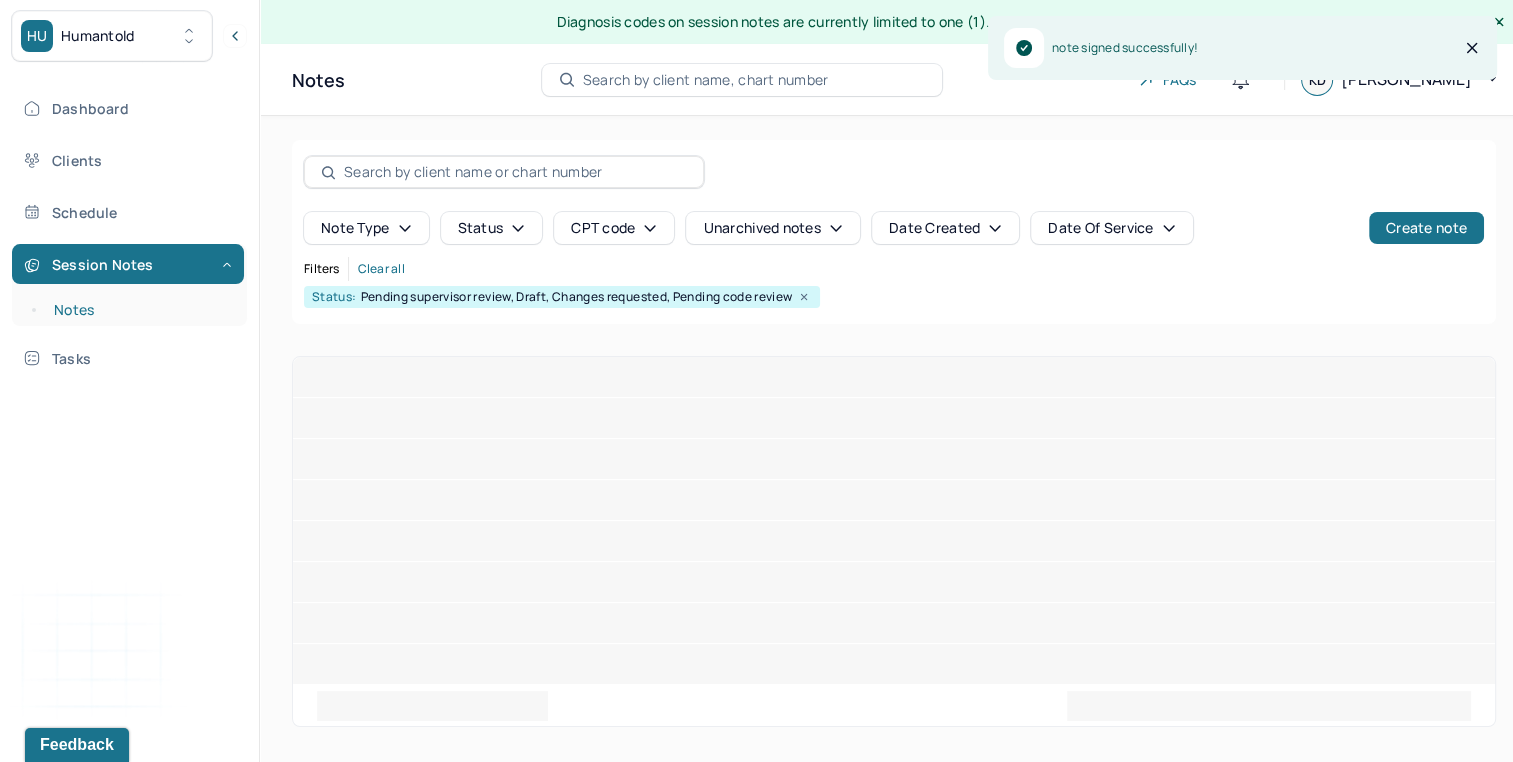 scroll, scrollTop: 0, scrollLeft: 0, axis: both 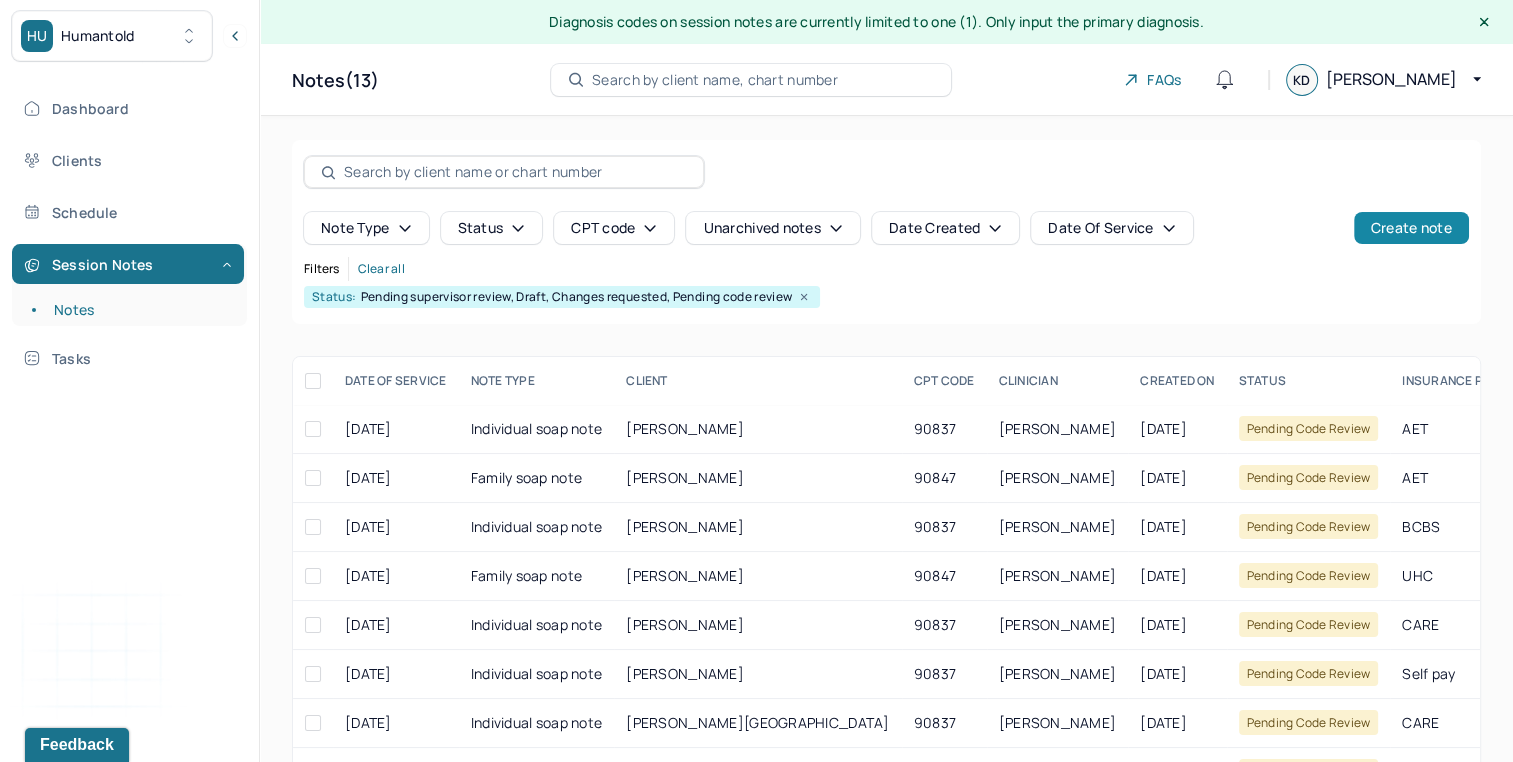 click on "Create note" at bounding box center (1411, 228) 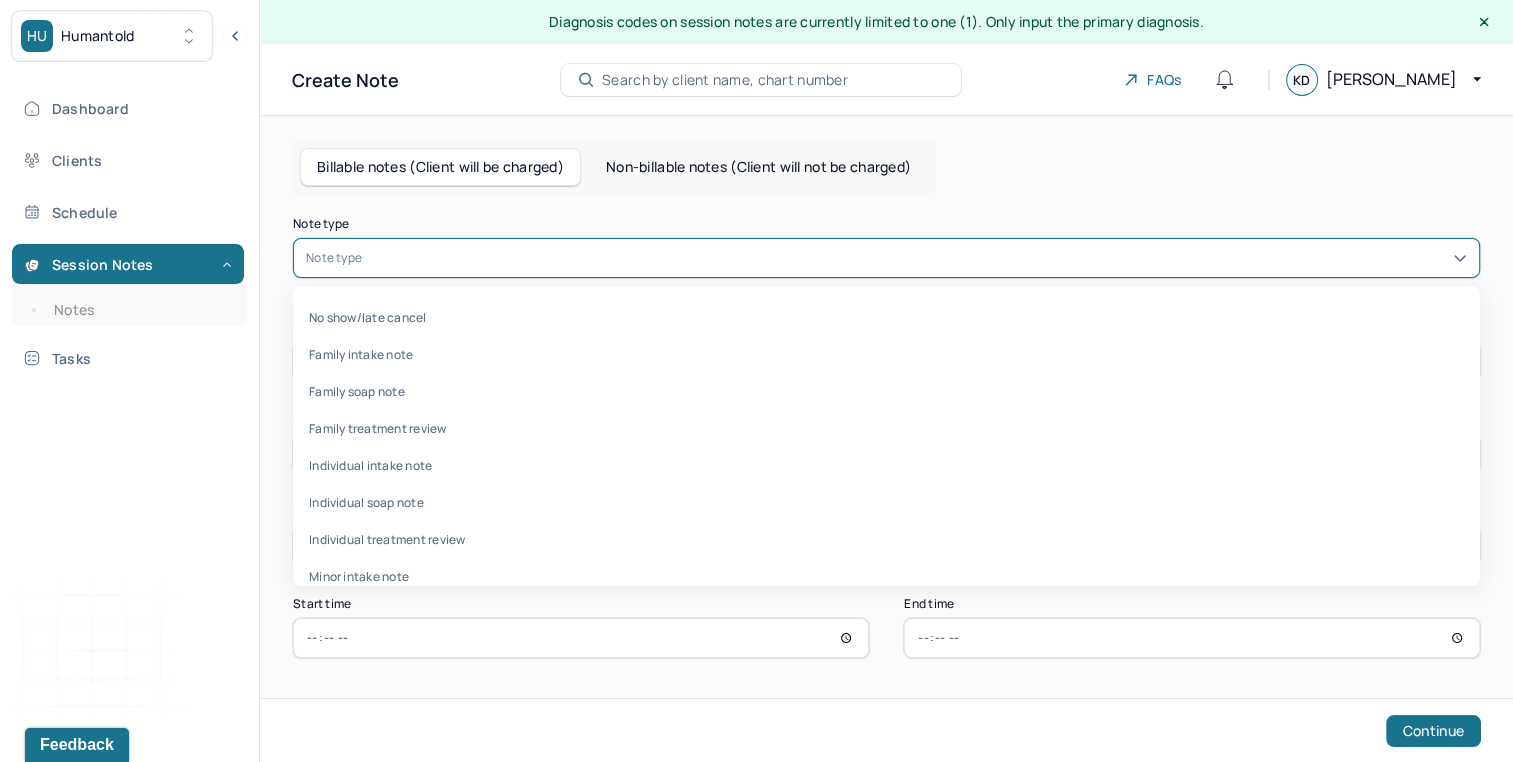 click on "Note type" at bounding box center (886, 258) 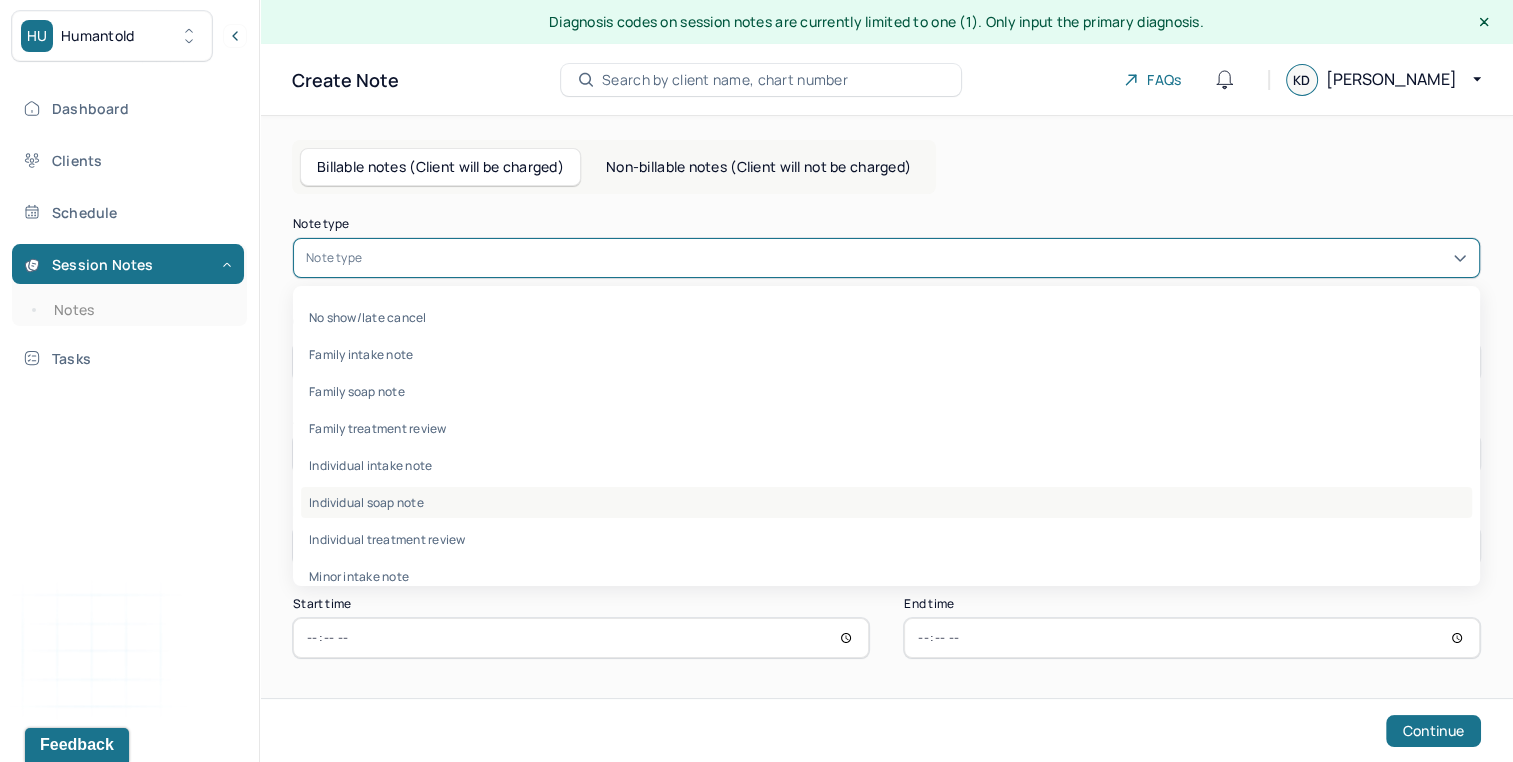 click on "Individual soap note" at bounding box center [886, 502] 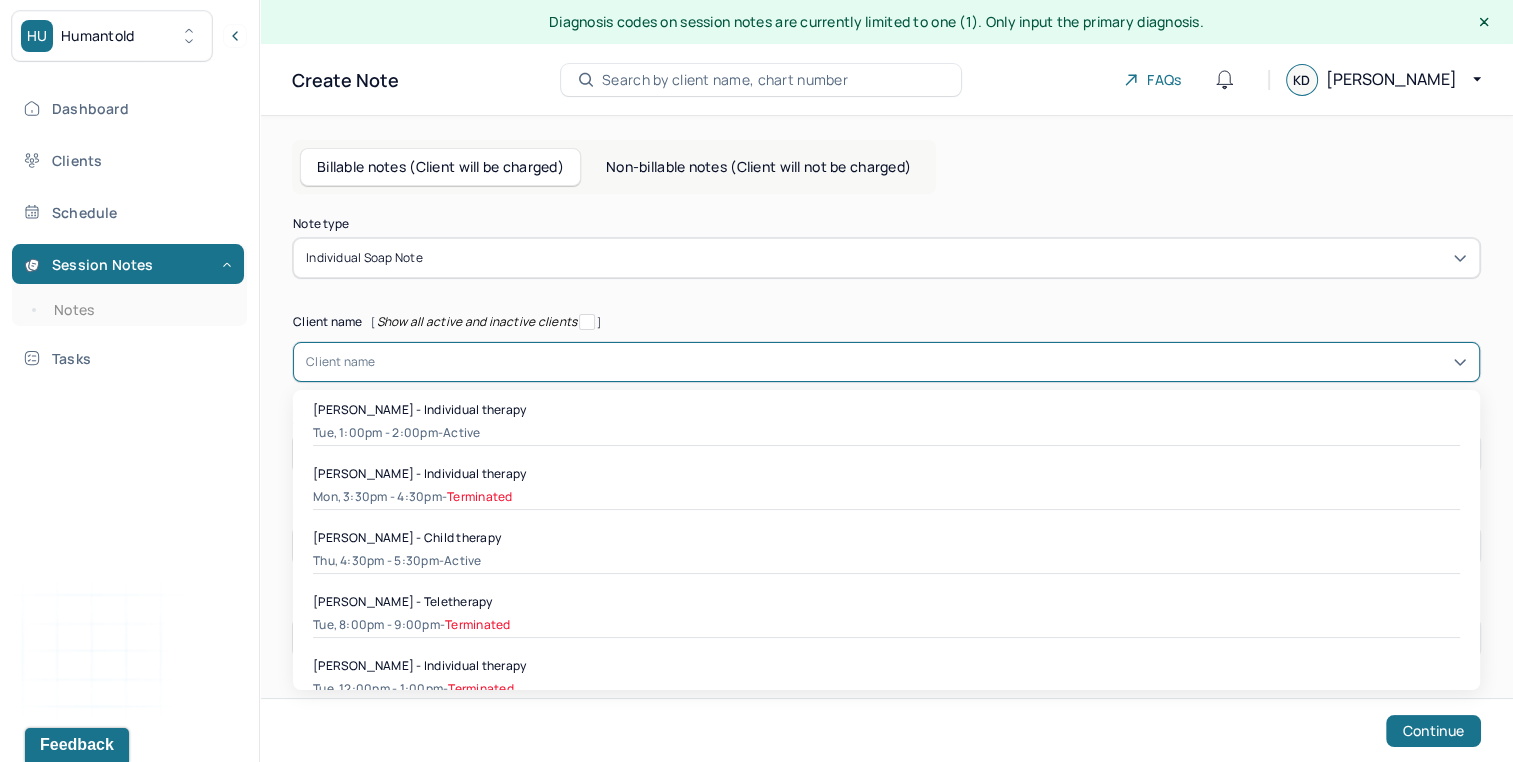 click at bounding box center (921, 362) 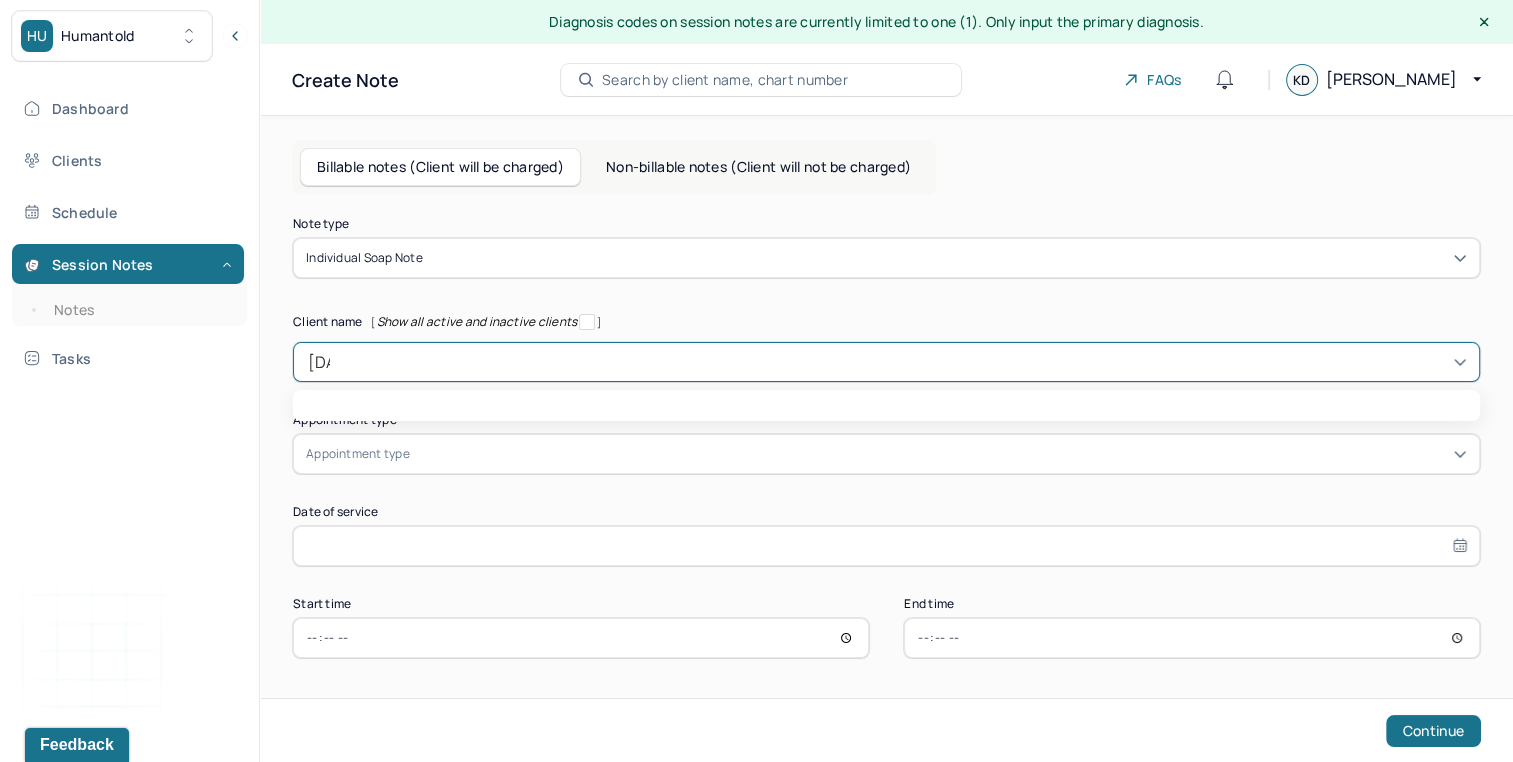 type on "juli" 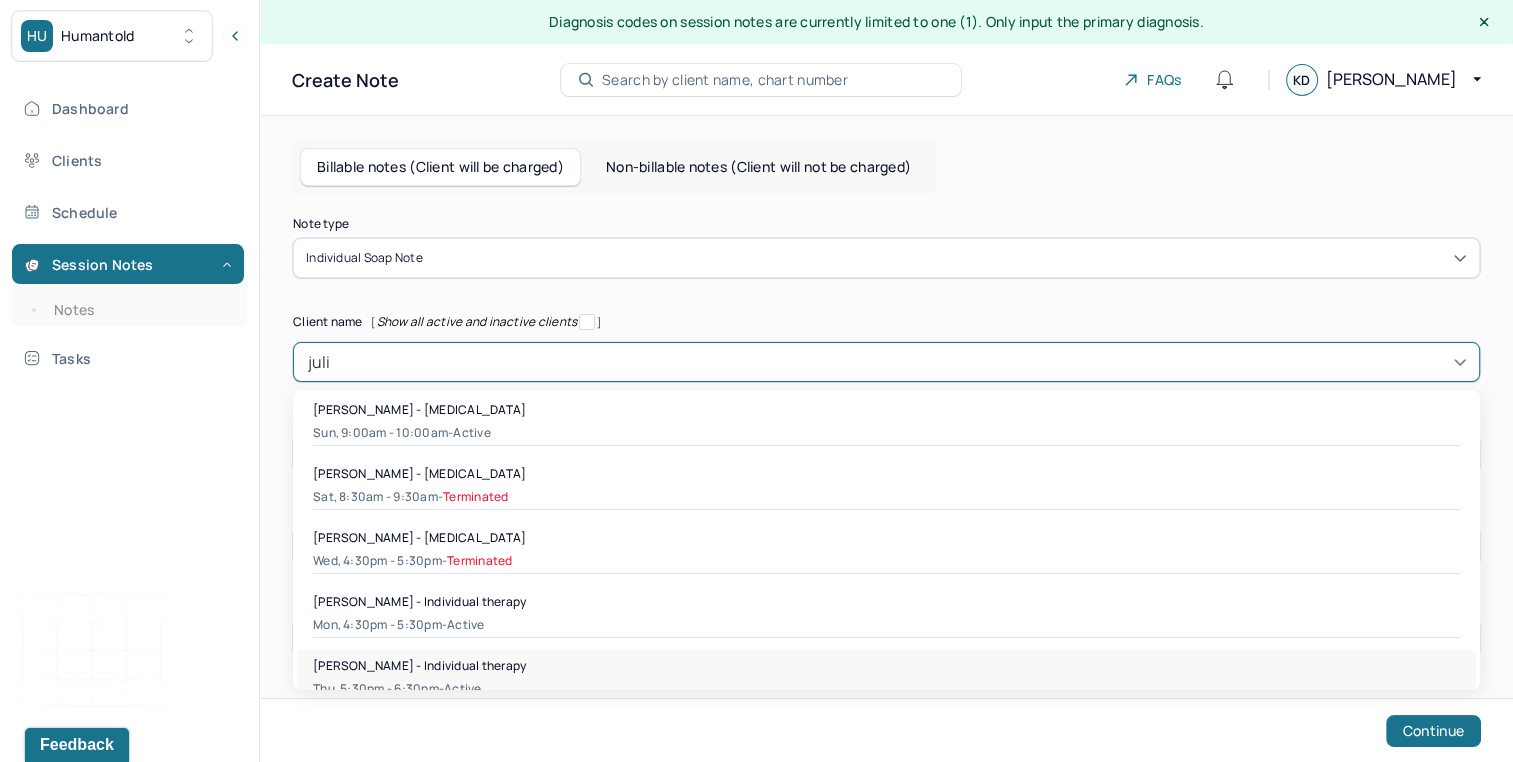 click on "Julianna Caruso - Individual therapy" at bounding box center [419, 665] 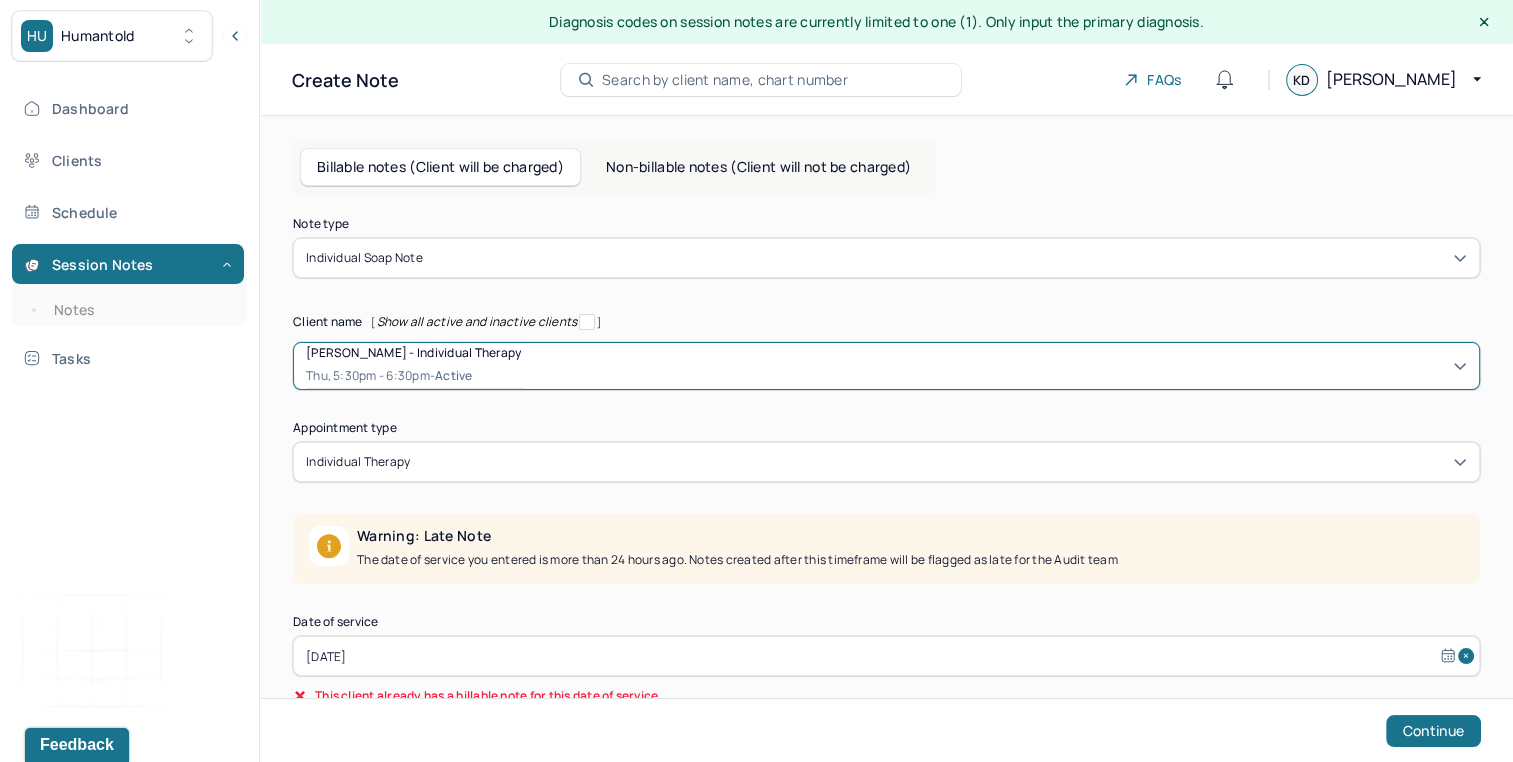scroll, scrollTop: 142, scrollLeft: 0, axis: vertical 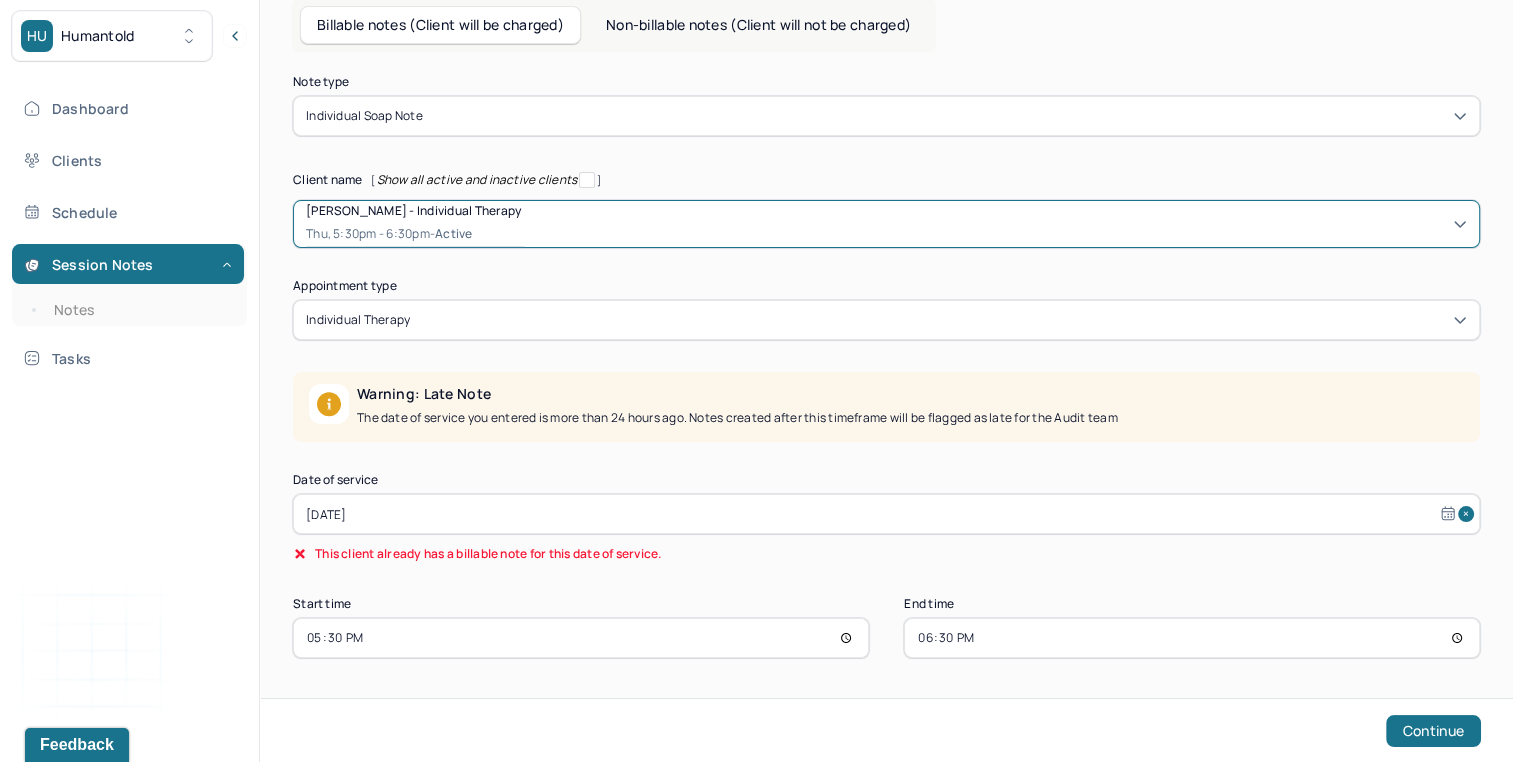select on "6" 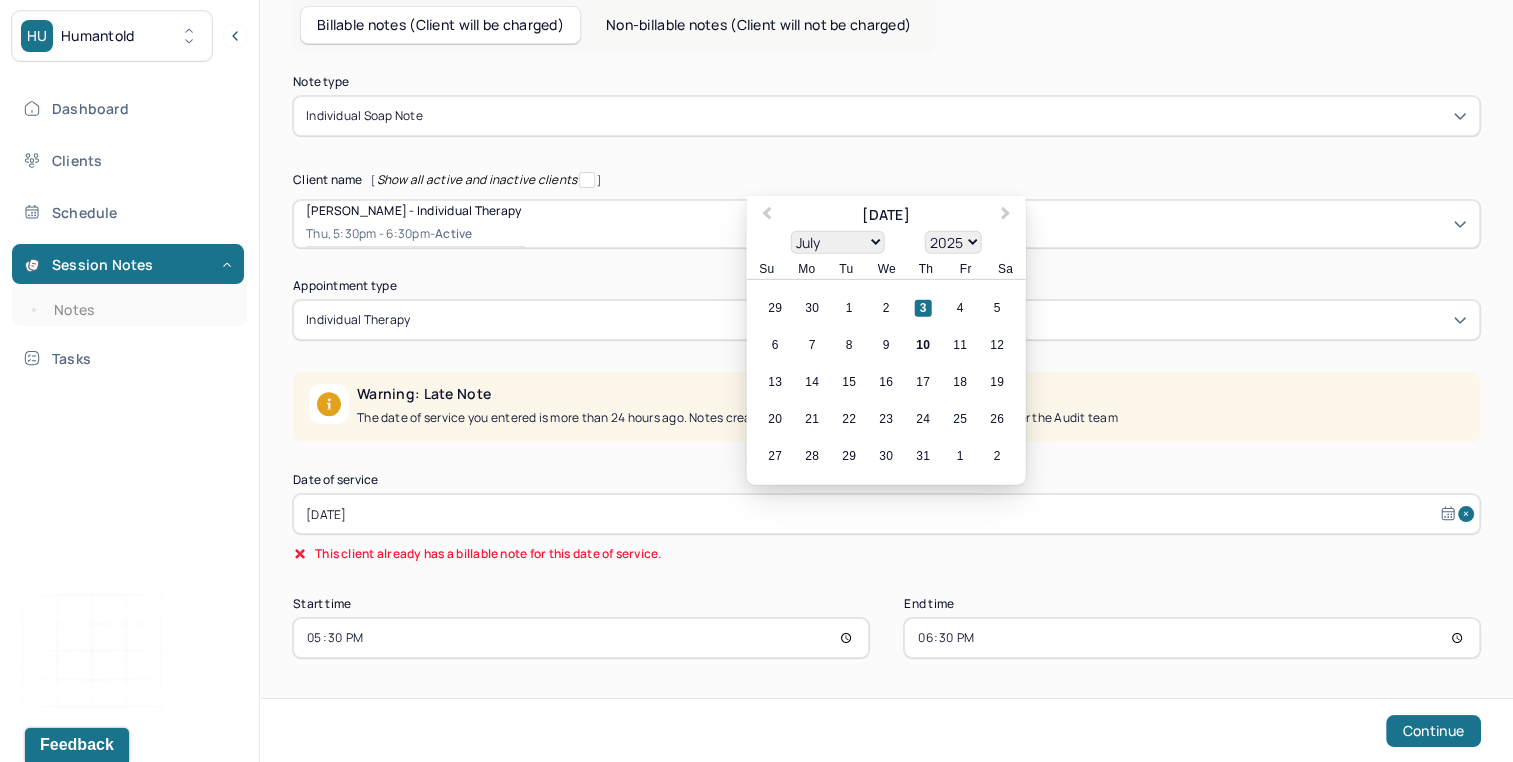 click on "Jul 3, 2025" at bounding box center [886, 514] 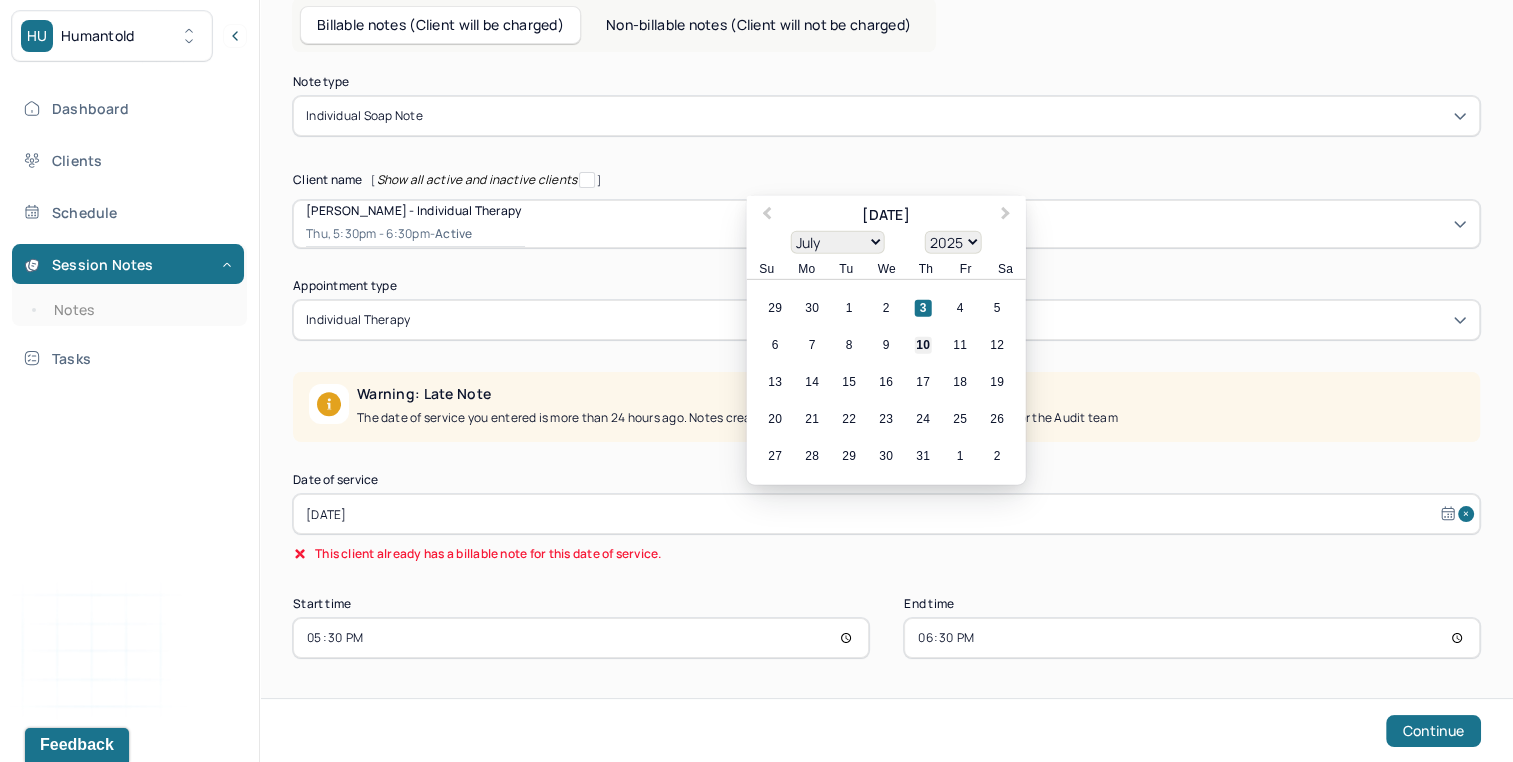 click on "10" at bounding box center (923, 345) 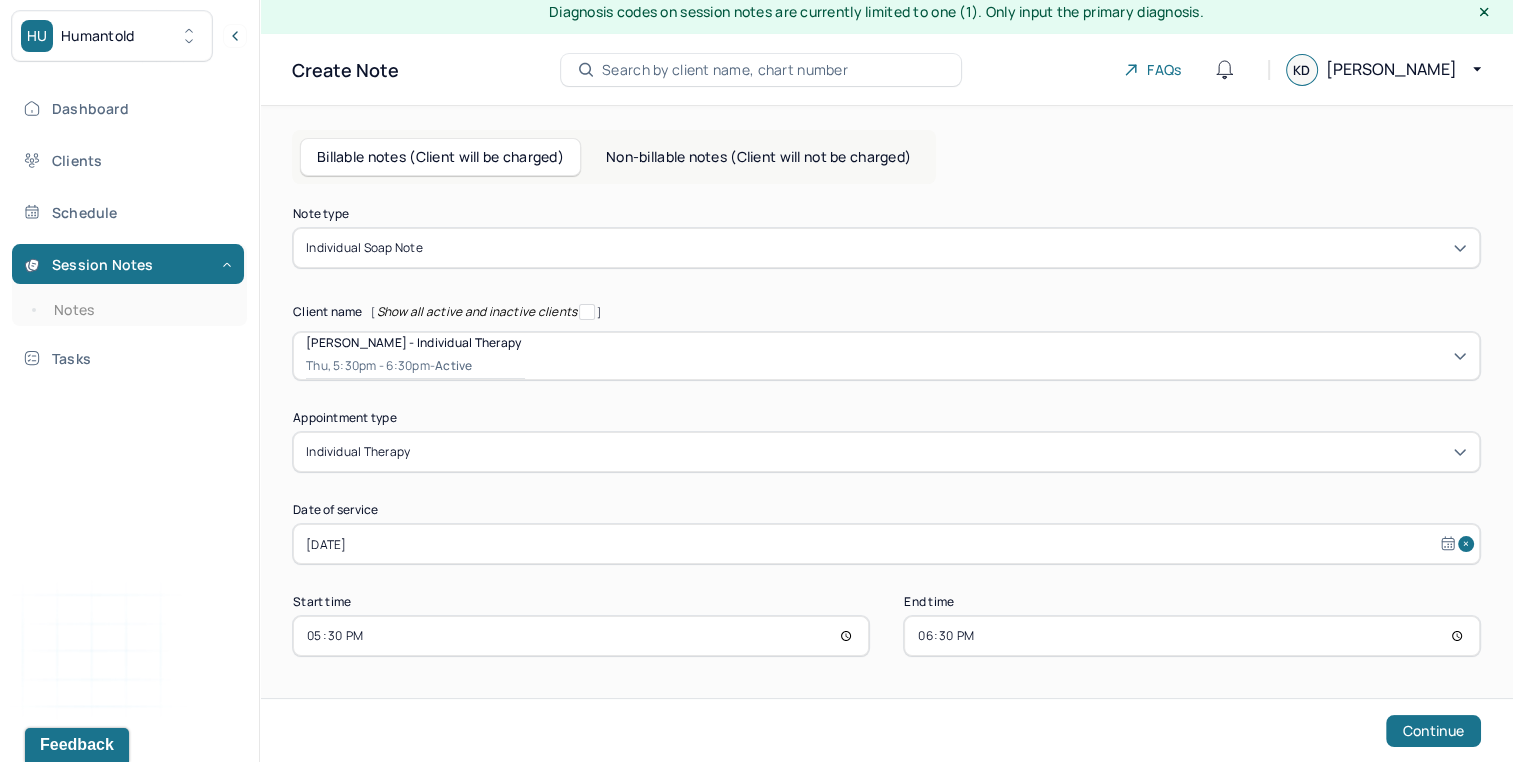 scroll, scrollTop: 8, scrollLeft: 0, axis: vertical 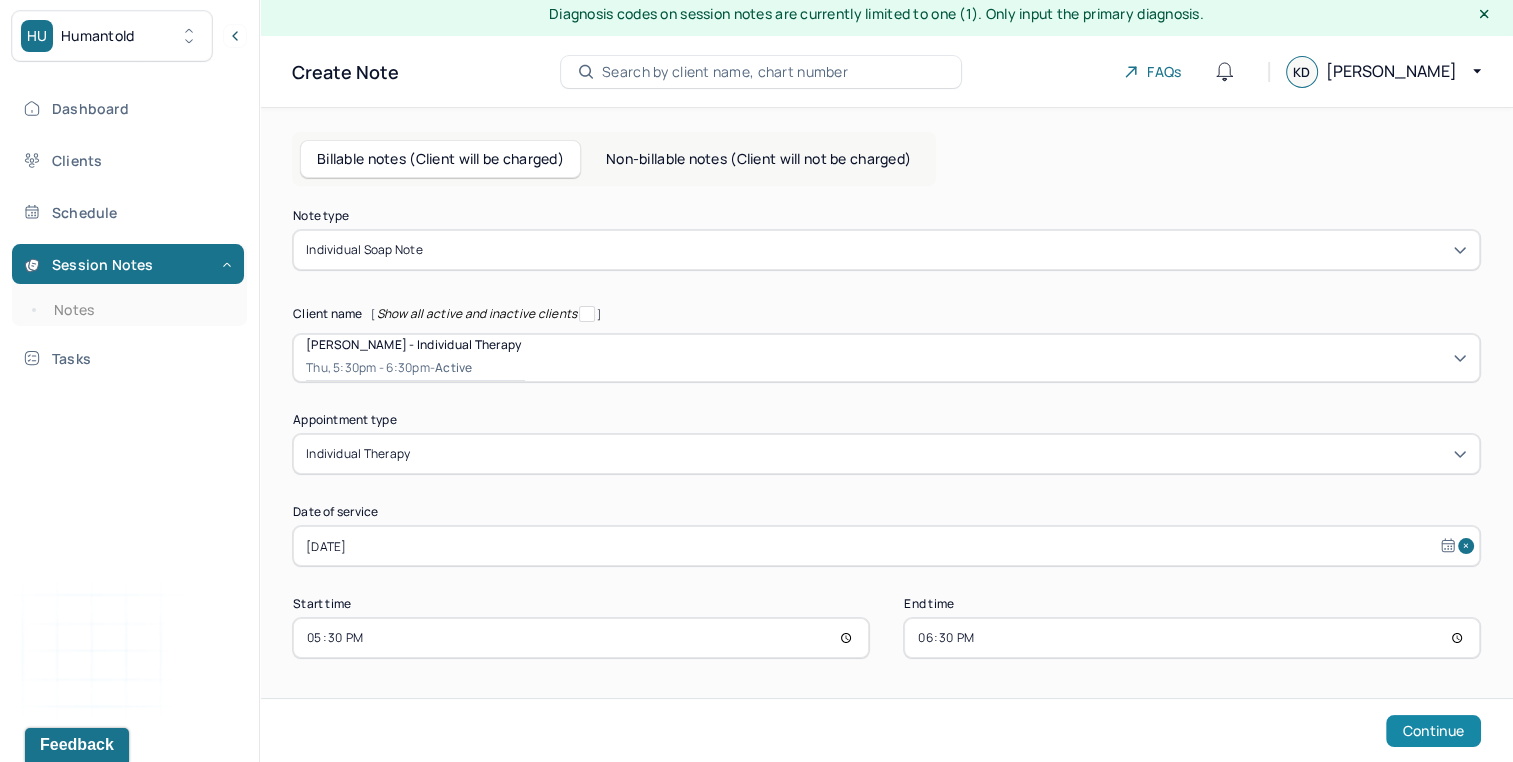 click on "Continue" at bounding box center (1433, 731) 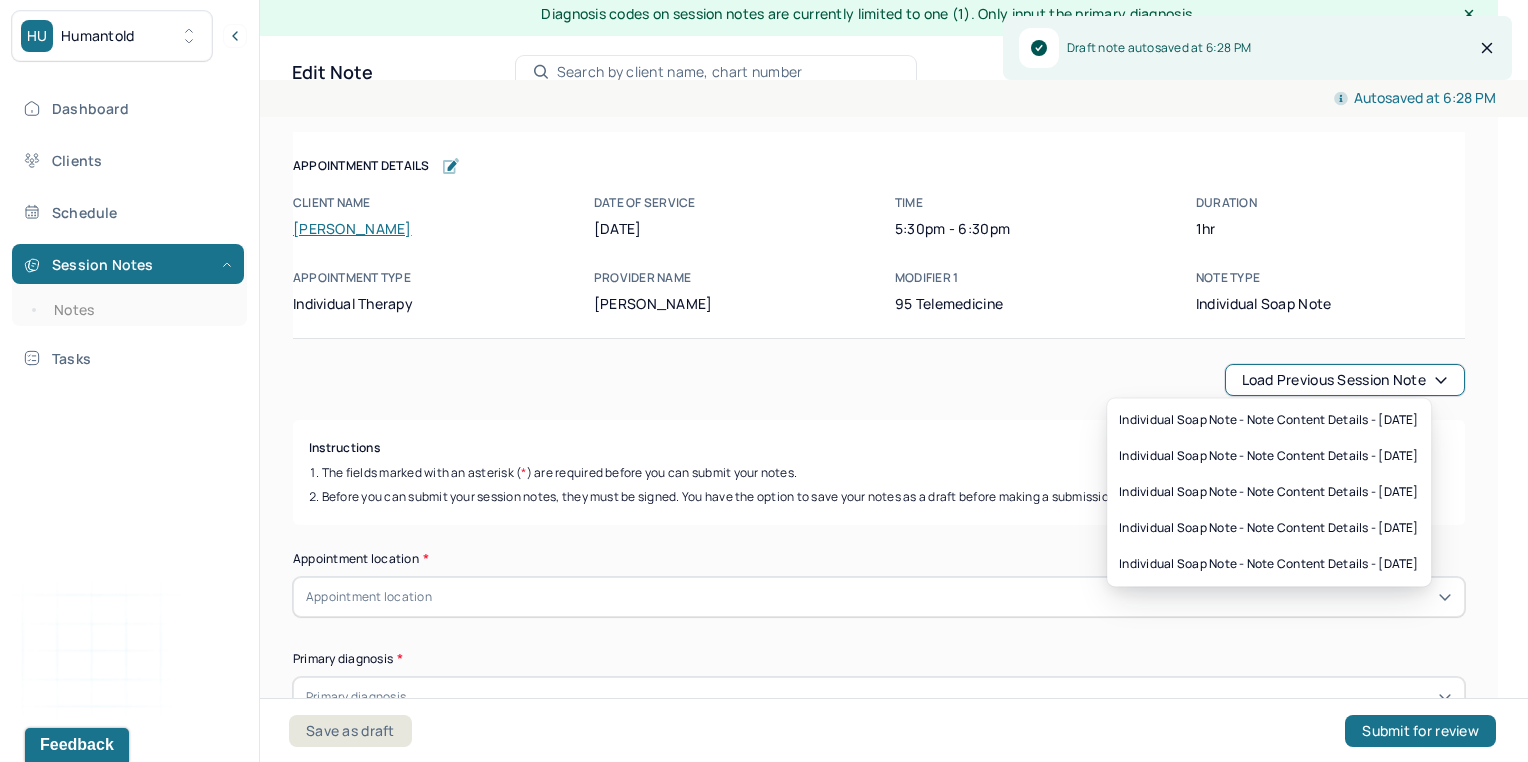 click on "Load previous session note" at bounding box center [1345, 380] 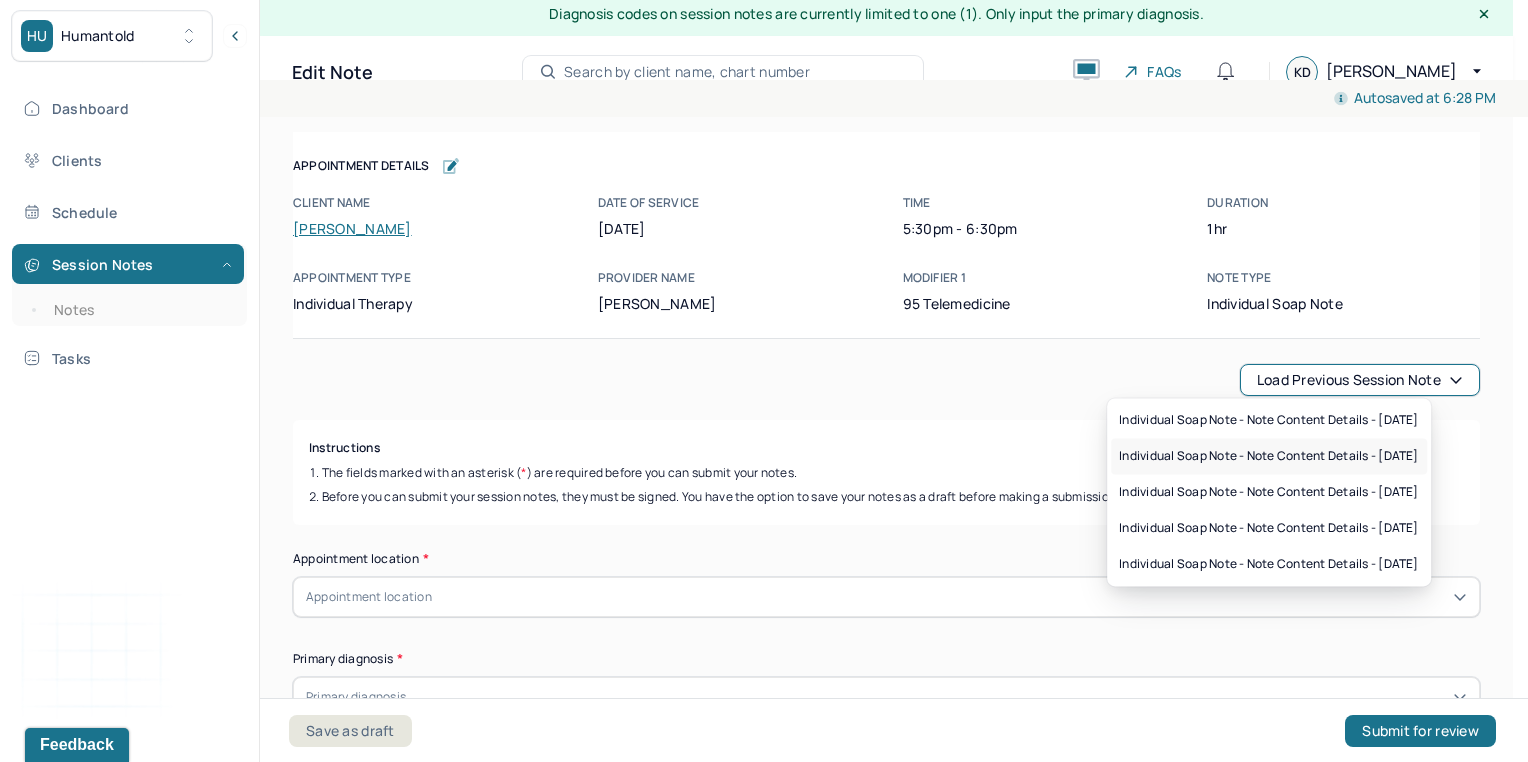 click on "Individual soap note   - Note content Details -   06/26/2025" at bounding box center (1269, 456) 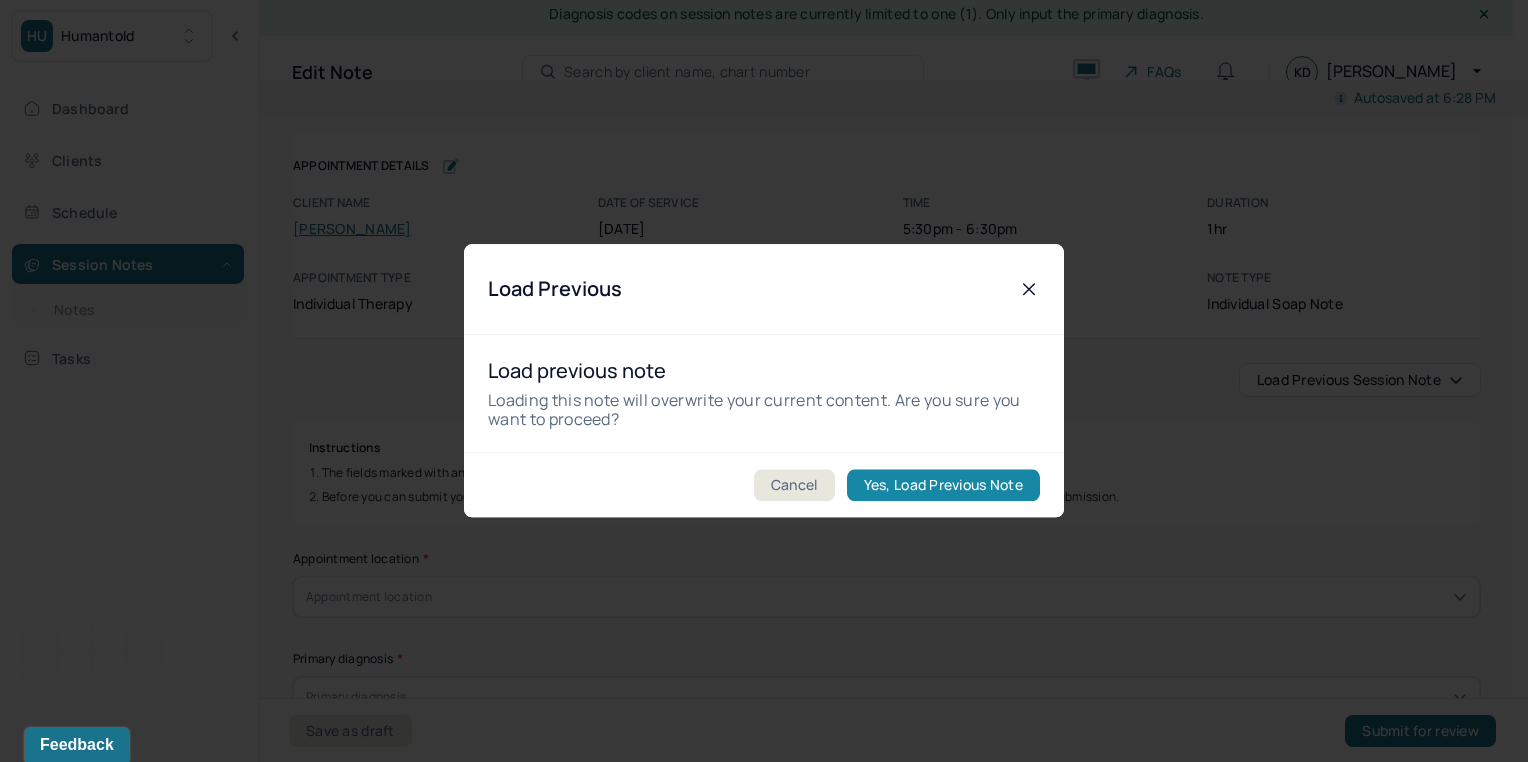 click on "Yes, Load Previous Note" at bounding box center [943, 486] 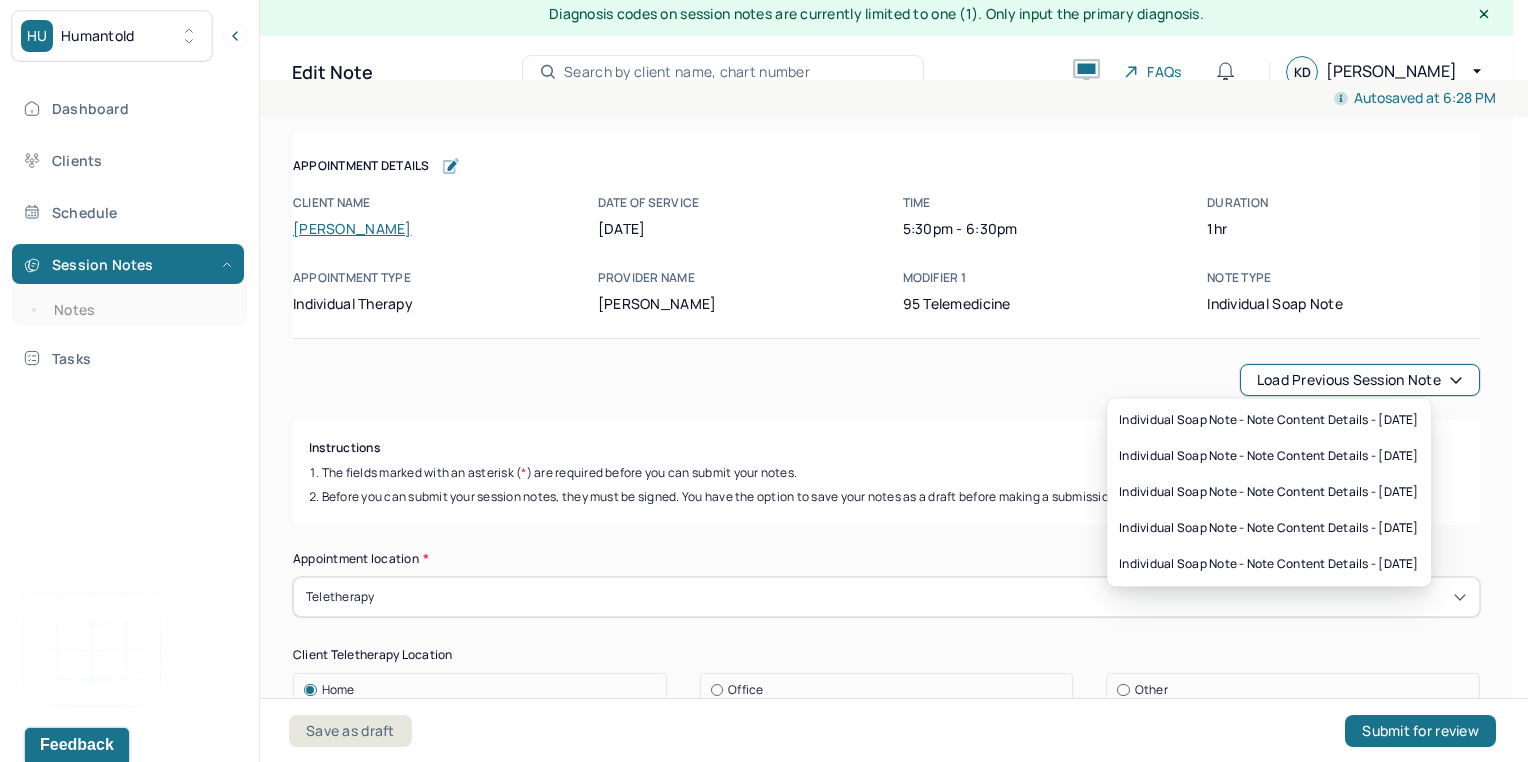 click on "Load previous session note" at bounding box center [1360, 380] 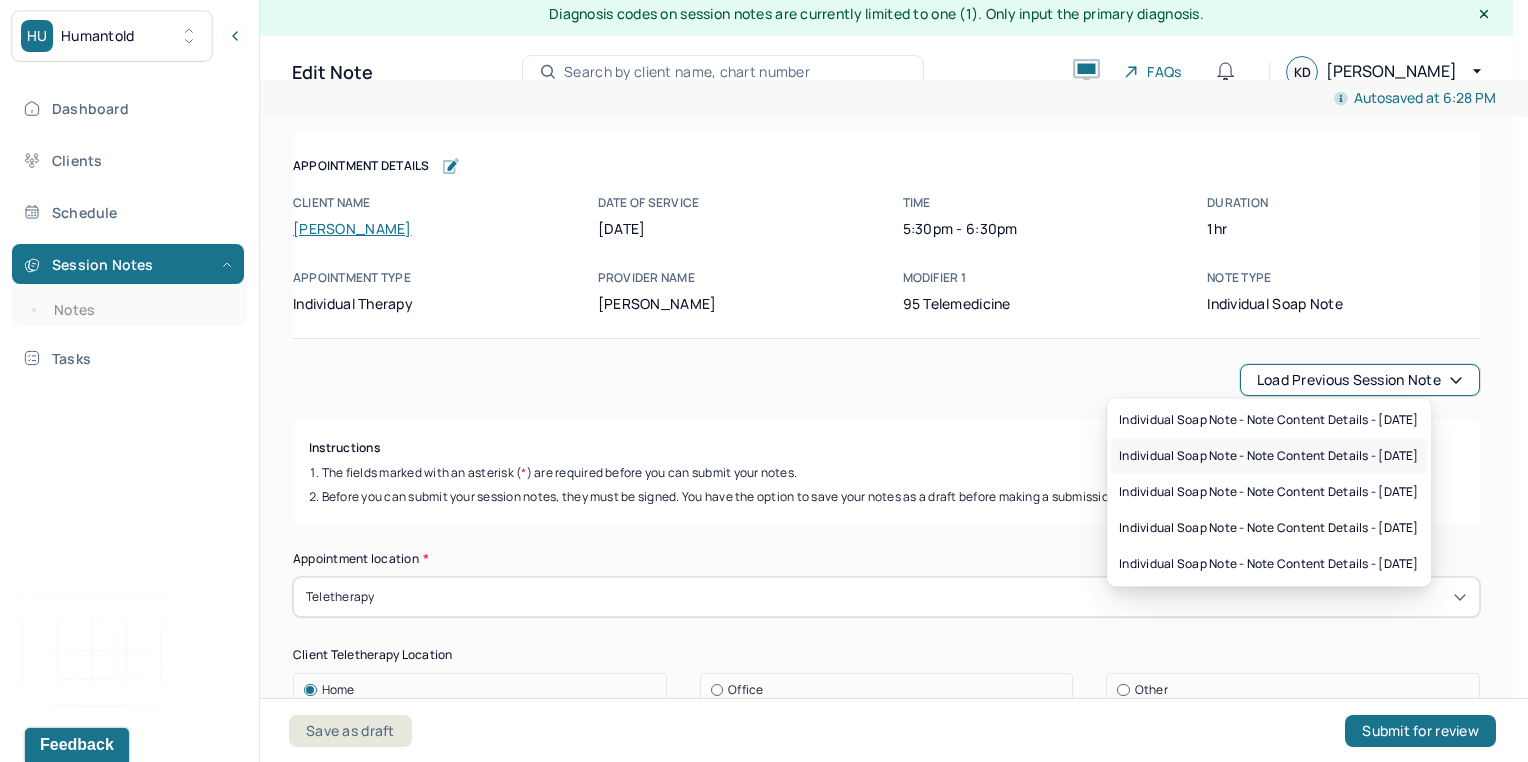 click on "Individual soap note   - Note content Details -   06/26/2025" at bounding box center (1269, 456) 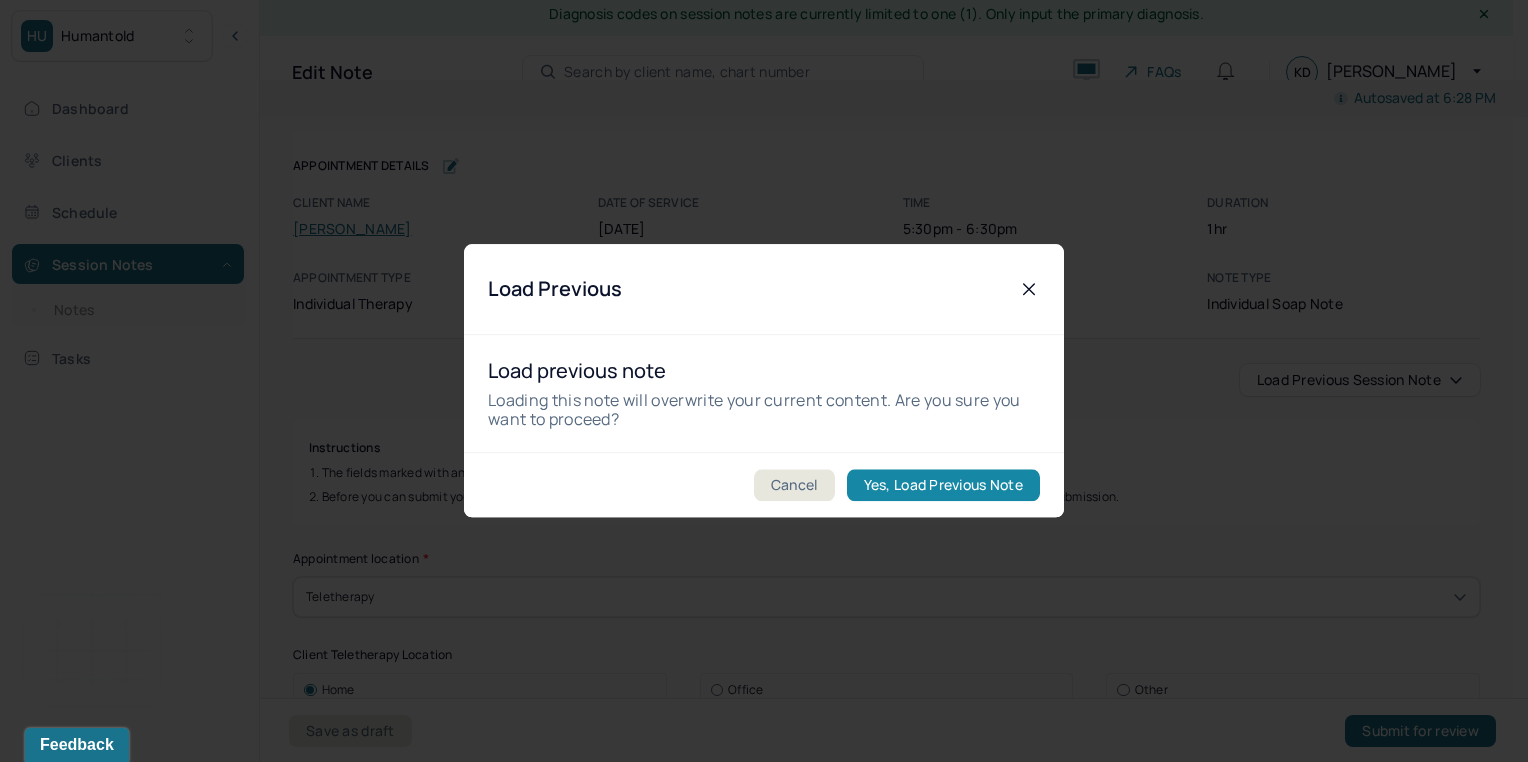 click on "Yes, Load Previous Note" at bounding box center [943, 486] 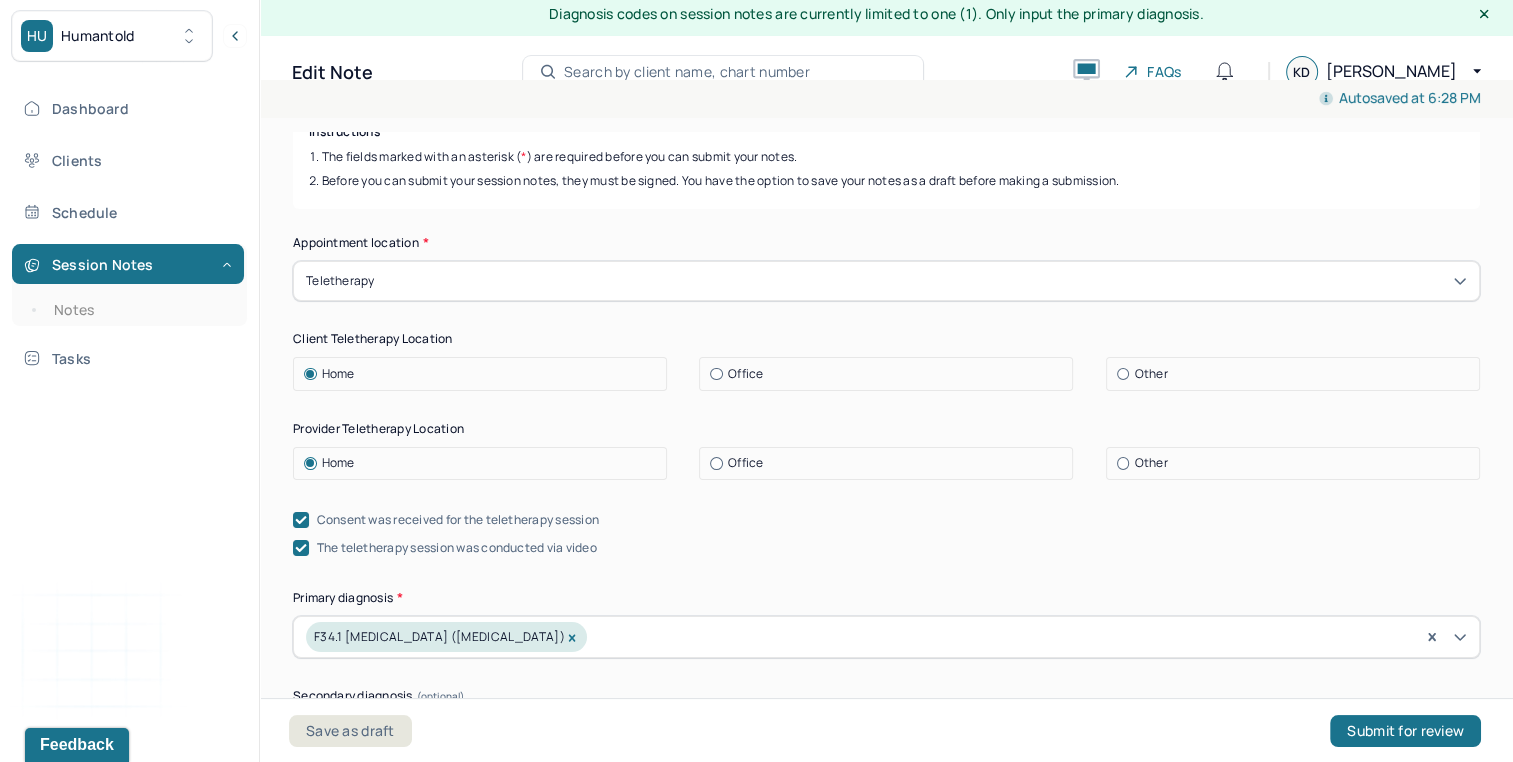 scroll, scrollTop: 348, scrollLeft: 0, axis: vertical 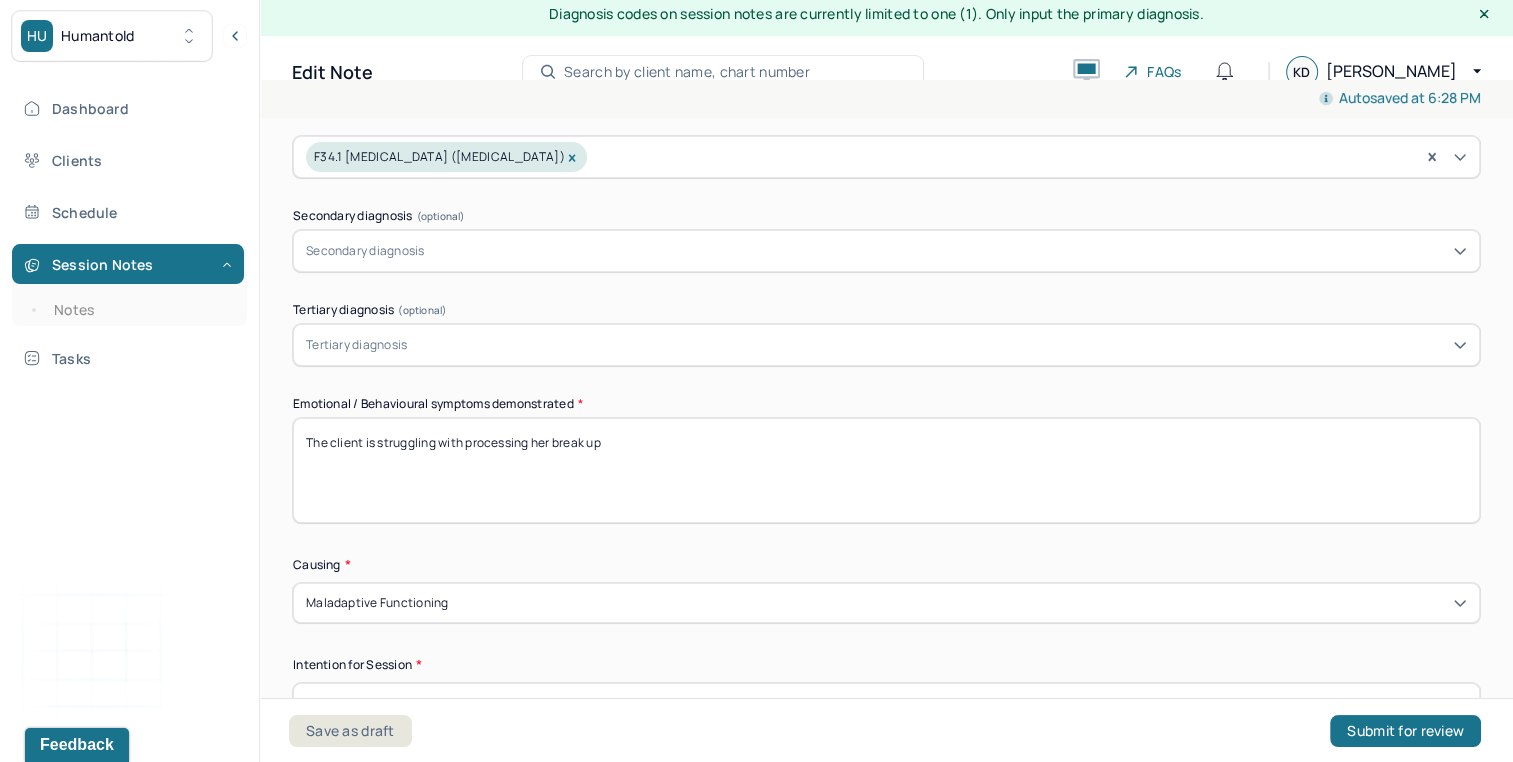 drag, startPoint x: 475, startPoint y: 440, endPoint x: 1111, endPoint y: 418, distance: 636.3804 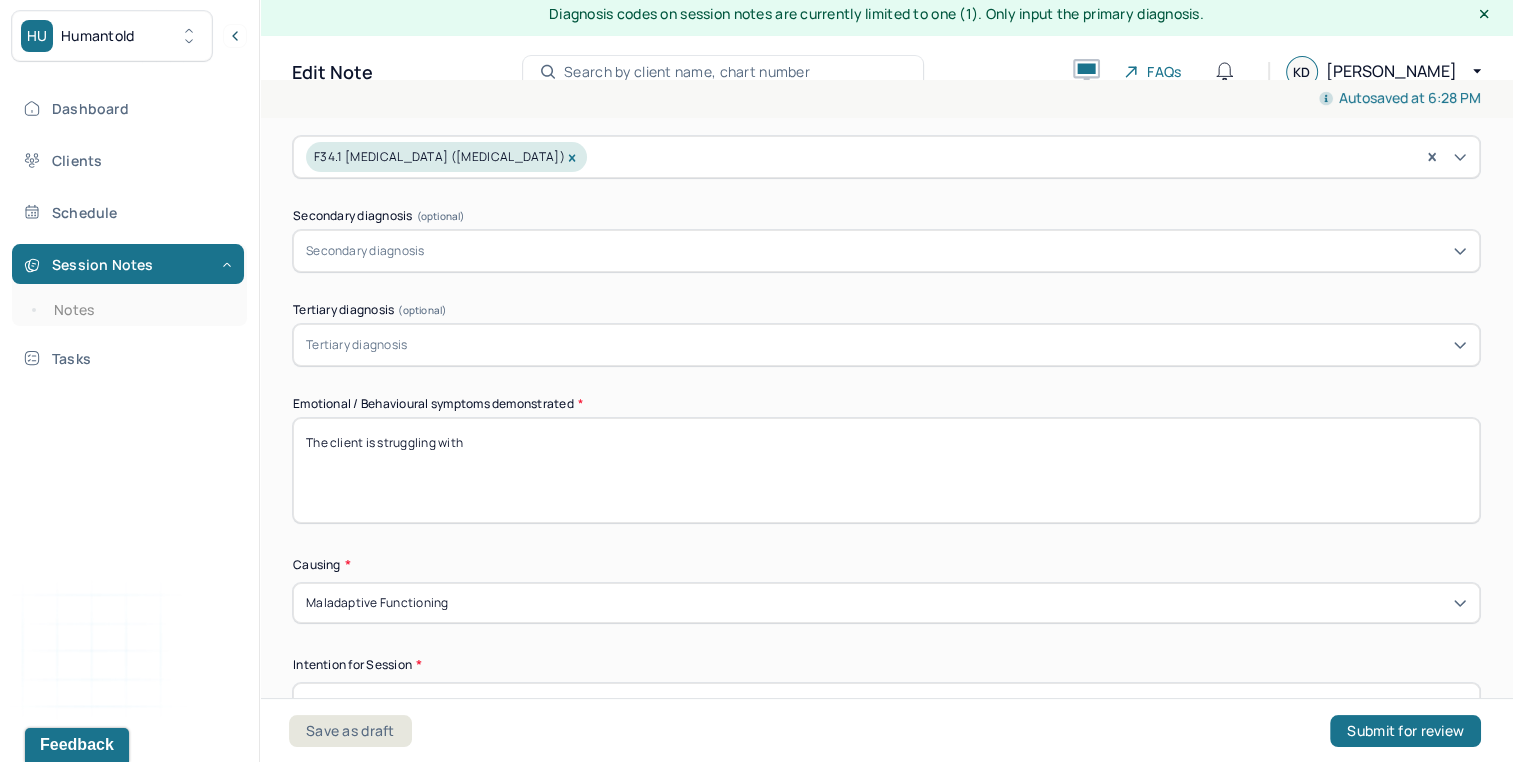 click on "The client is struggling with processing her break up" at bounding box center [886, 470] 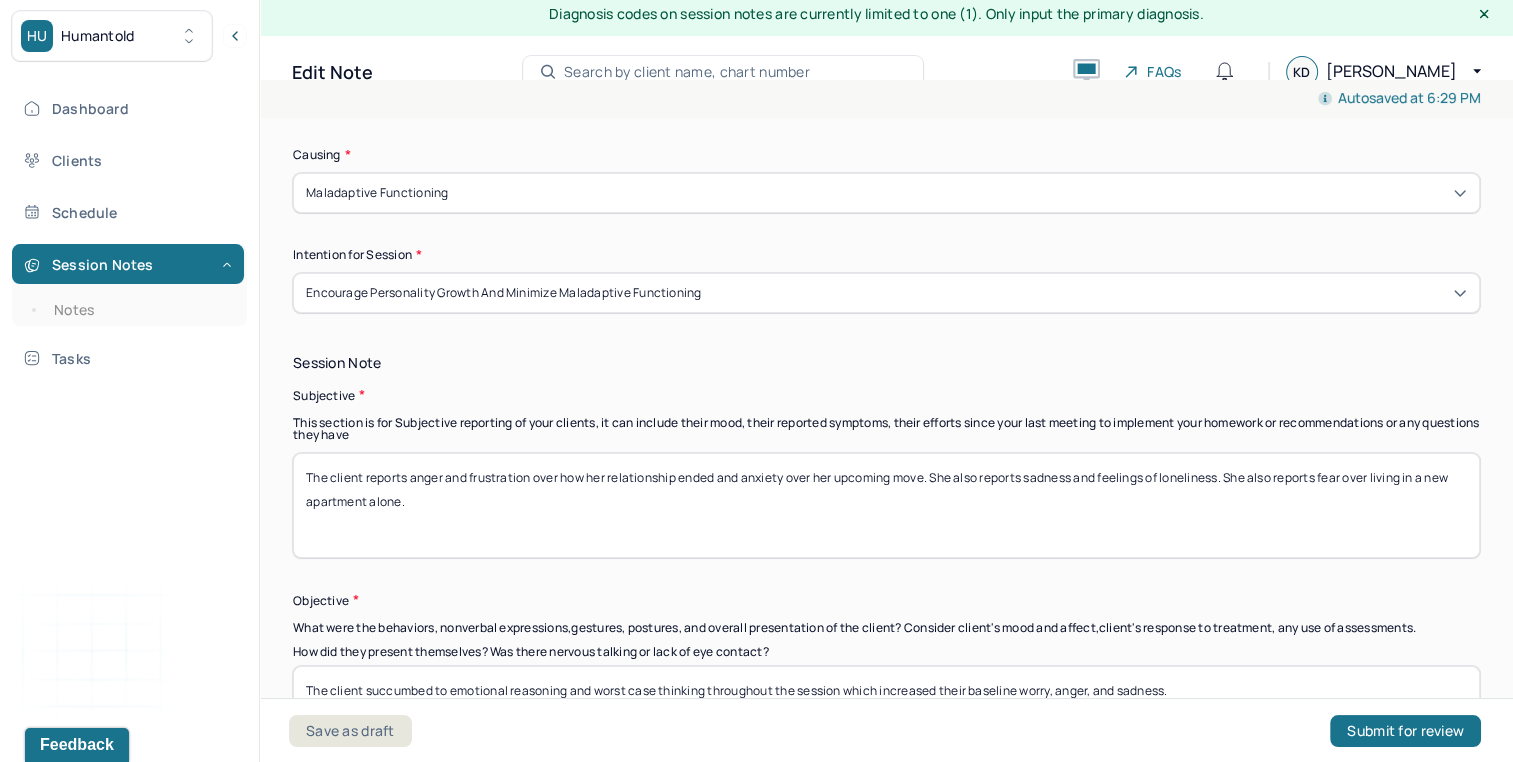 scroll, scrollTop: 1218, scrollLeft: 0, axis: vertical 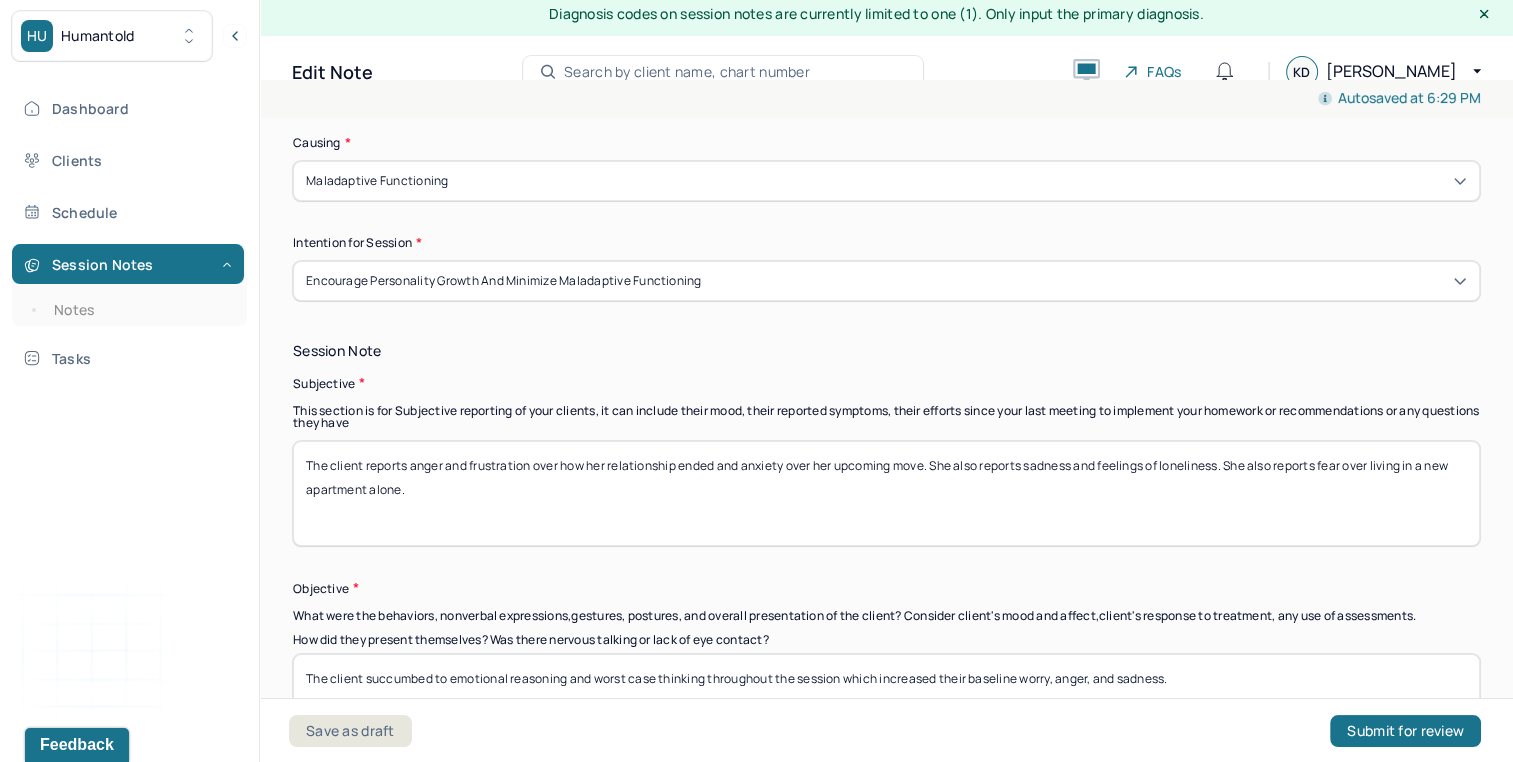 type on "The client is struggling with feelings of anger, frustration, and sadness" 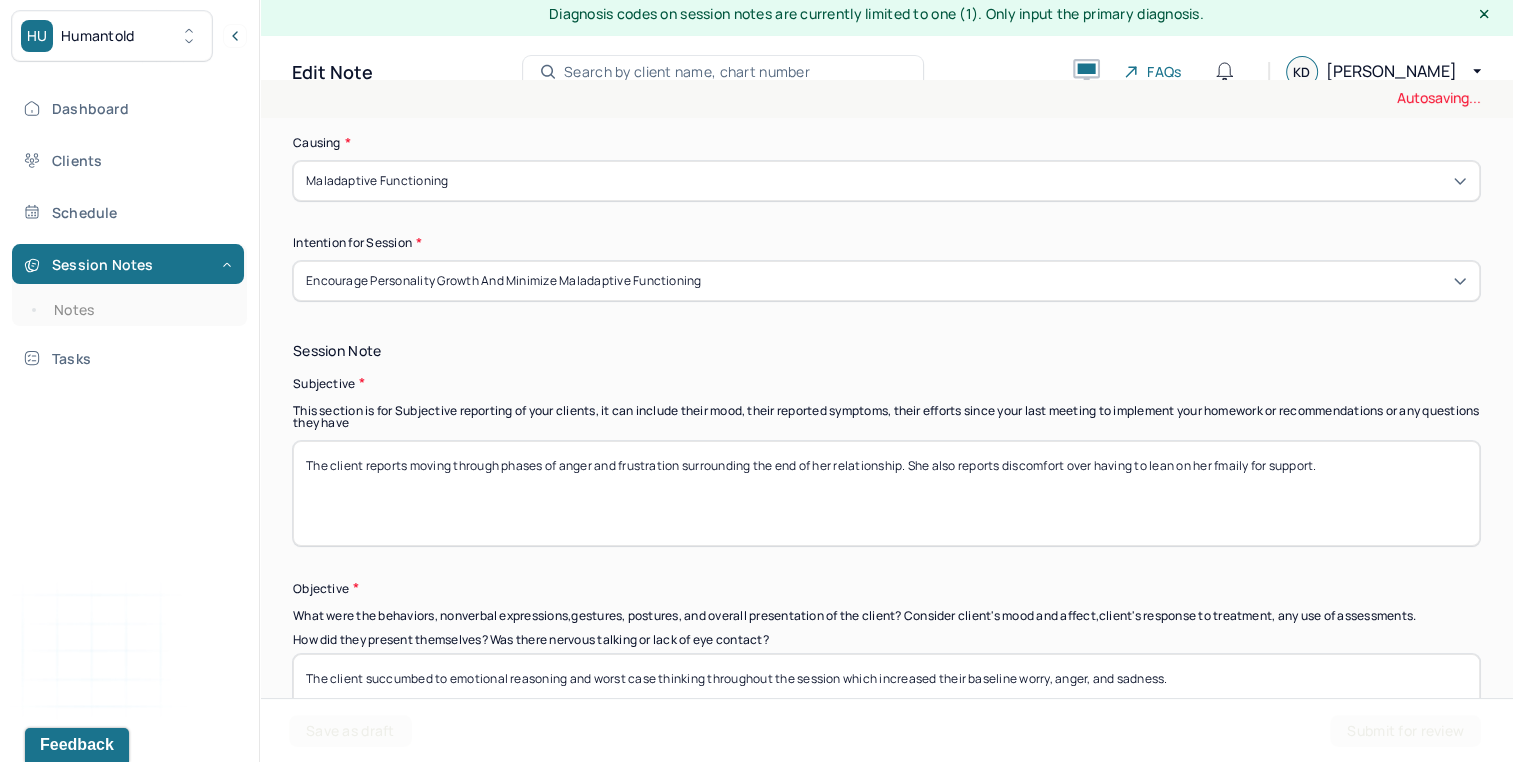 type on "The client reports moving through phases of anger and frustration surrounding the end of her relationship. She also reports discomfort over having to lean on her fmaily for support." 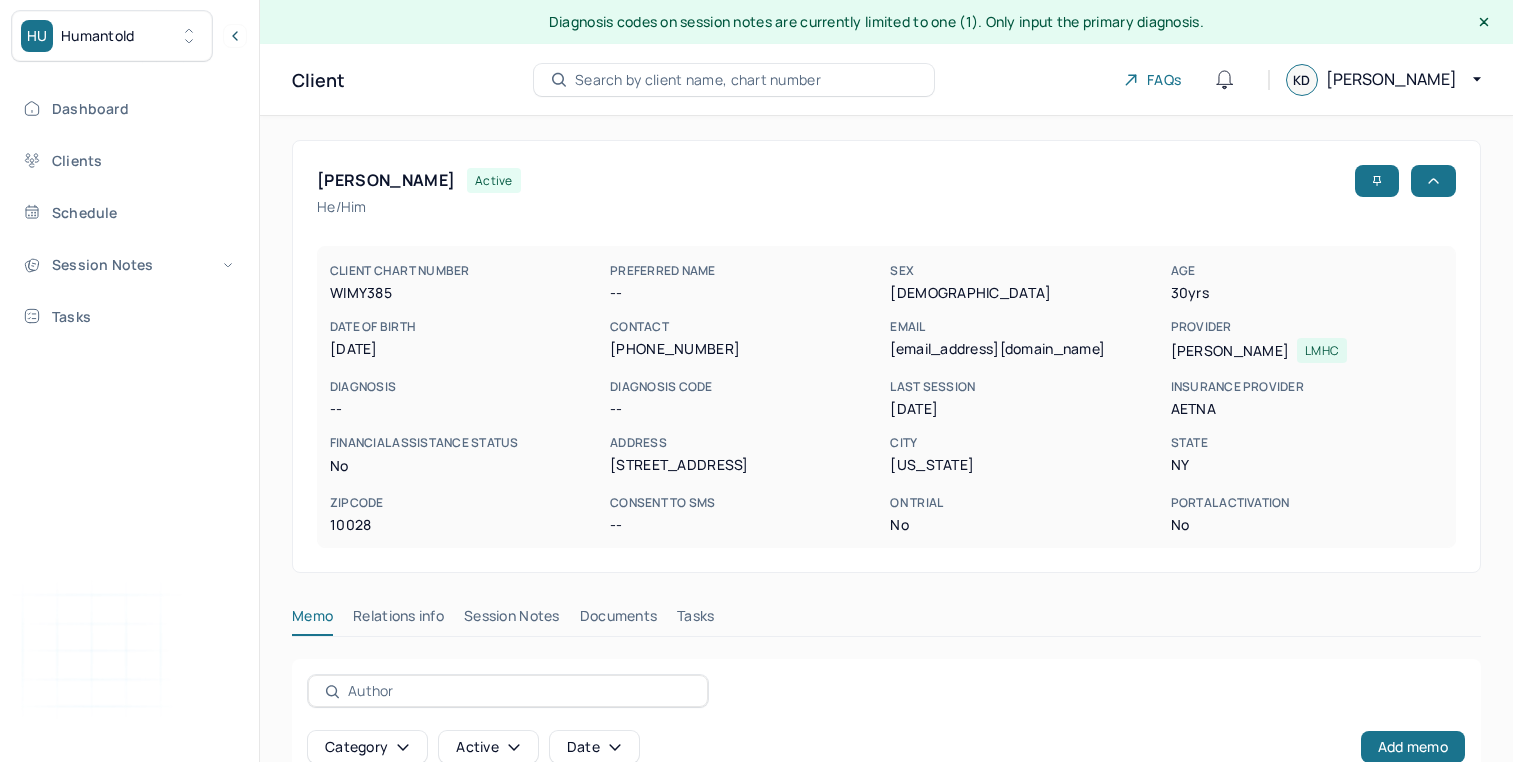 scroll, scrollTop: 0, scrollLeft: 0, axis: both 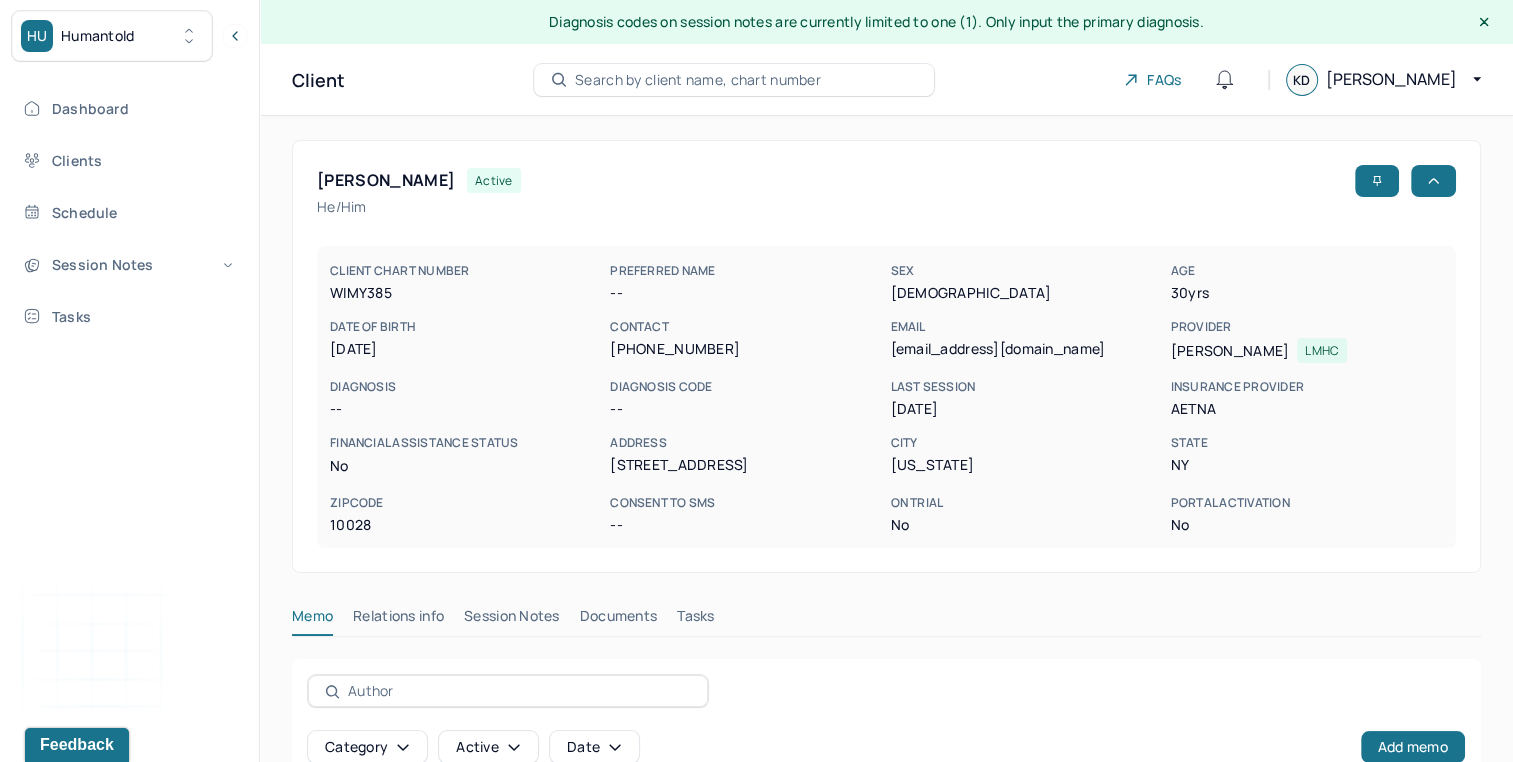 click on "Session Notes" at bounding box center [512, 620] 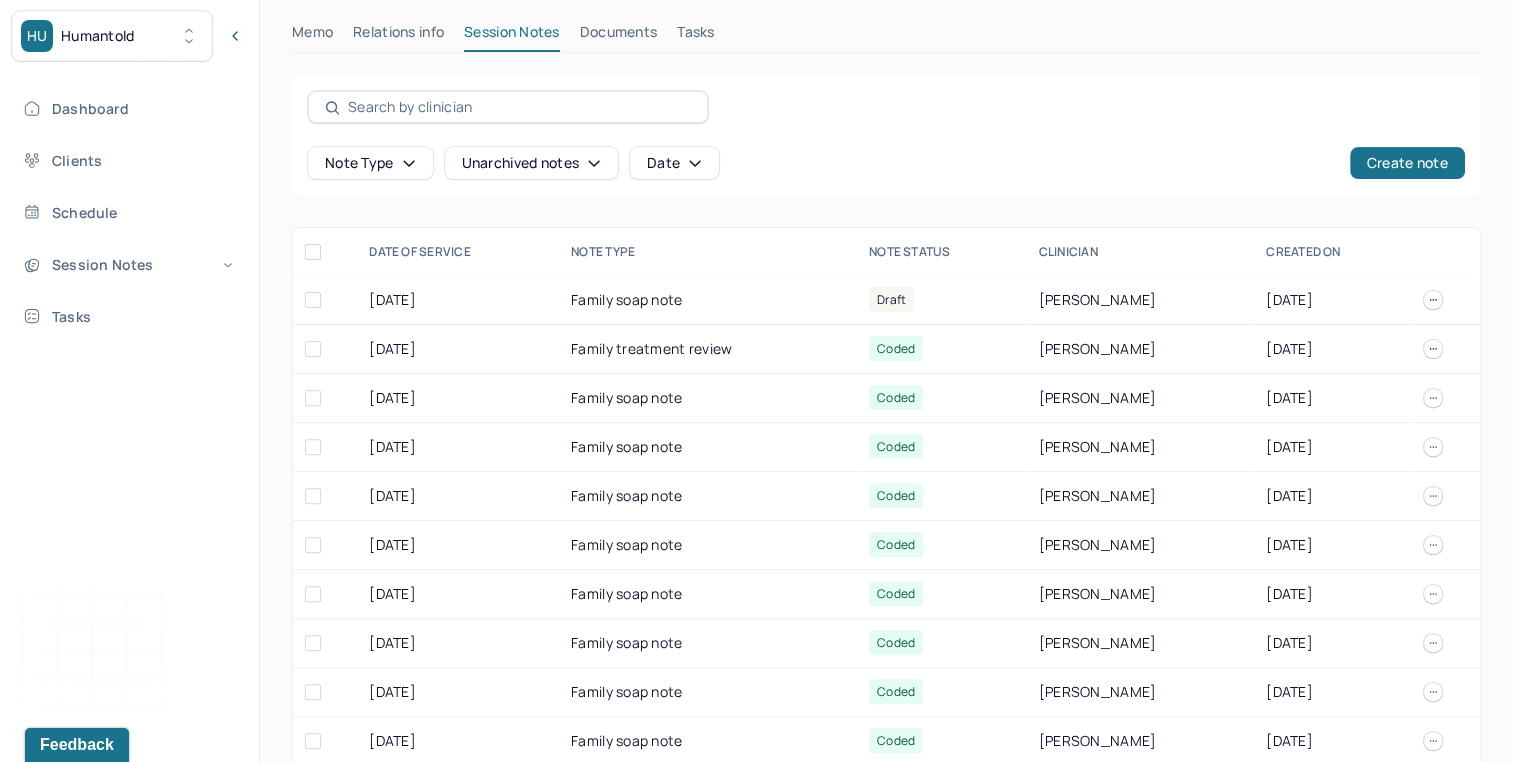 scroll, scrollTop: 400, scrollLeft: 0, axis: vertical 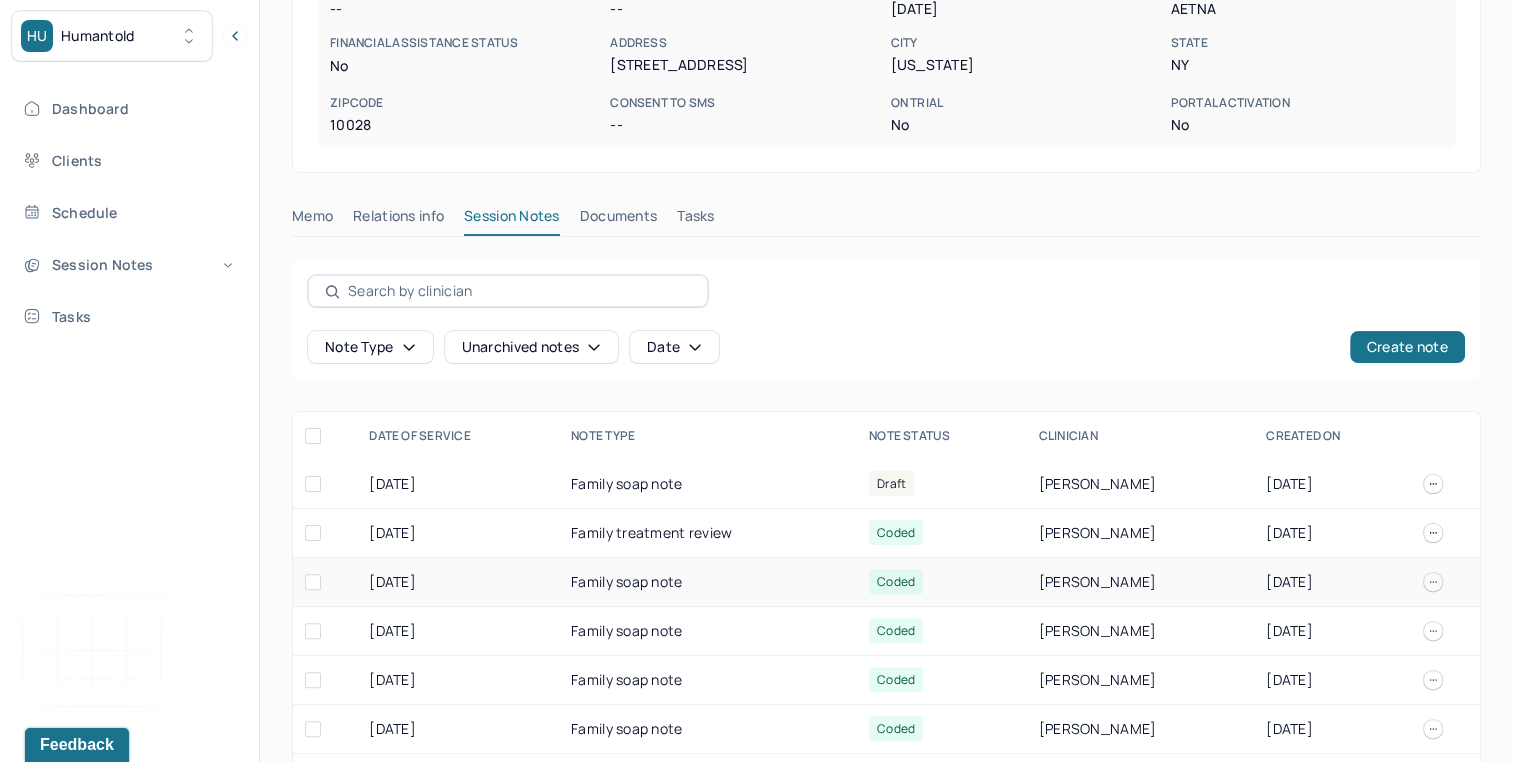click on "Family soap note" at bounding box center (708, 582) 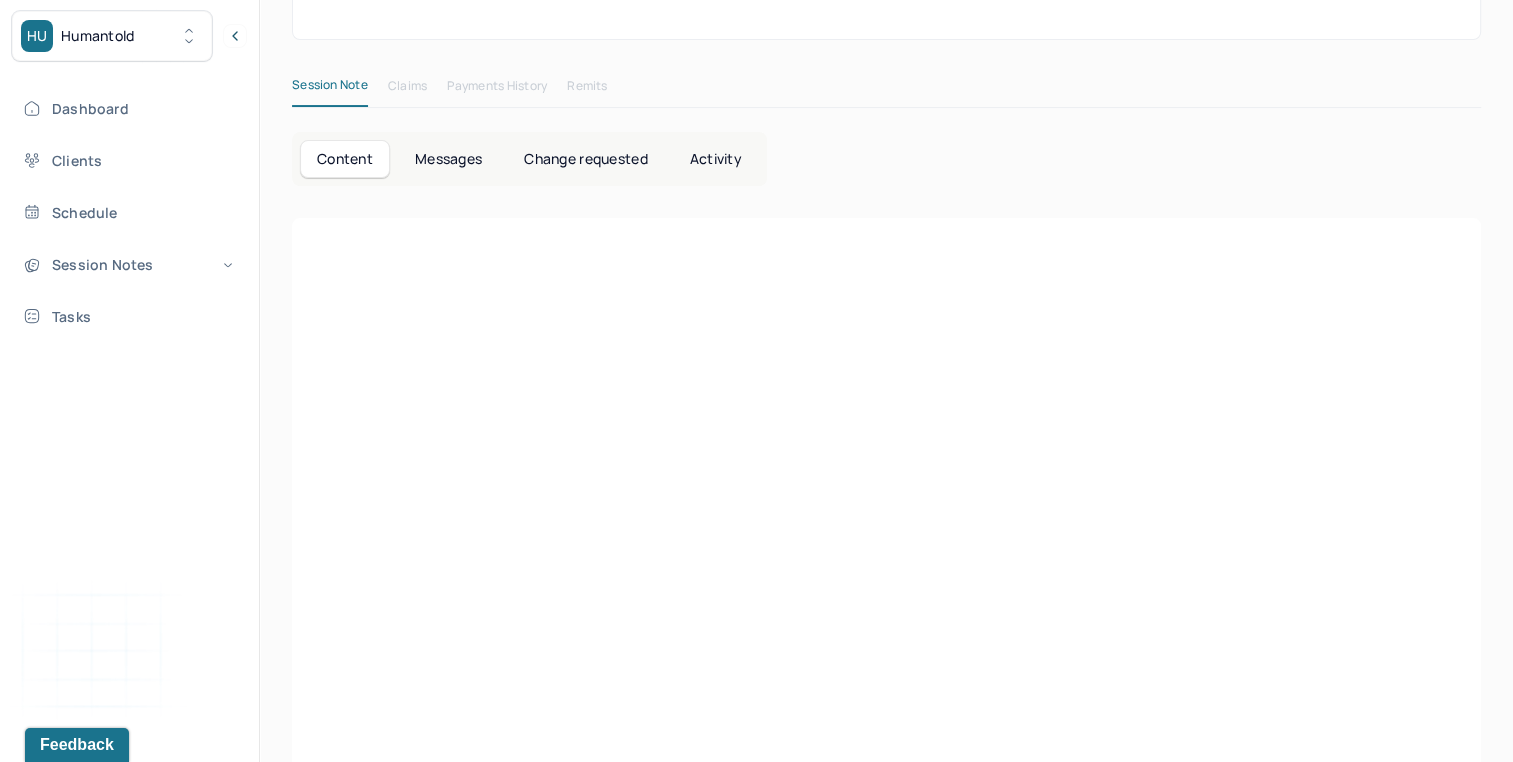 scroll, scrollTop: 0, scrollLeft: 0, axis: both 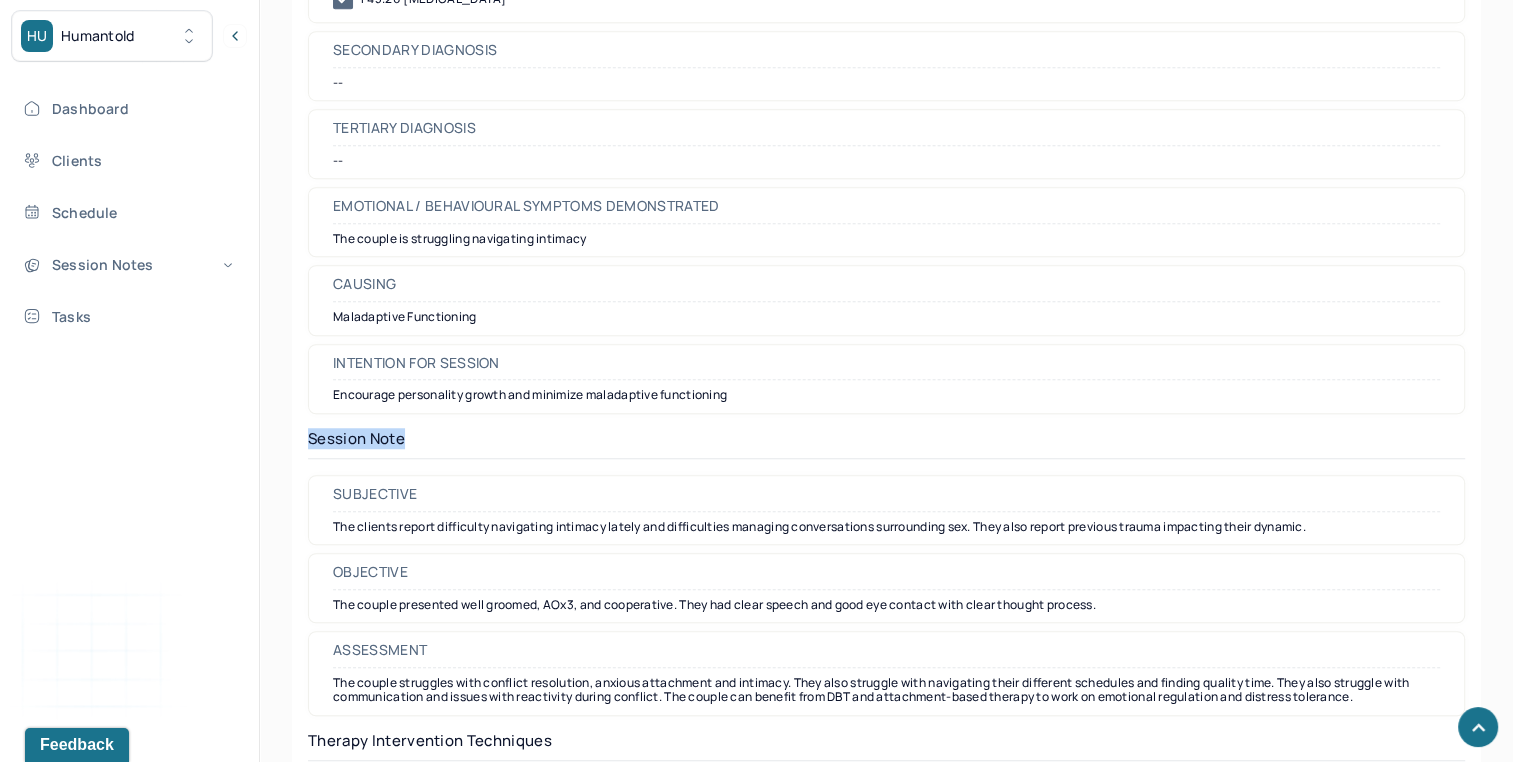 drag, startPoint x: 1500, startPoint y: 383, endPoint x: 1531, endPoint y: 404, distance: 37.44329 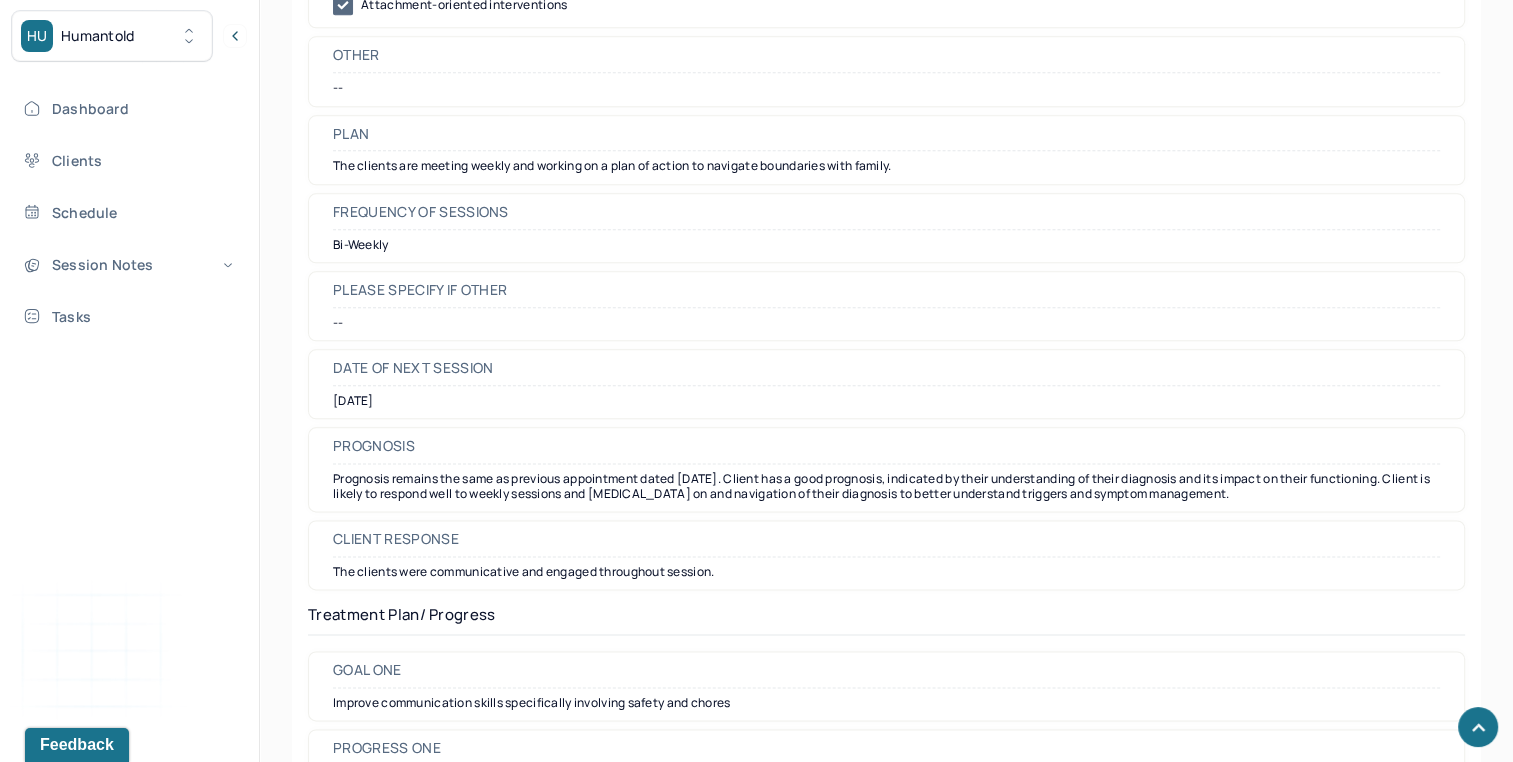 scroll, scrollTop: 2398, scrollLeft: 0, axis: vertical 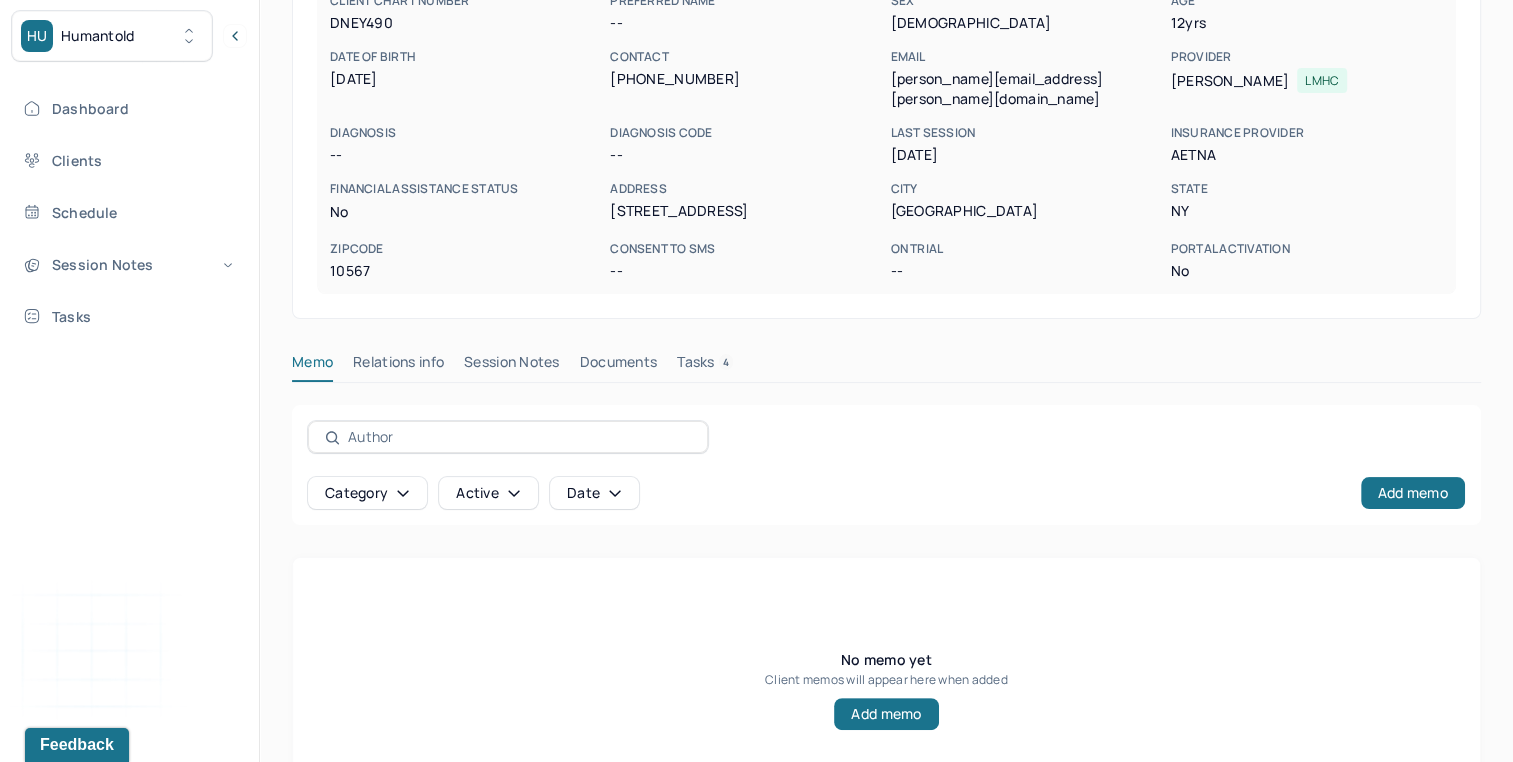 click on "Session Notes" at bounding box center (512, 366) 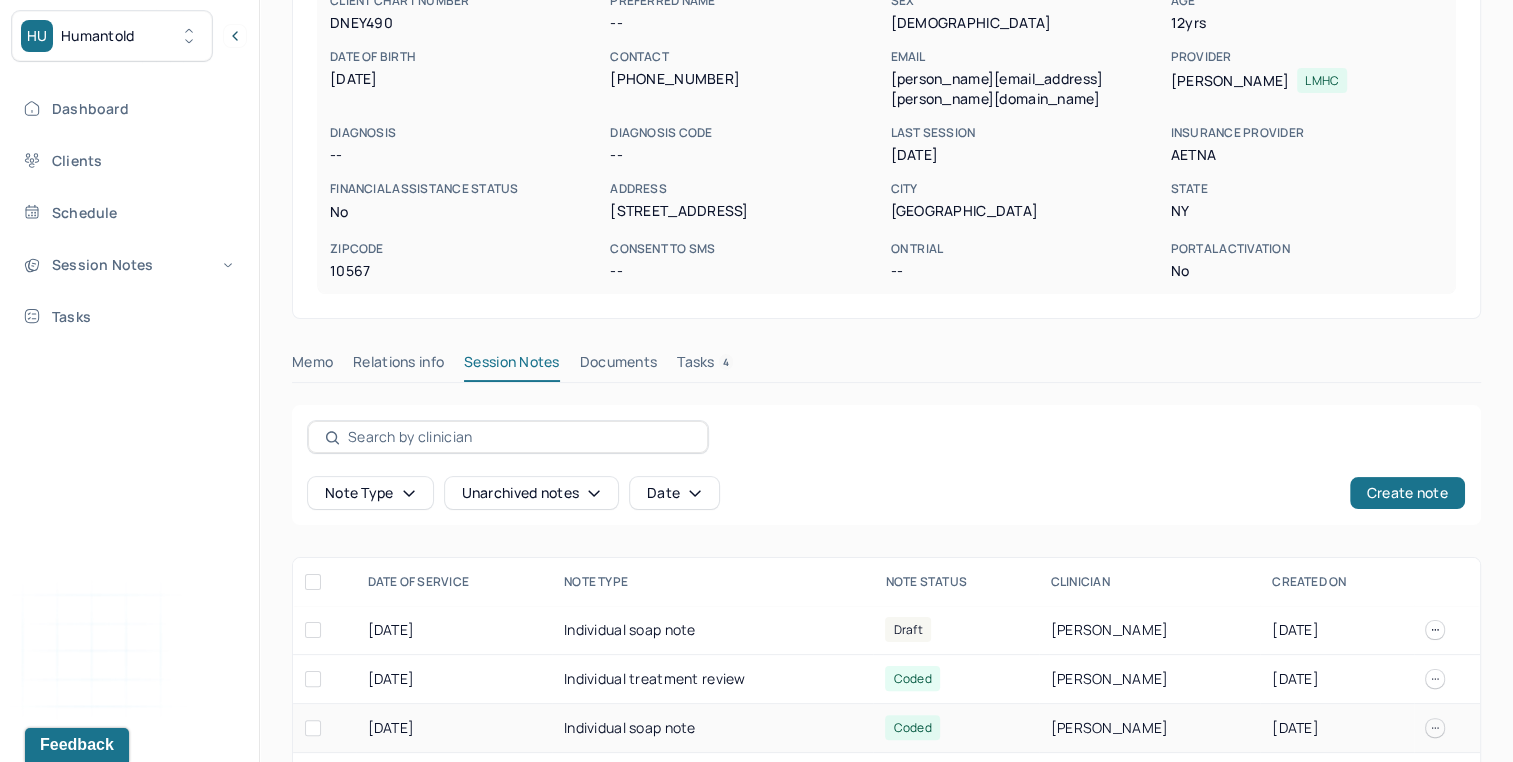 click on "Individual soap note" at bounding box center (712, 728) 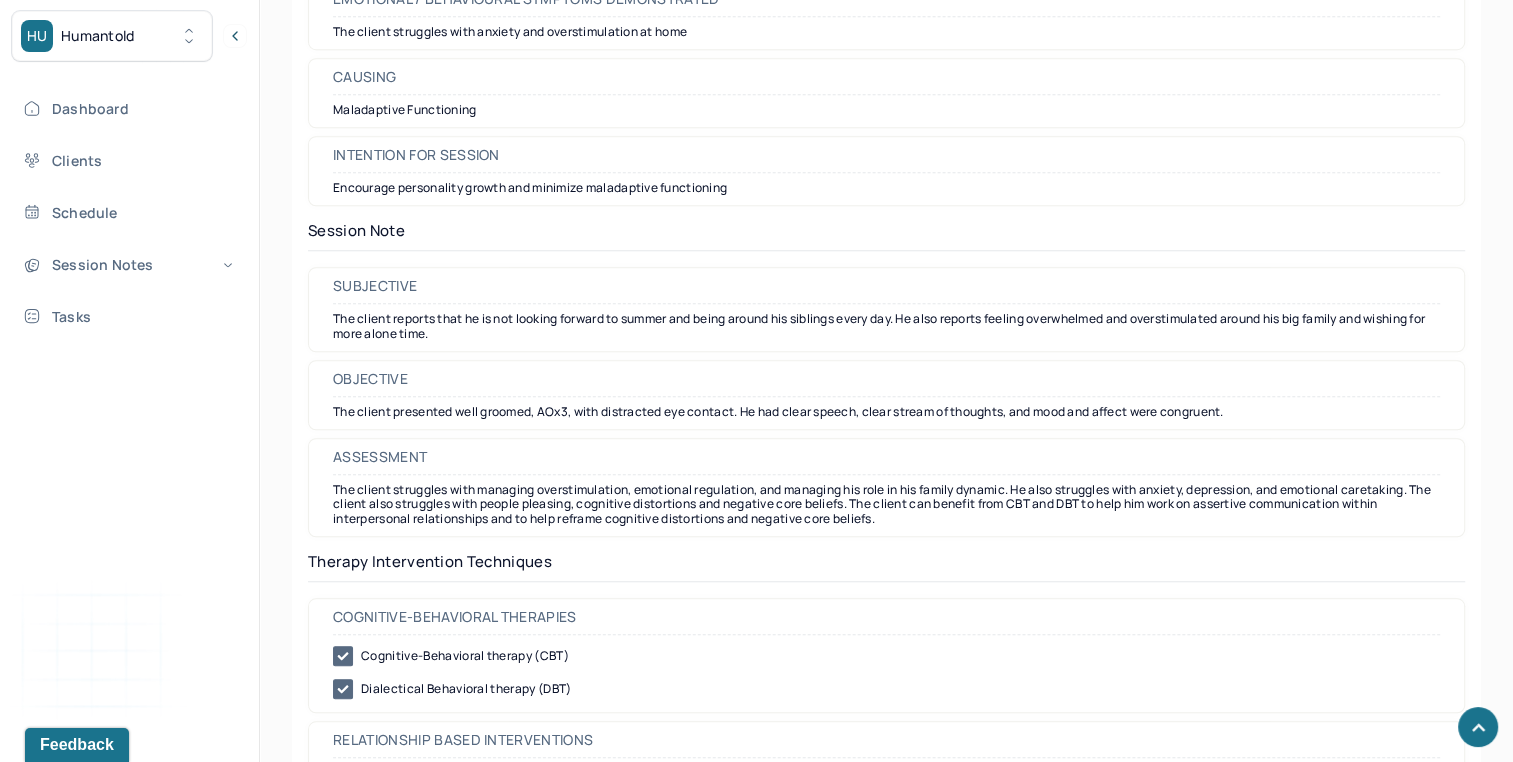 scroll, scrollTop: 1588, scrollLeft: 0, axis: vertical 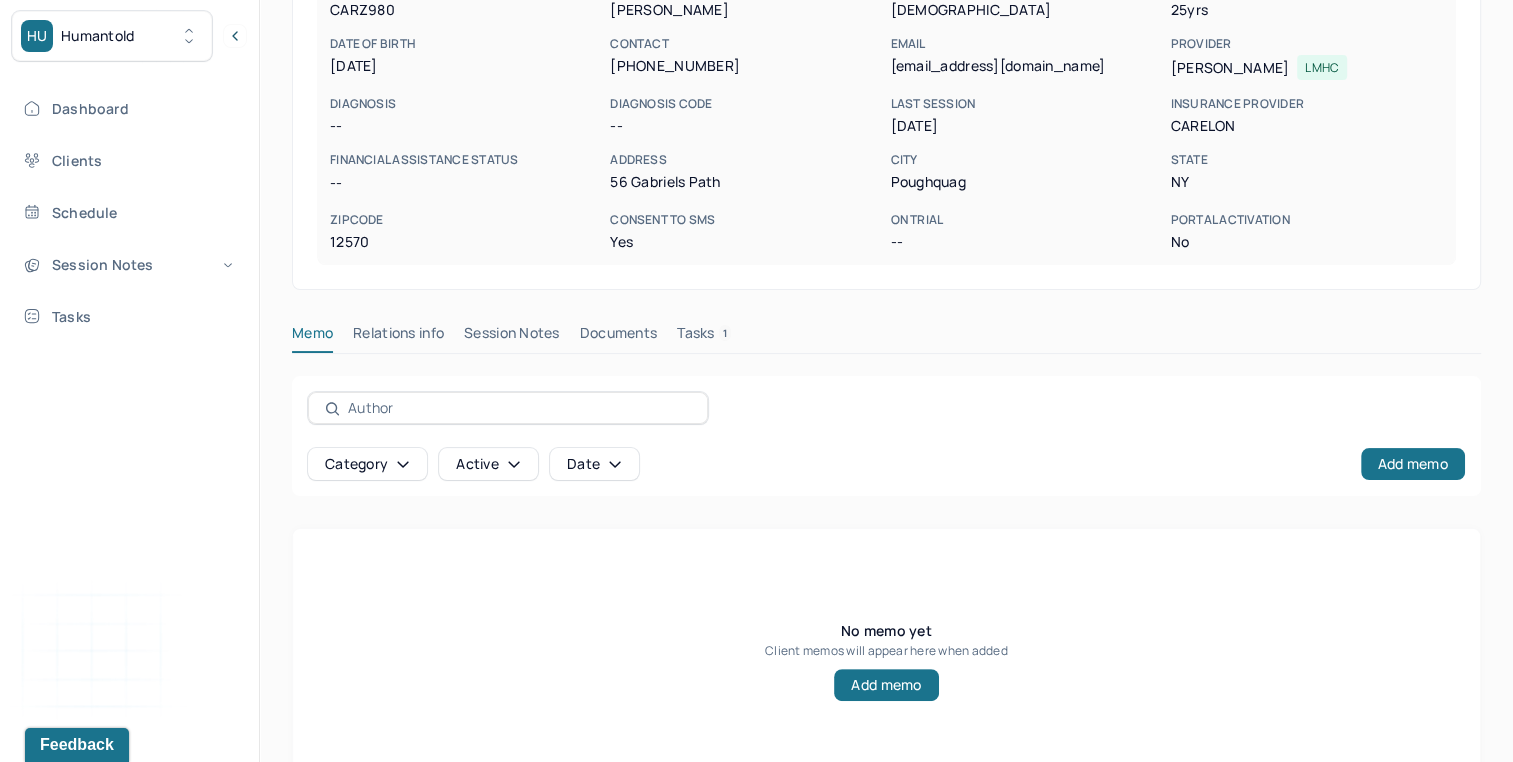 click on "Session Notes" at bounding box center [512, 337] 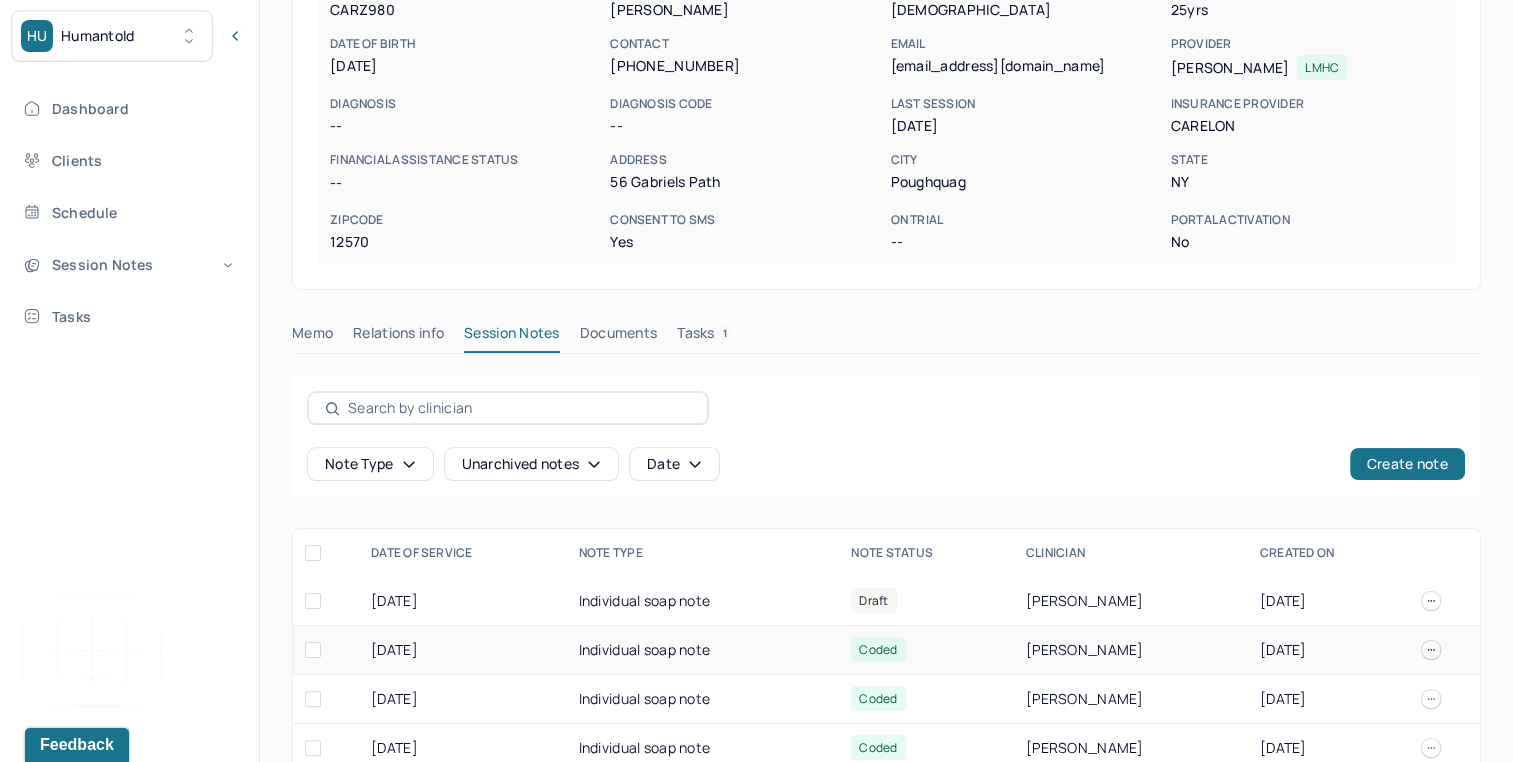 click on "Individual soap note" at bounding box center (703, 650) 